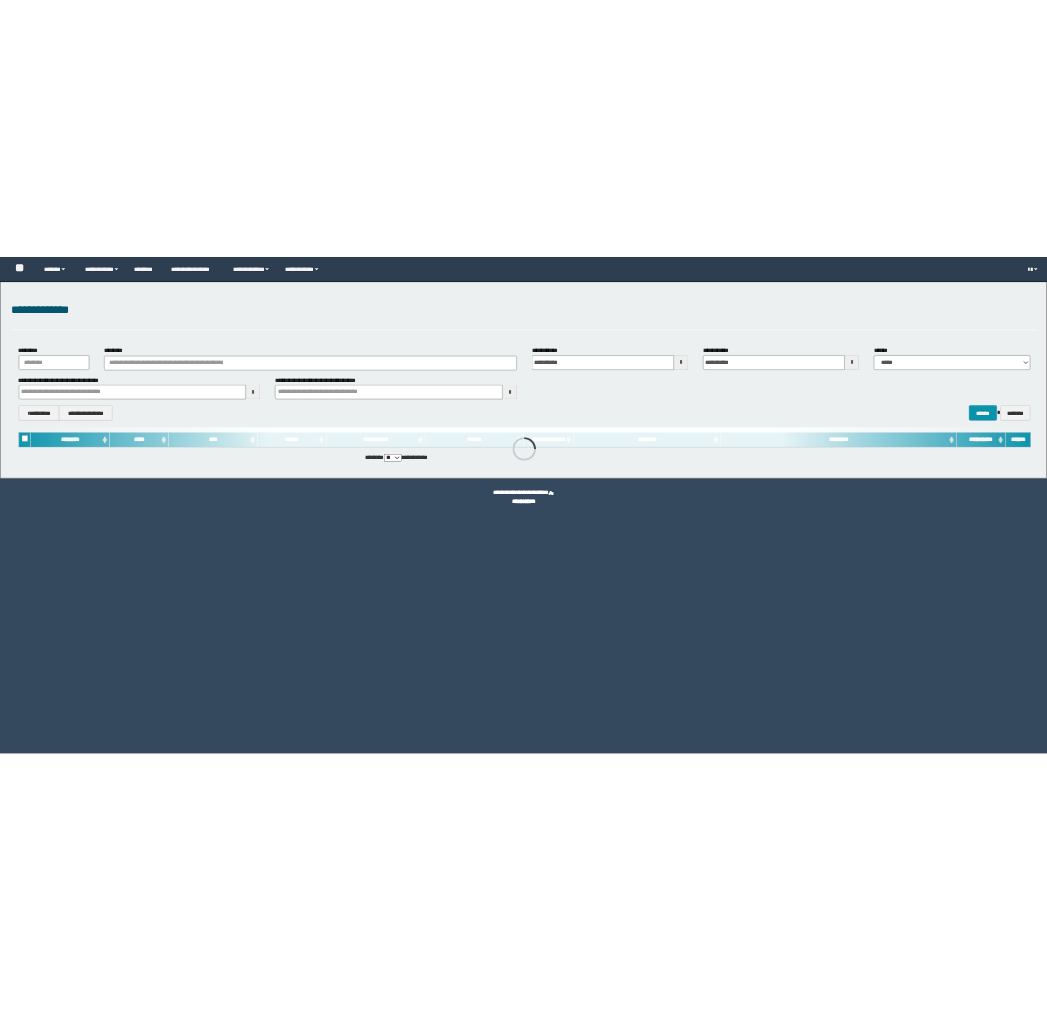 scroll, scrollTop: 0, scrollLeft: 0, axis: both 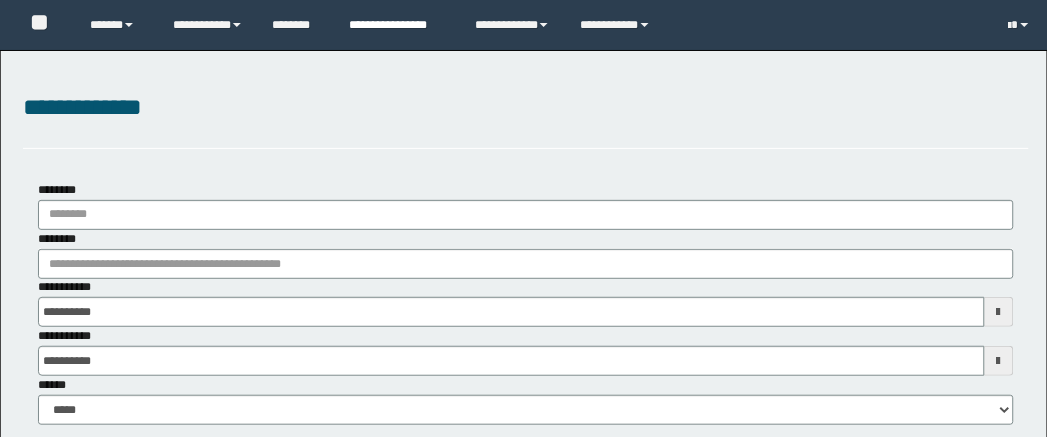 click on "**********" at bounding box center [397, 25] 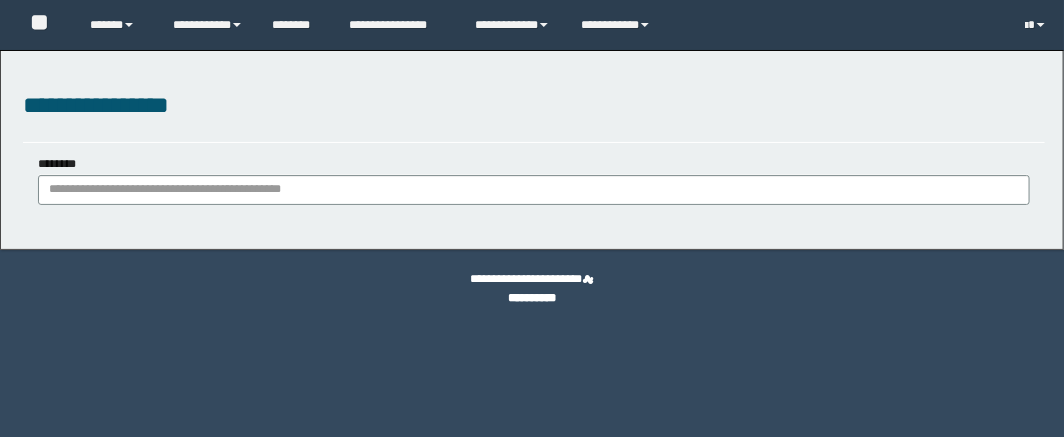scroll, scrollTop: 0, scrollLeft: 0, axis: both 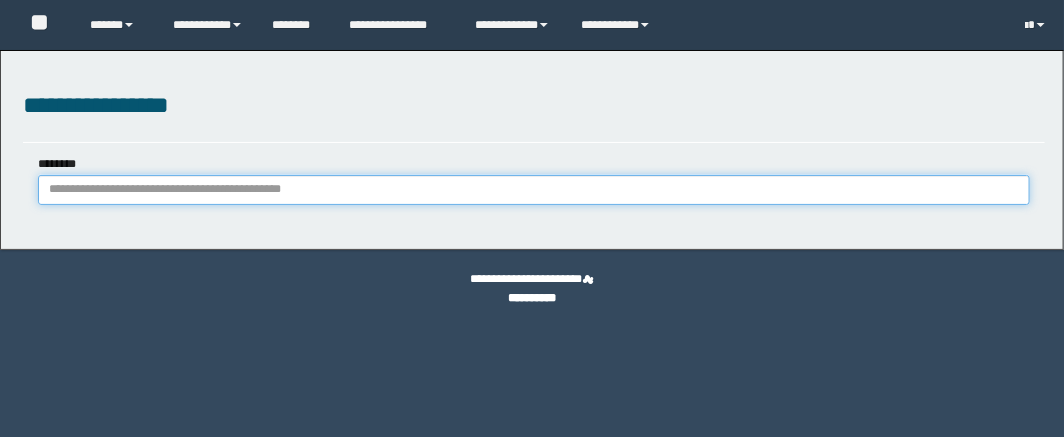 click on "********" at bounding box center (534, 190) 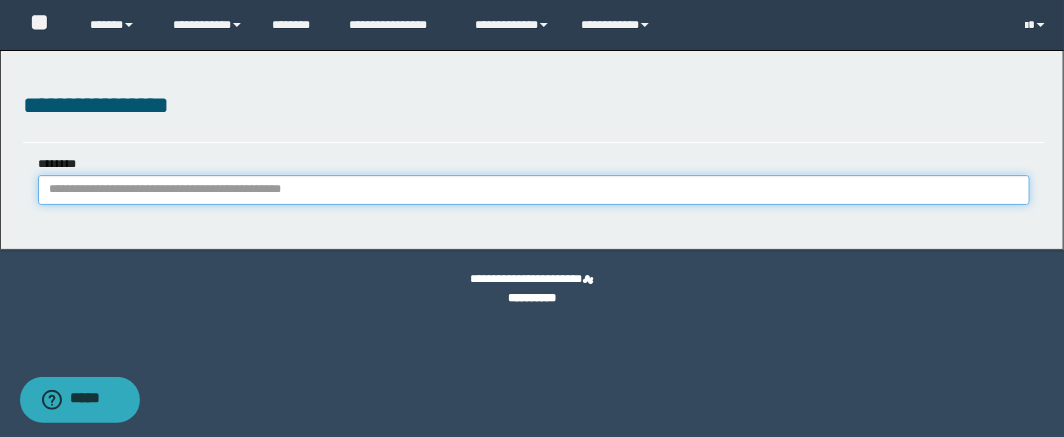 paste on "********" 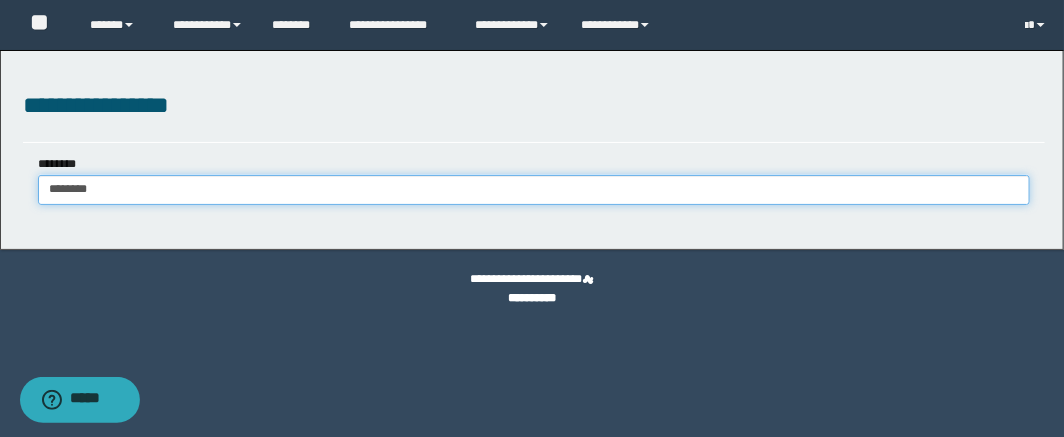 type on "********" 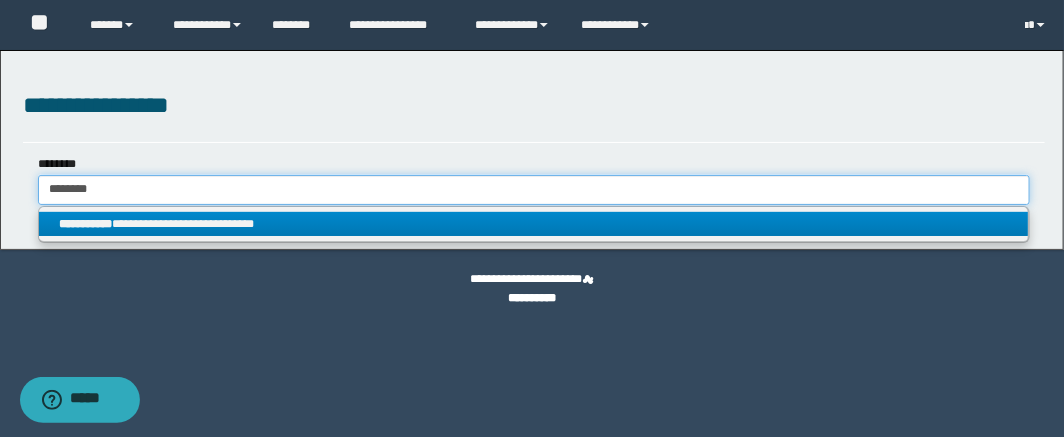 type on "********" 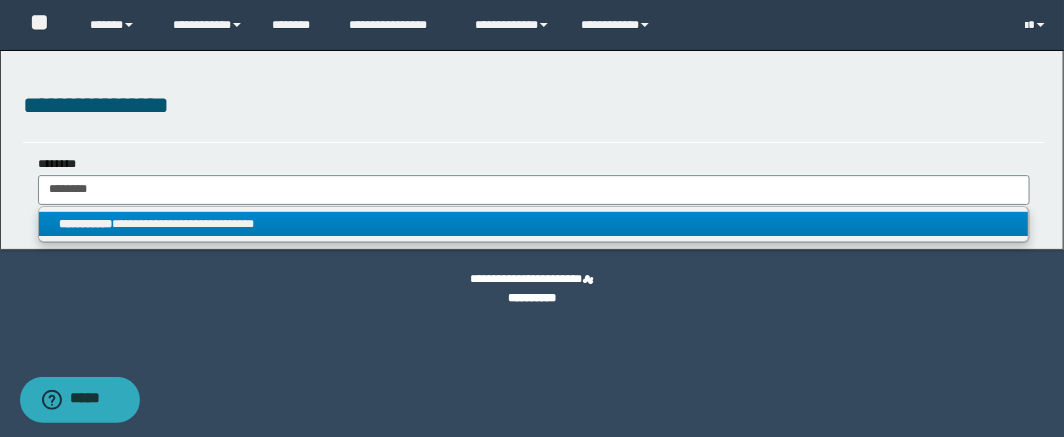 click on "**********" at bounding box center (534, 224) 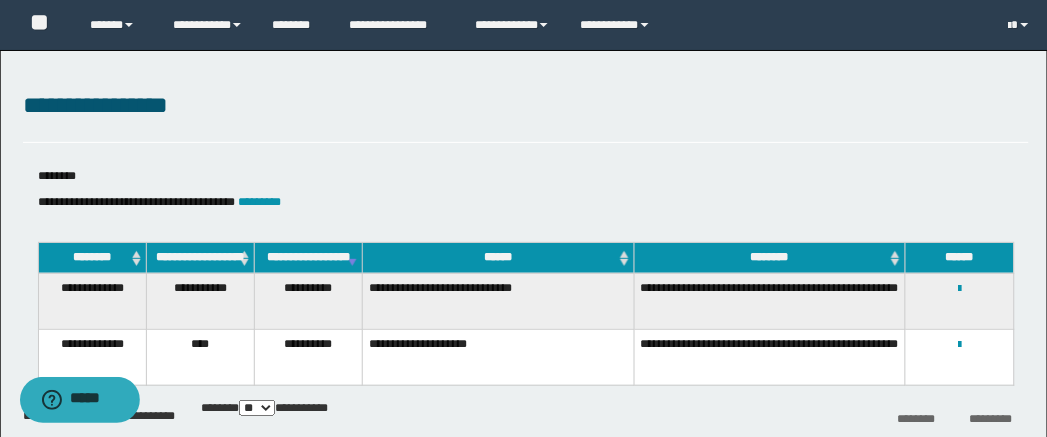 click on "**********" at bounding box center (959, 288) 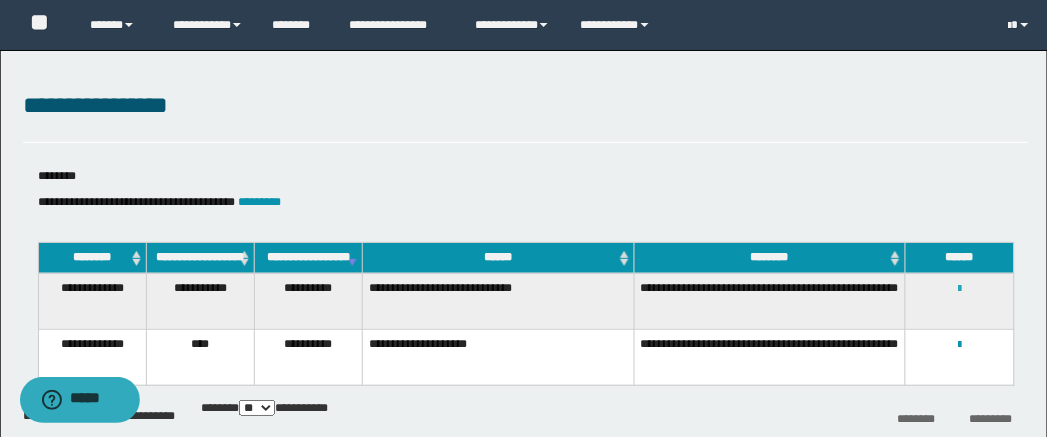 click at bounding box center (959, 289) 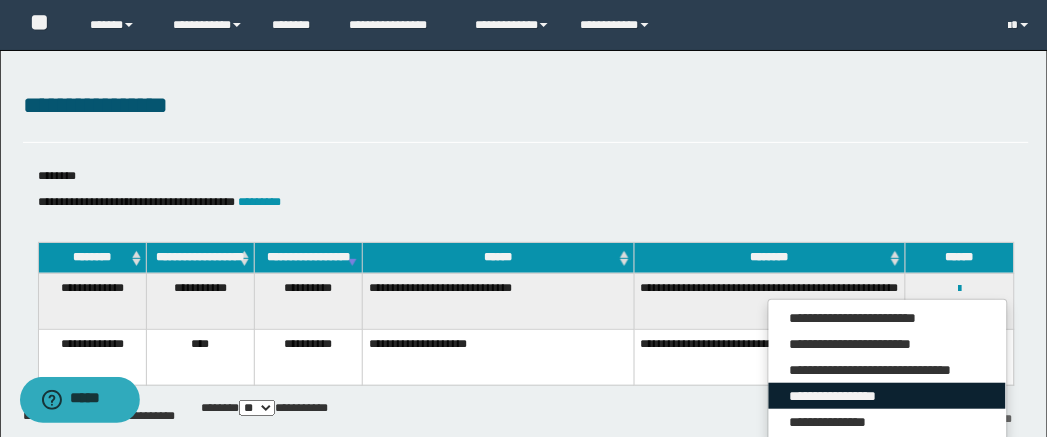 click on "**********" at bounding box center (887, 396) 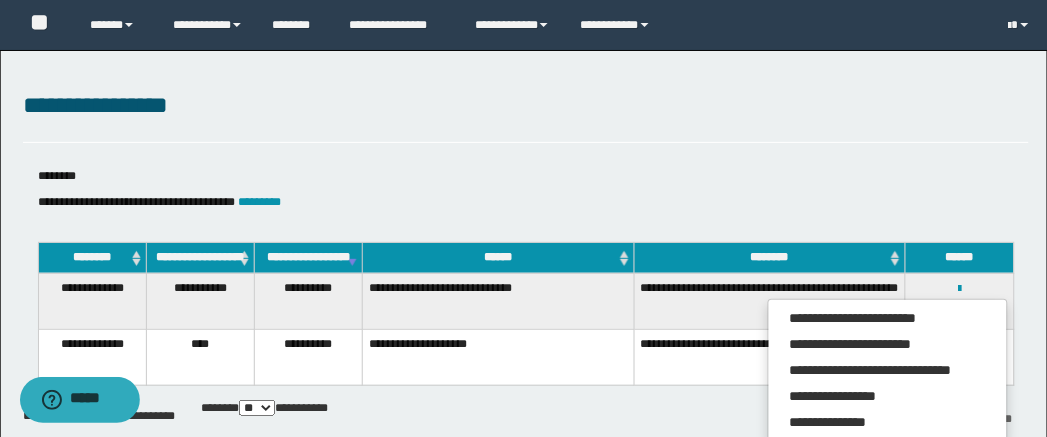 click on "*********" at bounding box center (260, 202) 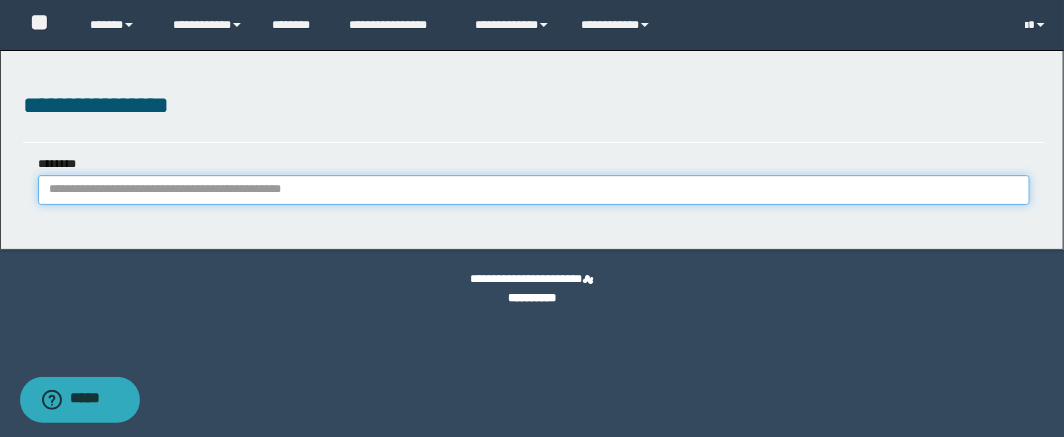 click on "********" at bounding box center (534, 190) 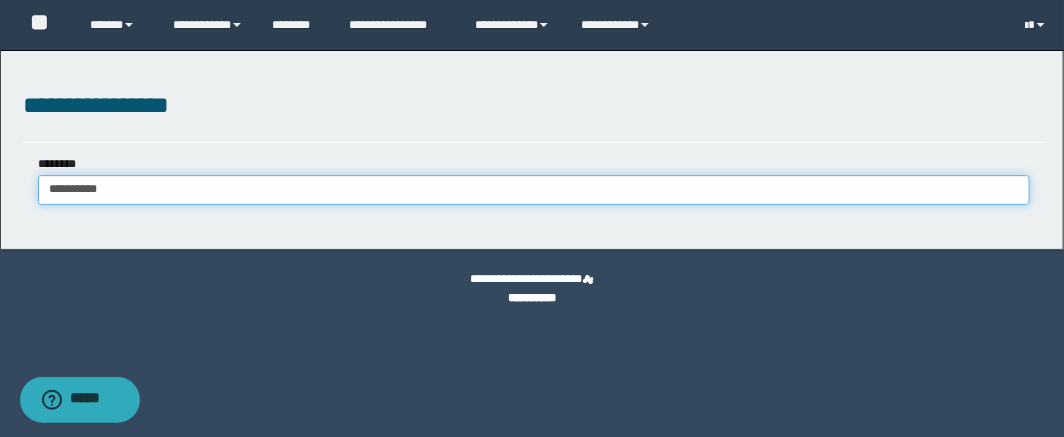 type on "**********" 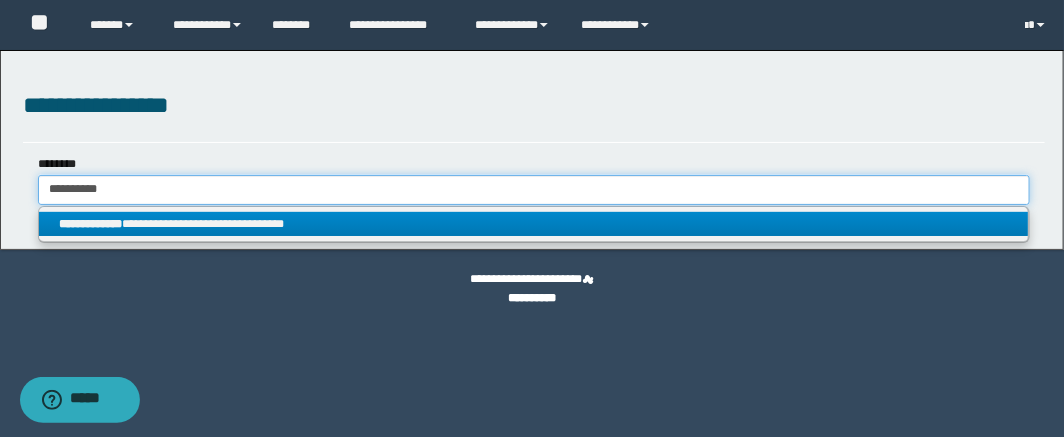 type on "**********" 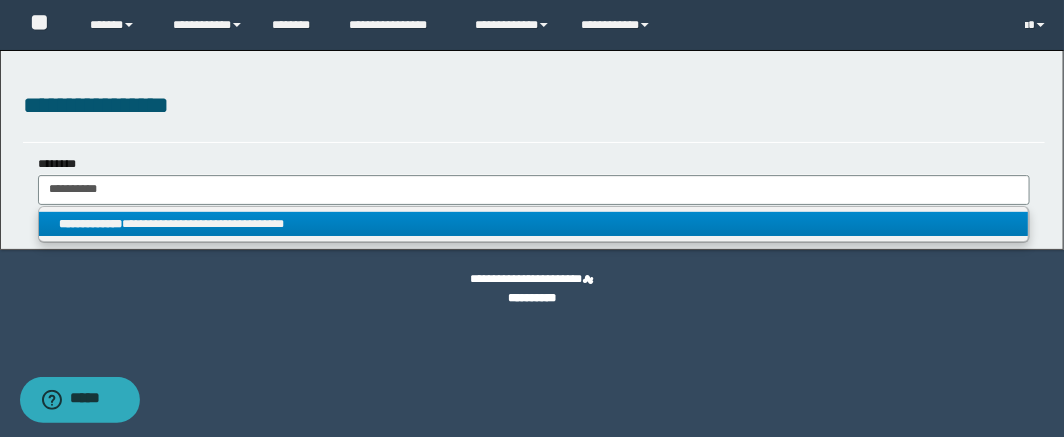 click on "**********" at bounding box center [534, 224] 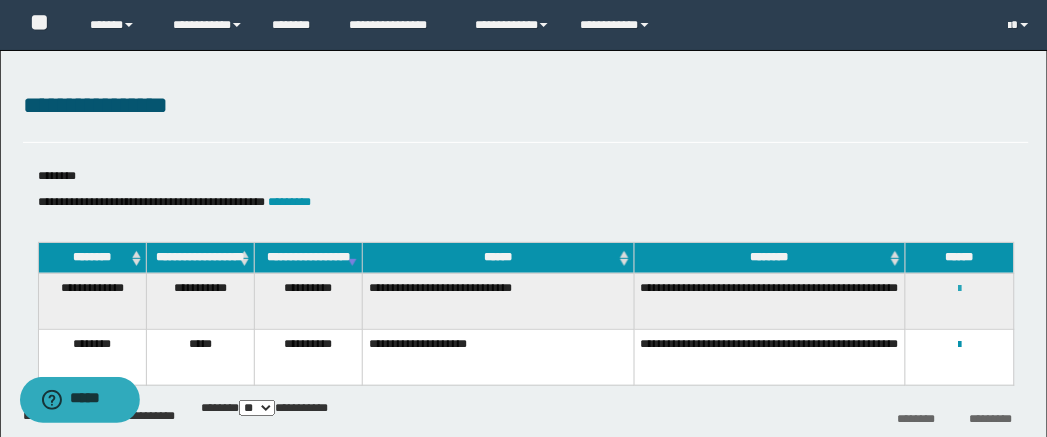 click at bounding box center (959, 289) 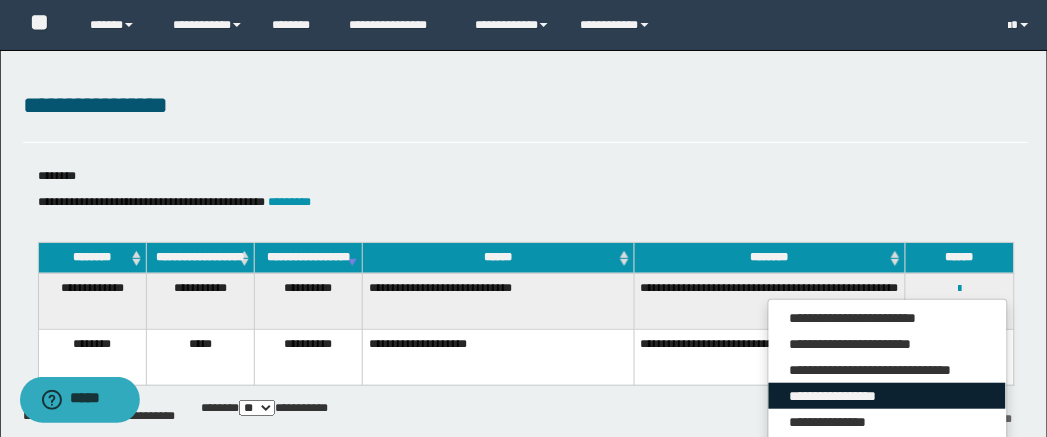 click on "**********" at bounding box center [887, 396] 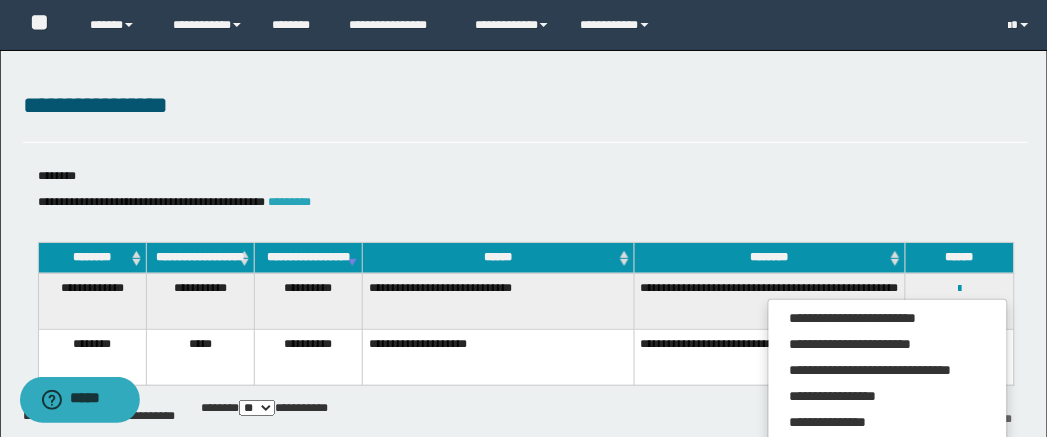 click on "*********" at bounding box center [290, 202] 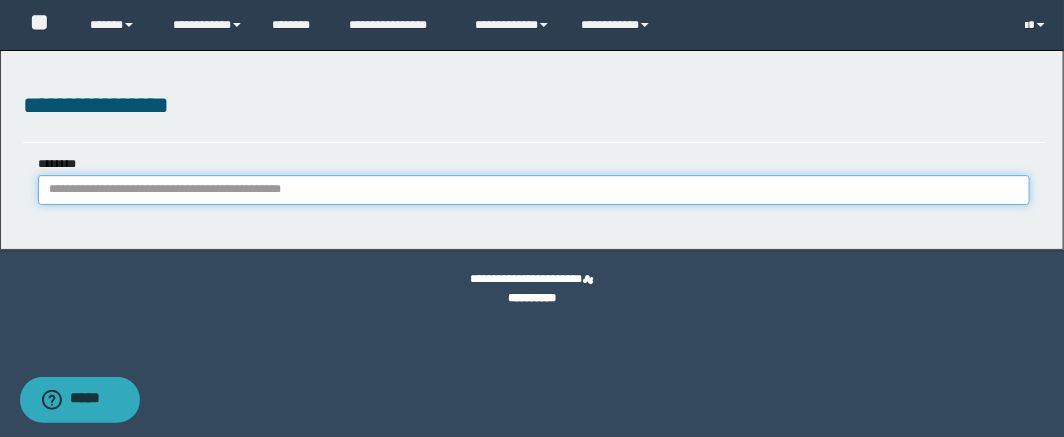 click on "********" at bounding box center [534, 190] 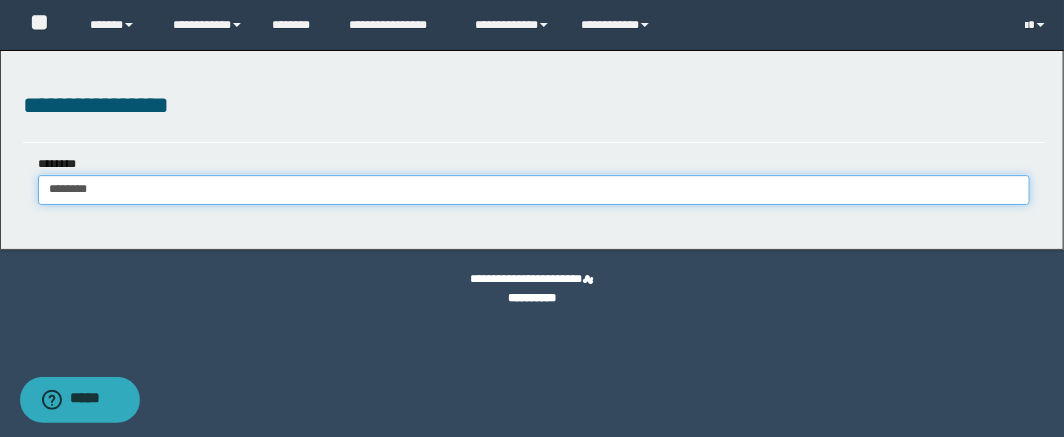 type on "********" 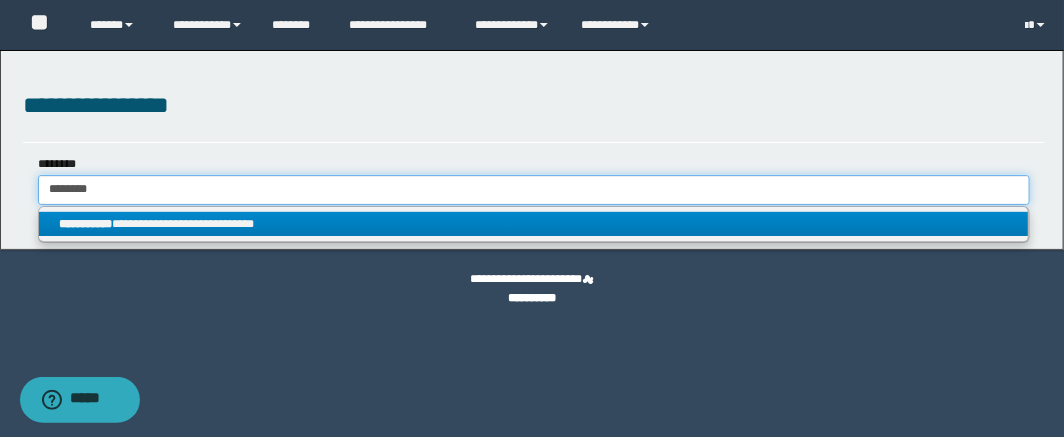 type on "********" 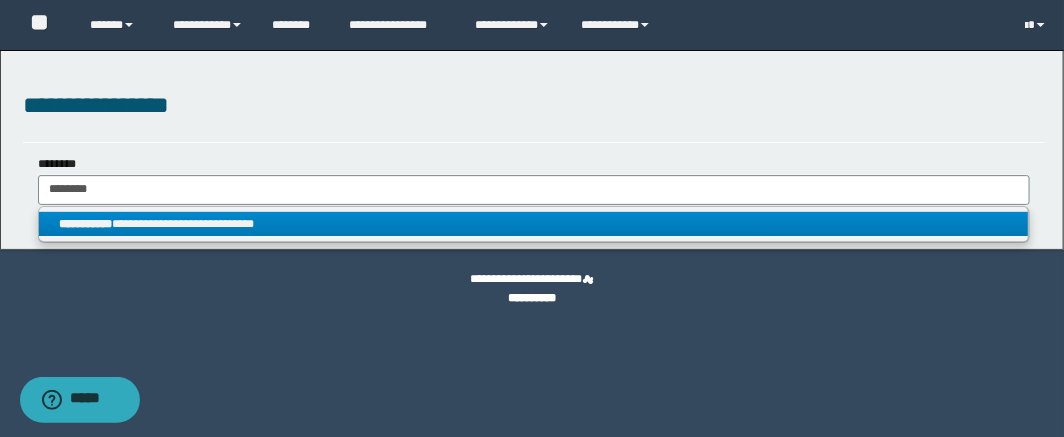drag, startPoint x: 363, startPoint y: 215, endPoint x: 540, endPoint y: 237, distance: 178.36198 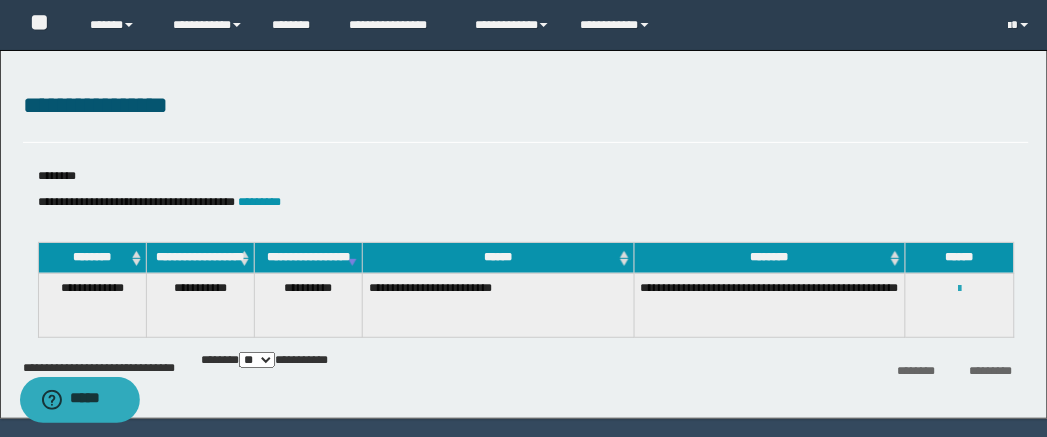 click at bounding box center (959, 289) 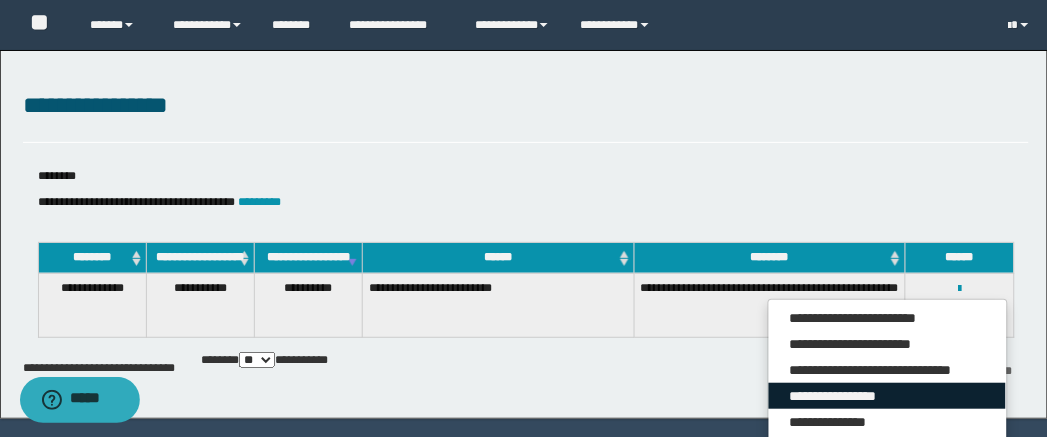 click on "**********" at bounding box center [887, 396] 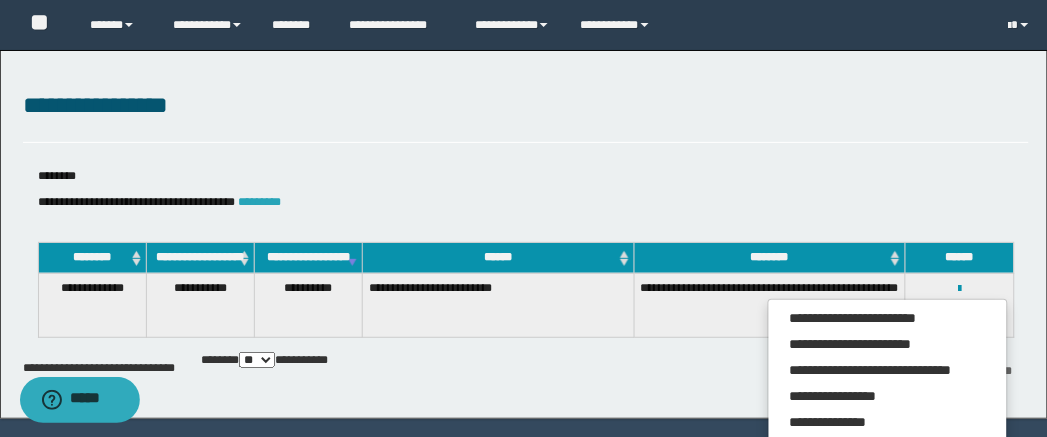 click on "*********" at bounding box center [260, 202] 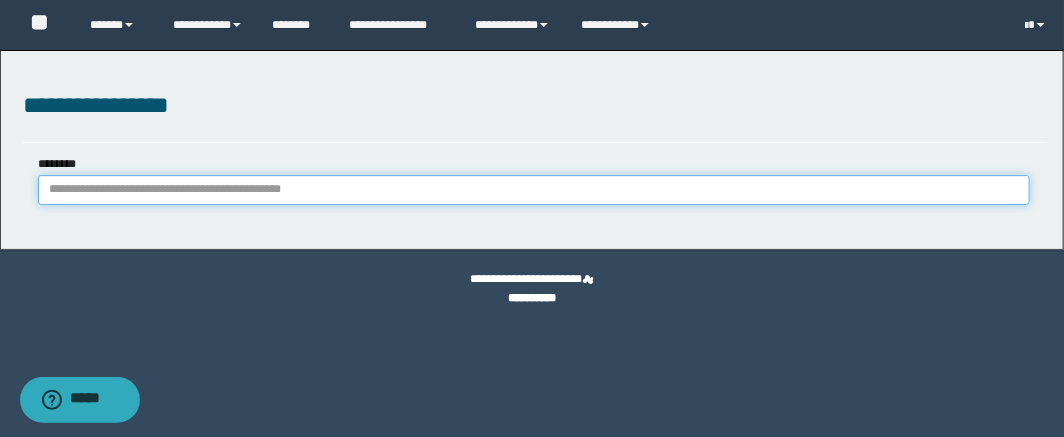 click on "********" at bounding box center (534, 190) 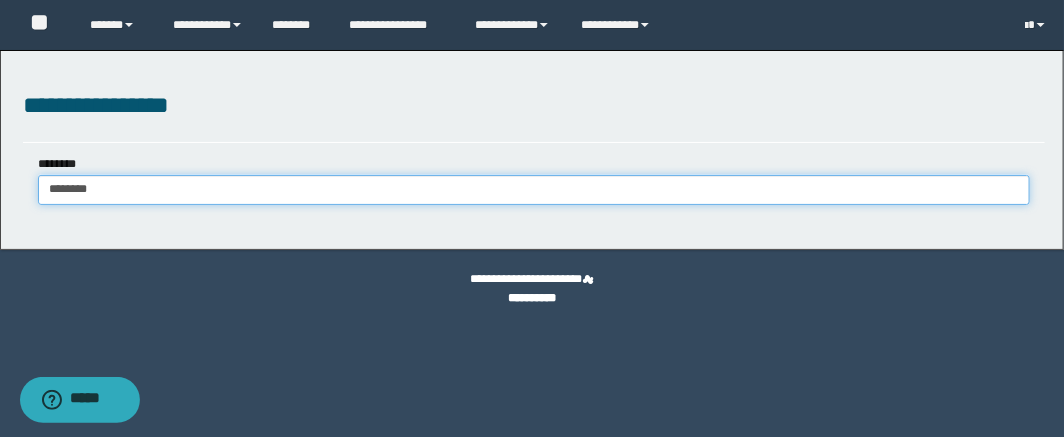 type on "********" 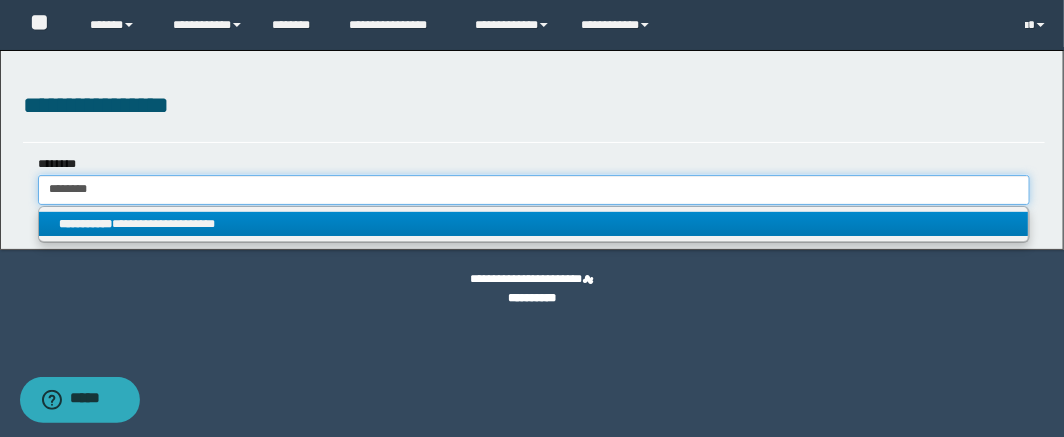 type on "********" 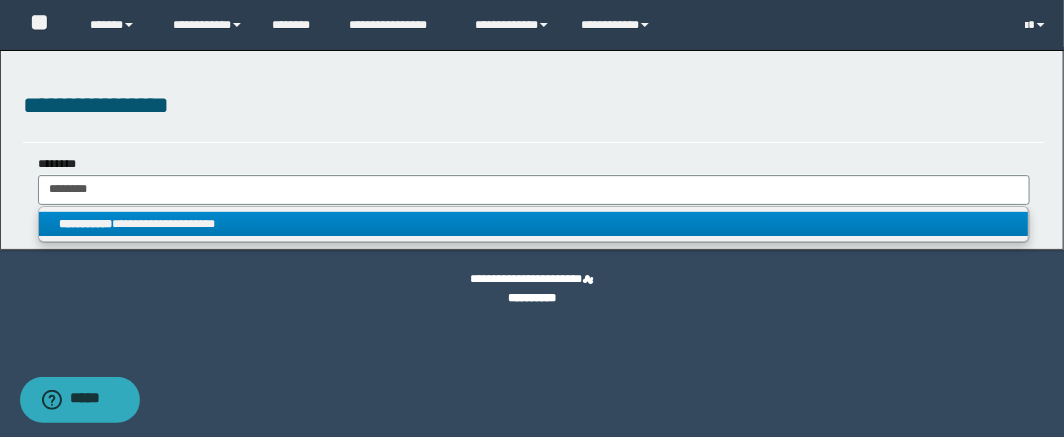drag, startPoint x: 327, startPoint y: 221, endPoint x: 508, endPoint y: 251, distance: 183.46935 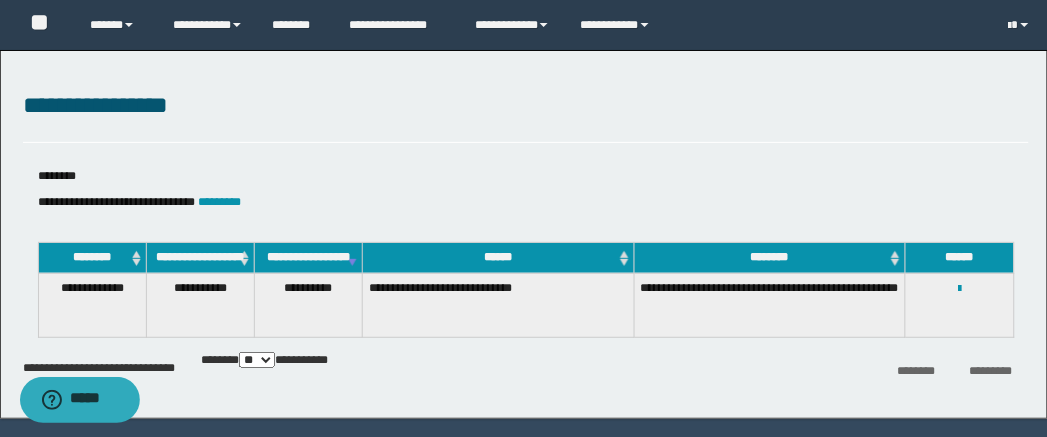 click on "**********" at bounding box center (959, 288) 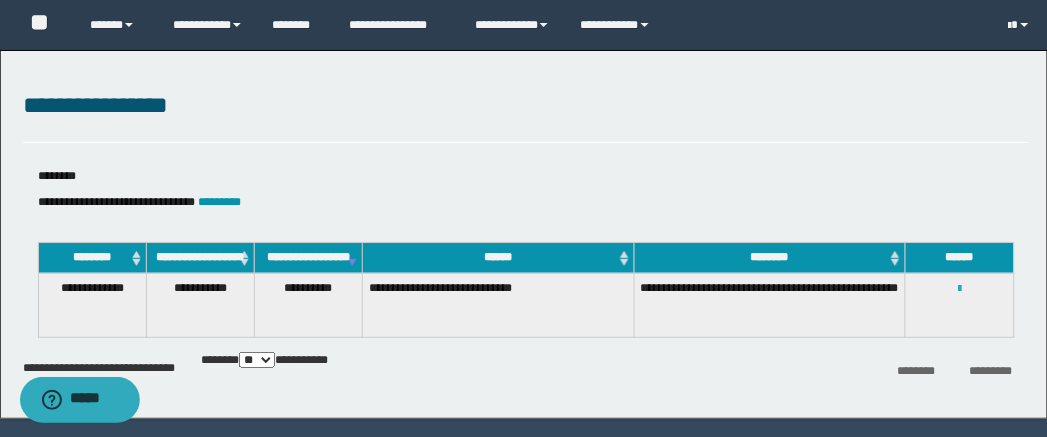 click at bounding box center [959, 289] 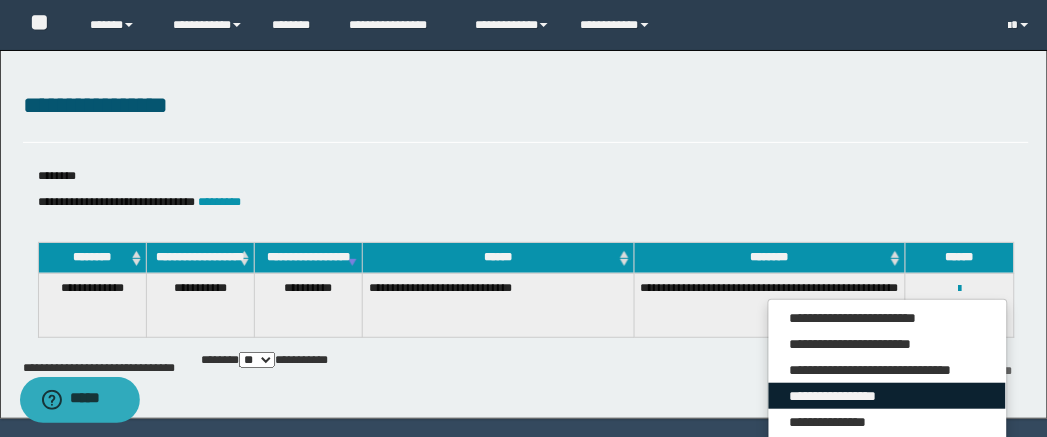 click on "**********" at bounding box center [887, 396] 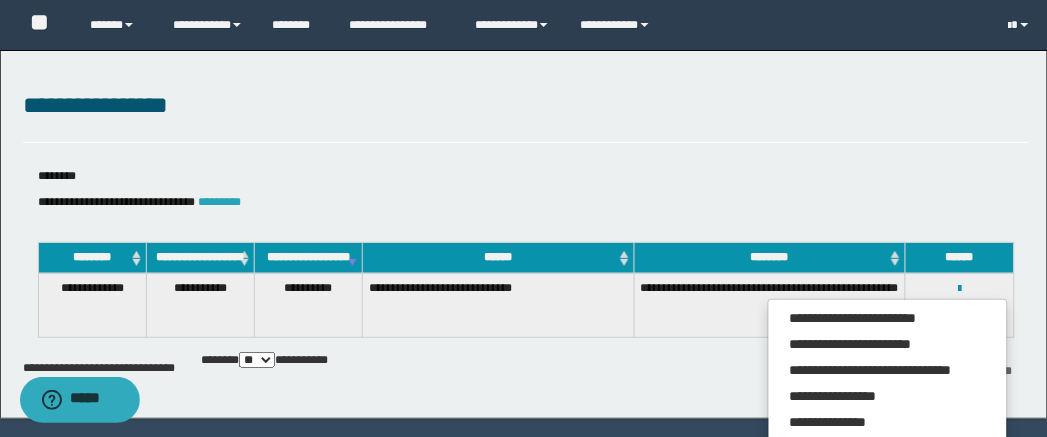 click on "*********" at bounding box center (220, 202) 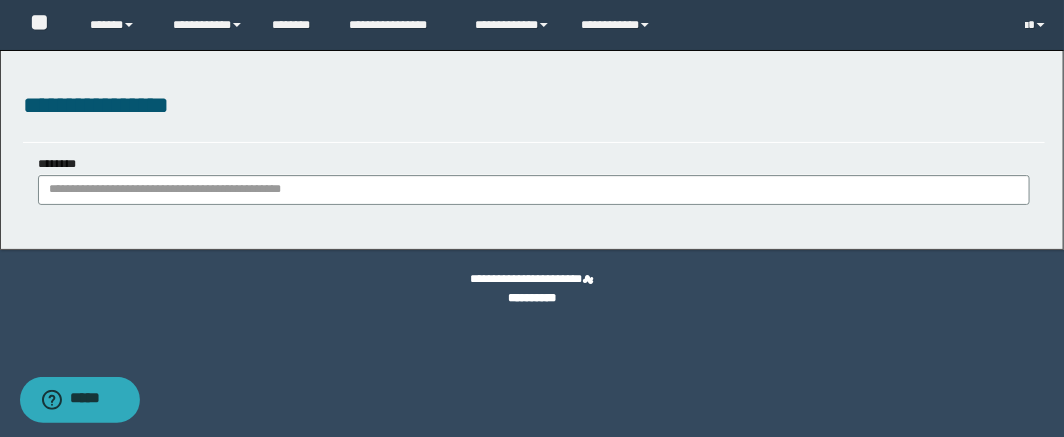 click on "********" at bounding box center (534, 190) 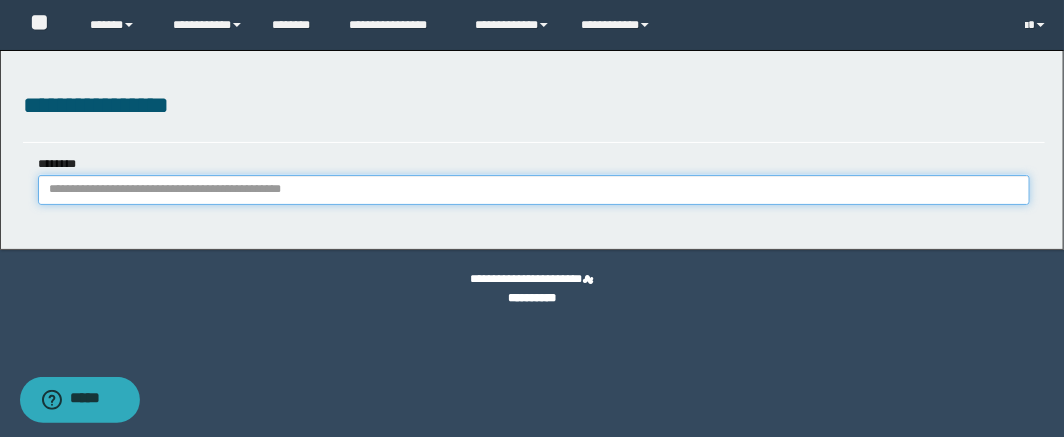 click on "********" at bounding box center (534, 190) 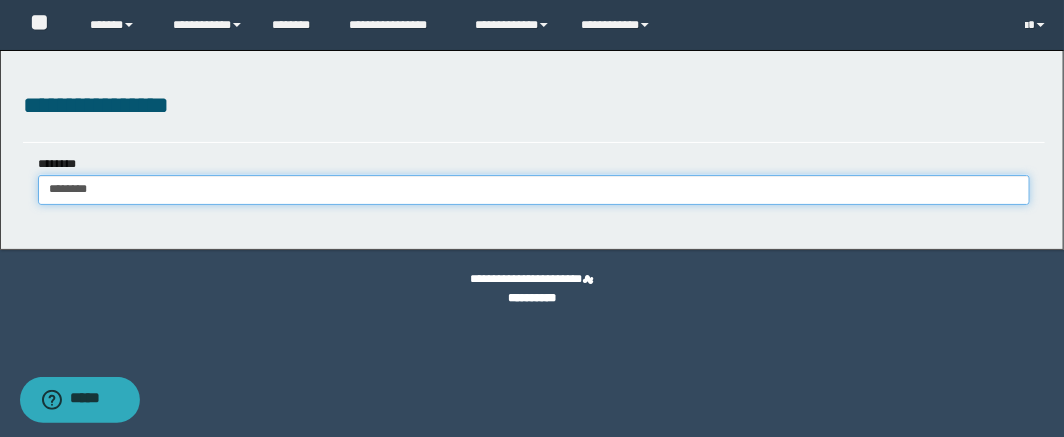 type on "********" 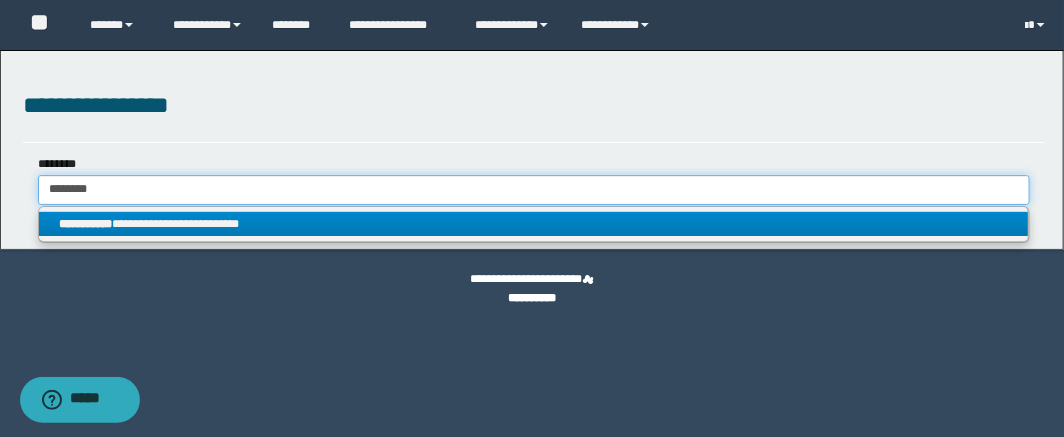 type on "********" 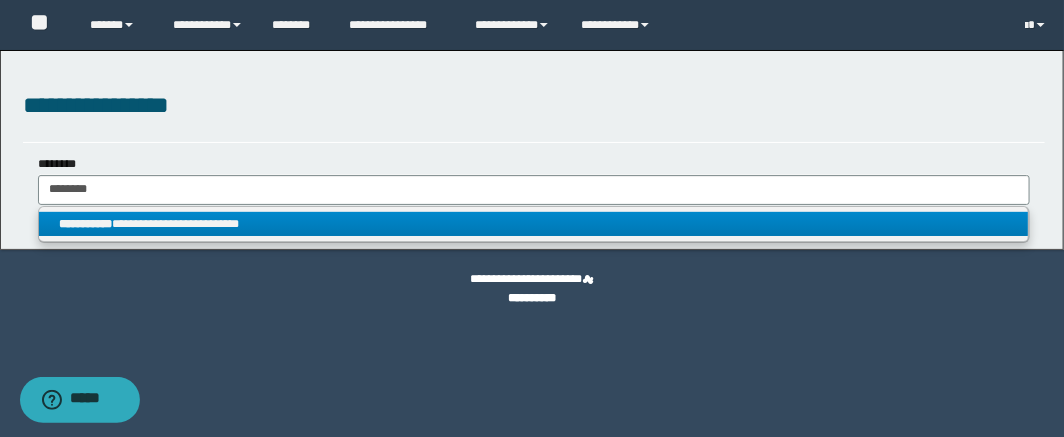 drag, startPoint x: 271, startPoint y: 210, endPoint x: 330, endPoint y: 236, distance: 64.4748 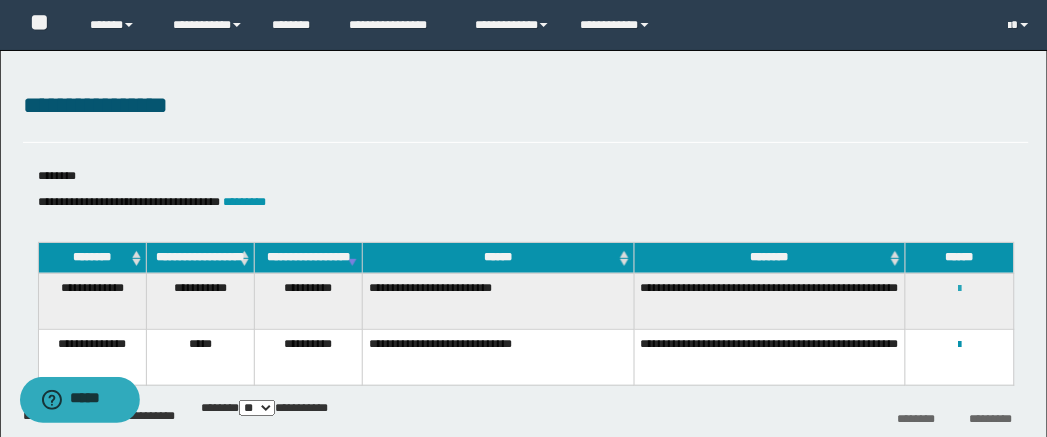 click at bounding box center (959, 289) 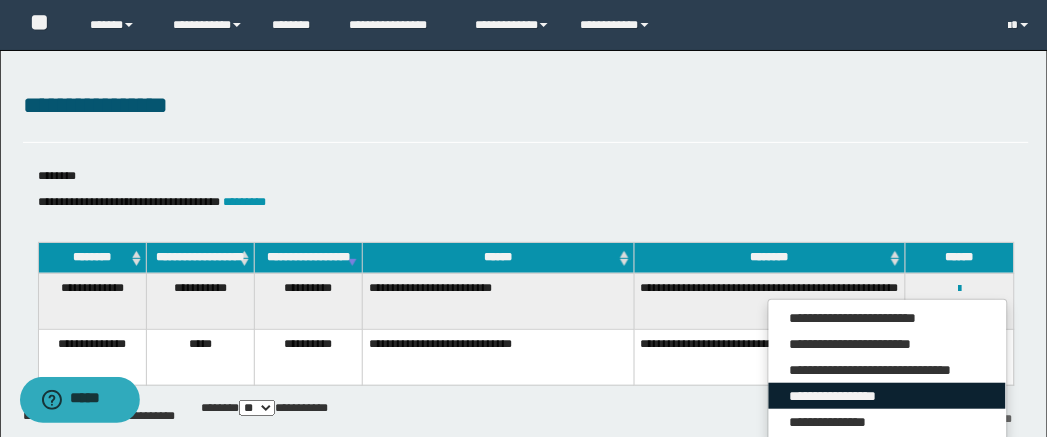 click on "**********" at bounding box center [887, 396] 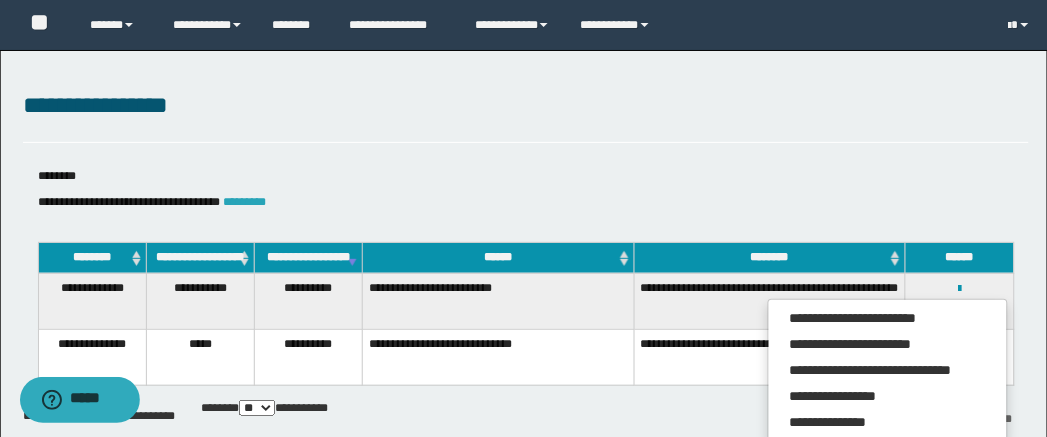 click on "*********" at bounding box center (245, 202) 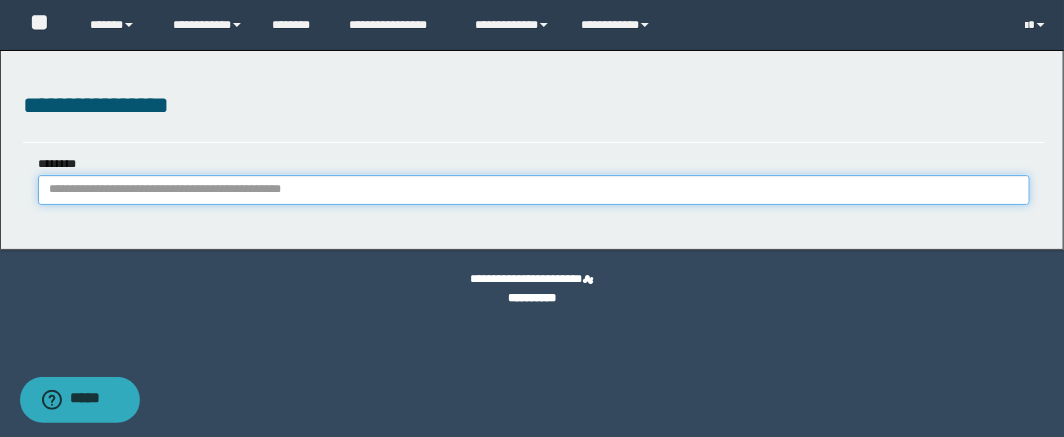 click on "********" at bounding box center [534, 190] 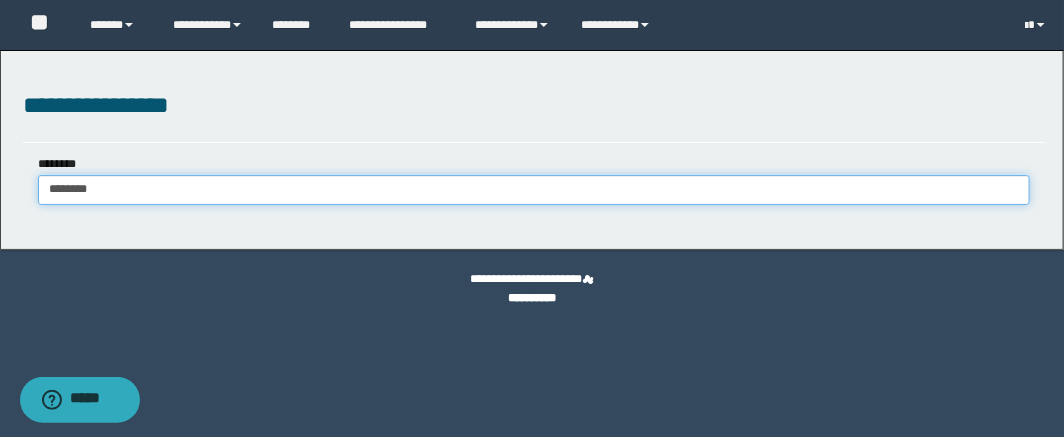 type on "********" 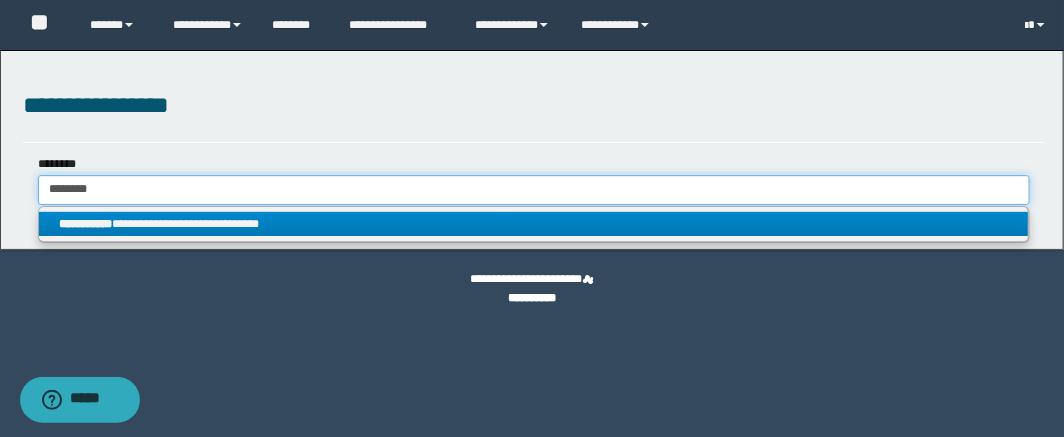 type on "********" 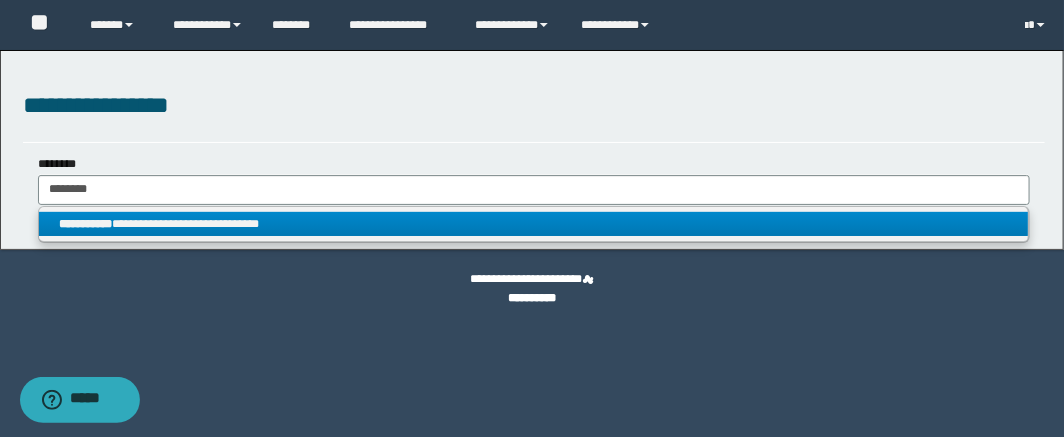click on "**********" at bounding box center [534, 224] 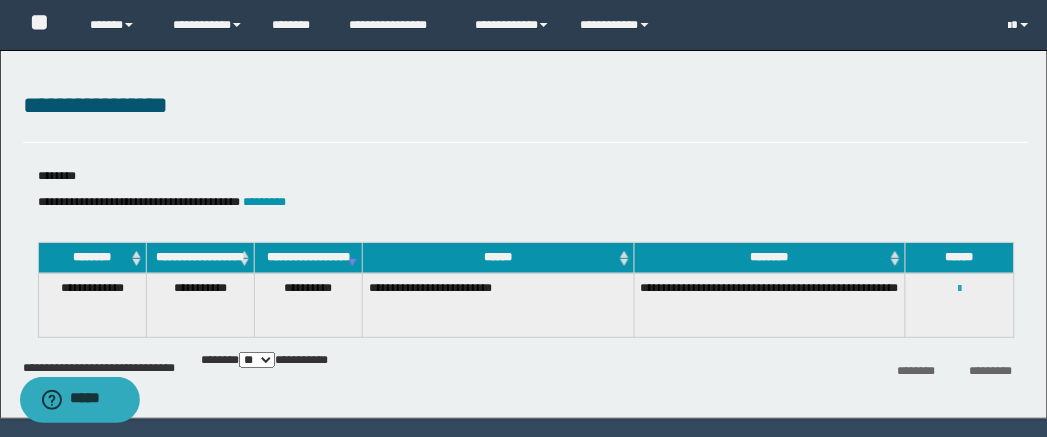 click at bounding box center (959, 289) 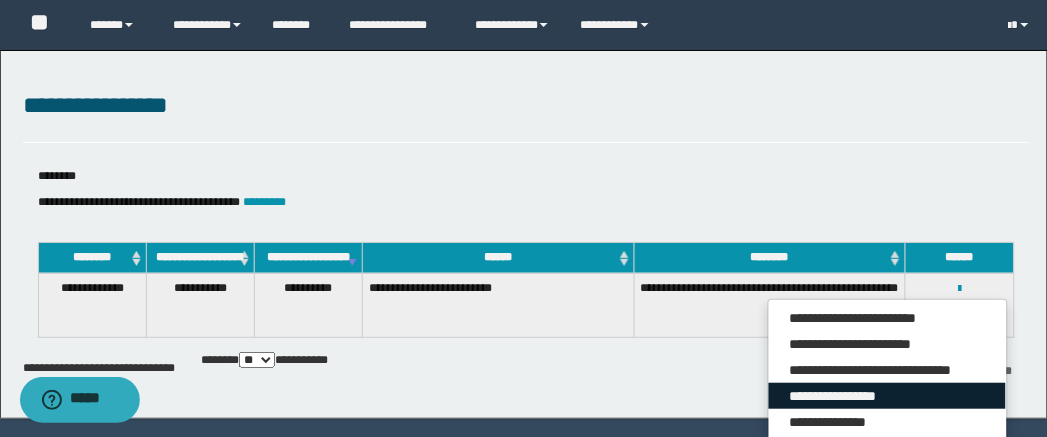 click on "**********" at bounding box center (887, 396) 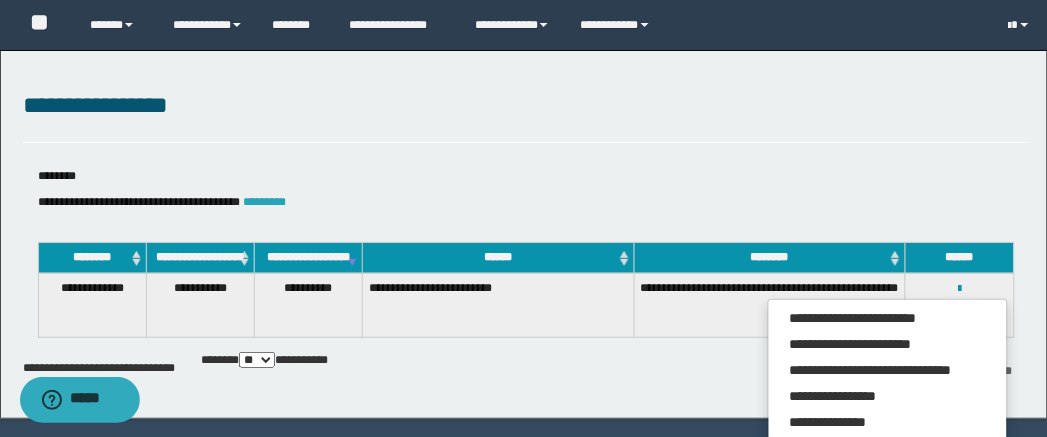 click on "*********" at bounding box center [265, 202] 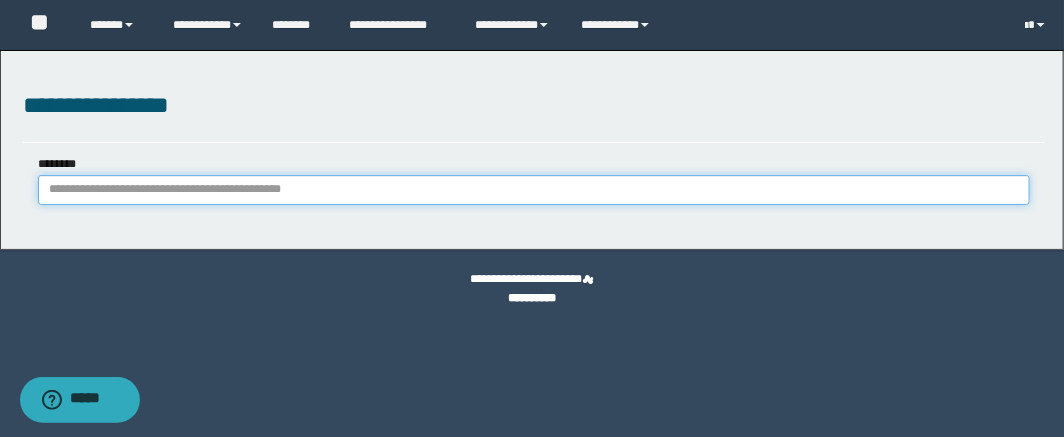 click on "********" at bounding box center [534, 190] 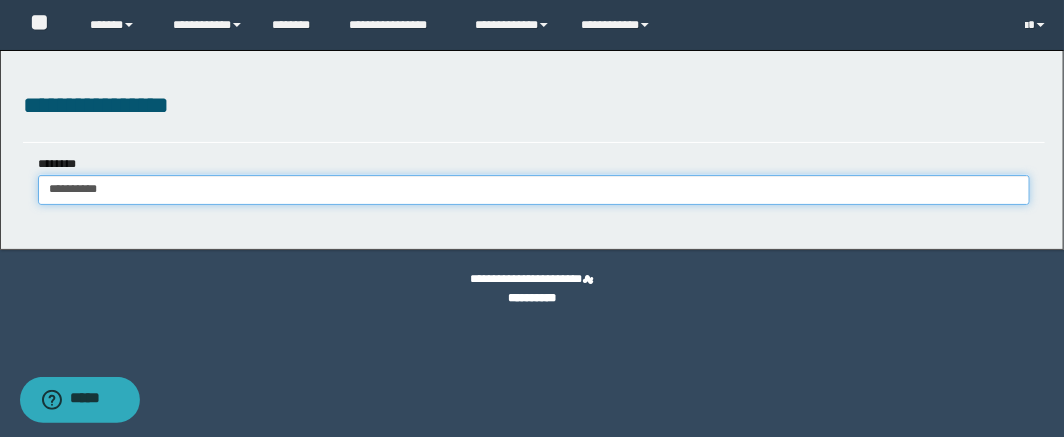 type on "**********" 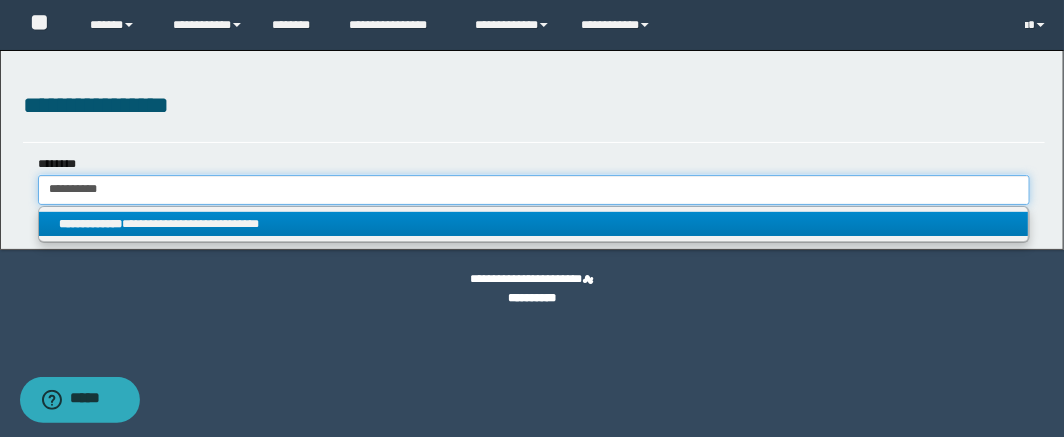 type on "**********" 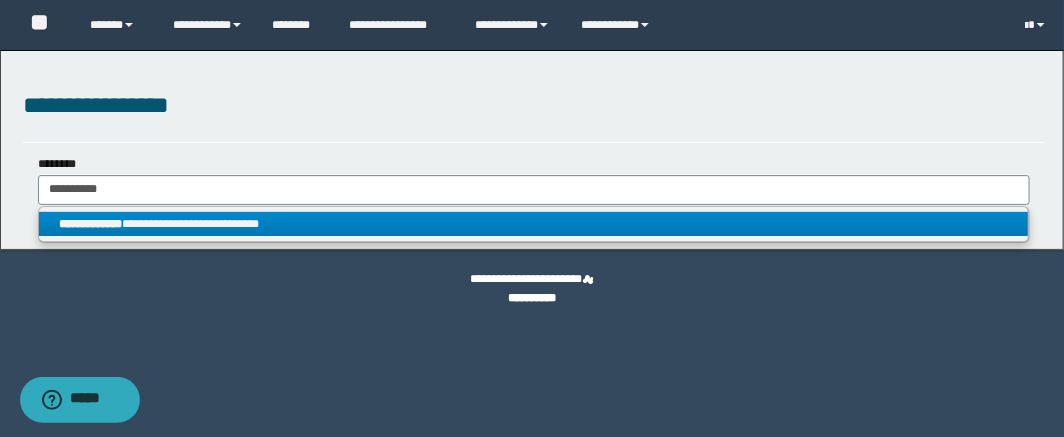 click on "**********" at bounding box center [534, 224] 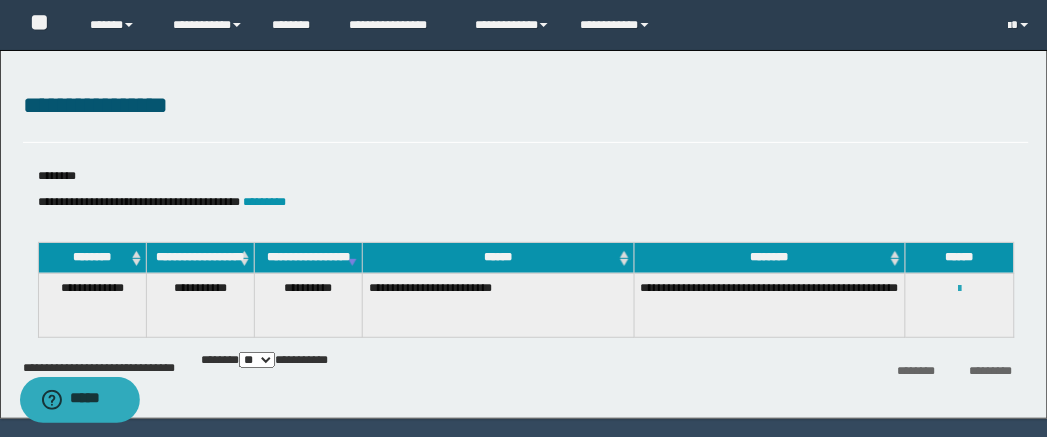 click at bounding box center [959, 289] 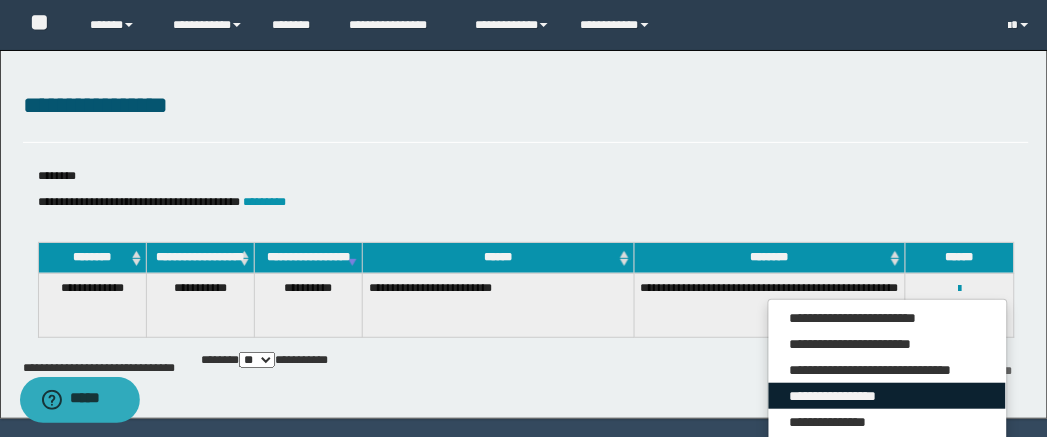 click on "**********" at bounding box center (887, 396) 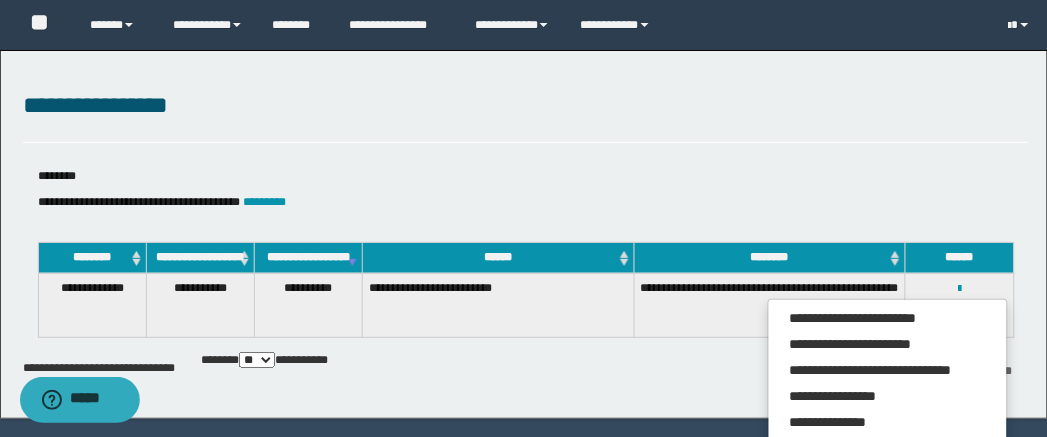 click on "**********" at bounding box center [526, 202] 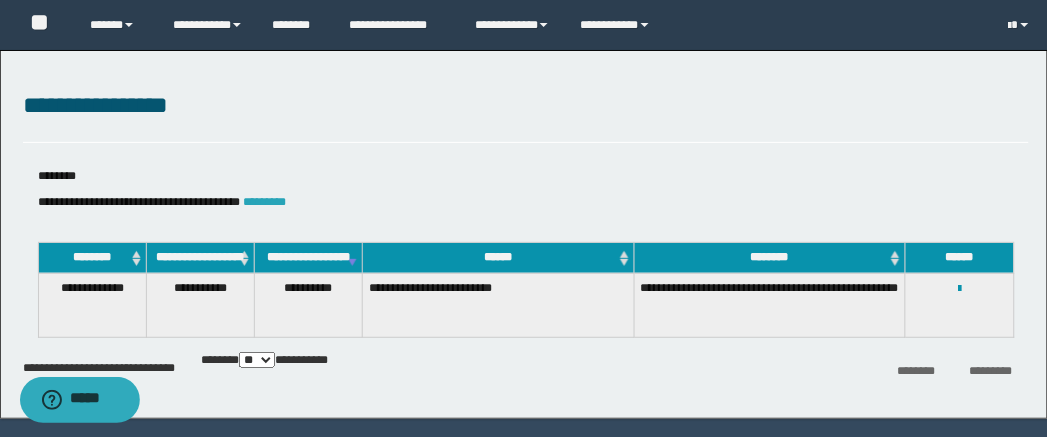 click on "*********" at bounding box center [265, 202] 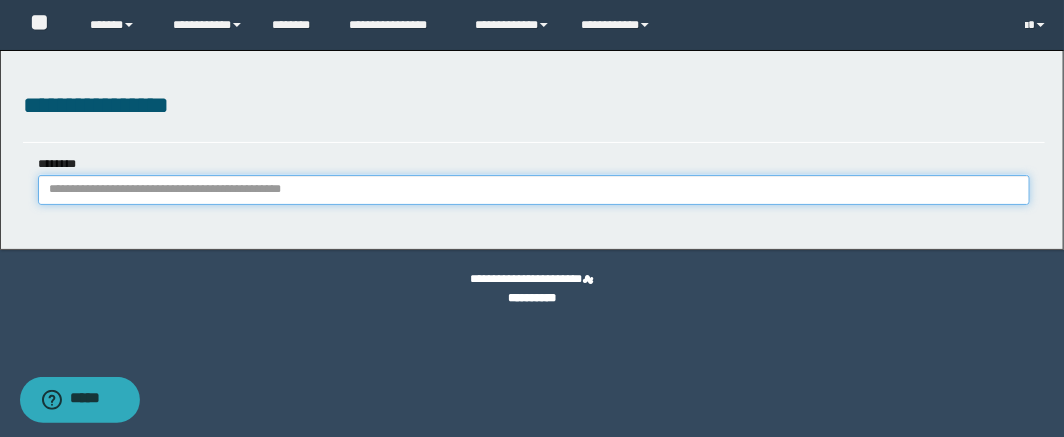 click on "********" at bounding box center (534, 190) 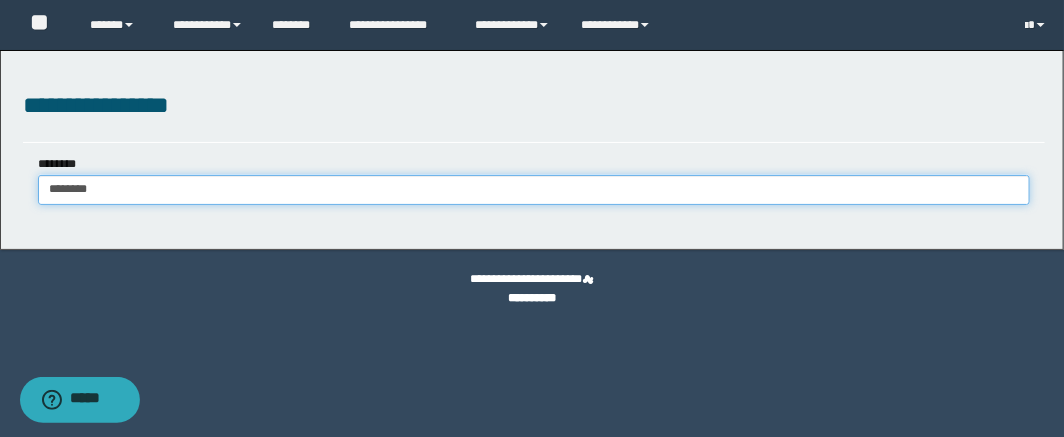 type on "********" 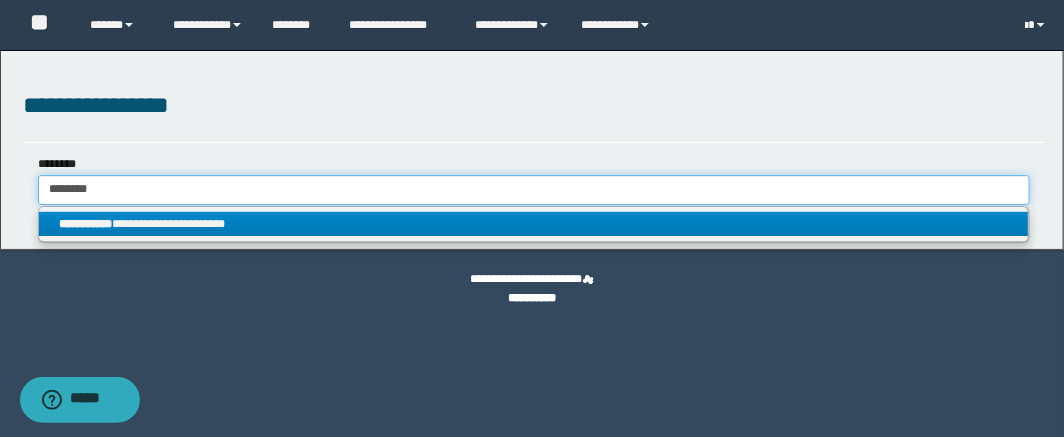 type on "********" 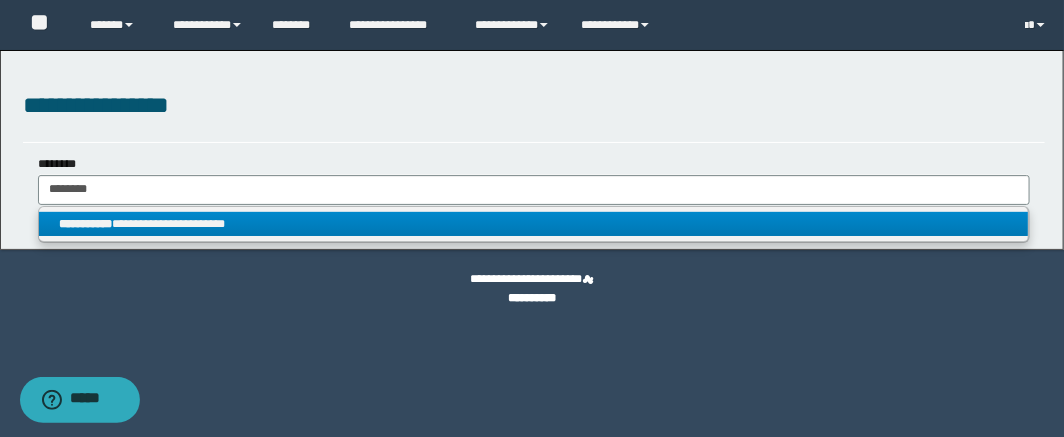 click on "**********" at bounding box center (534, 224) 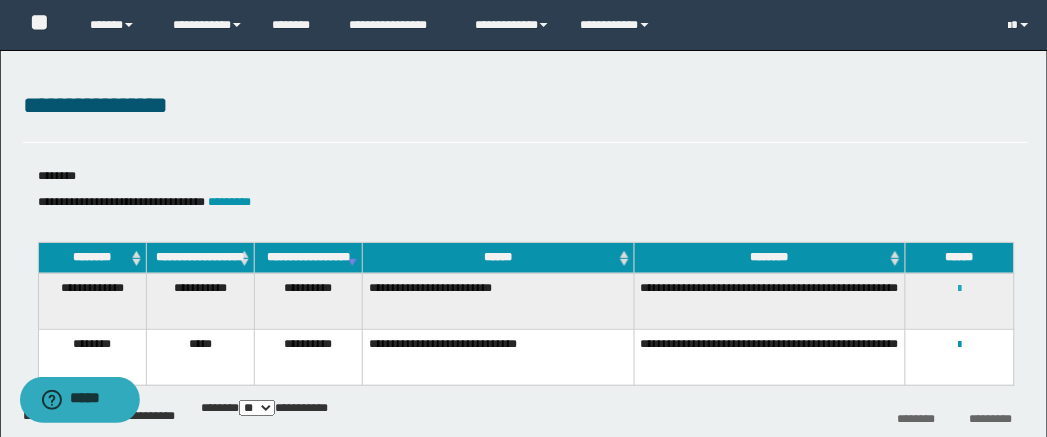 click at bounding box center (959, 289) 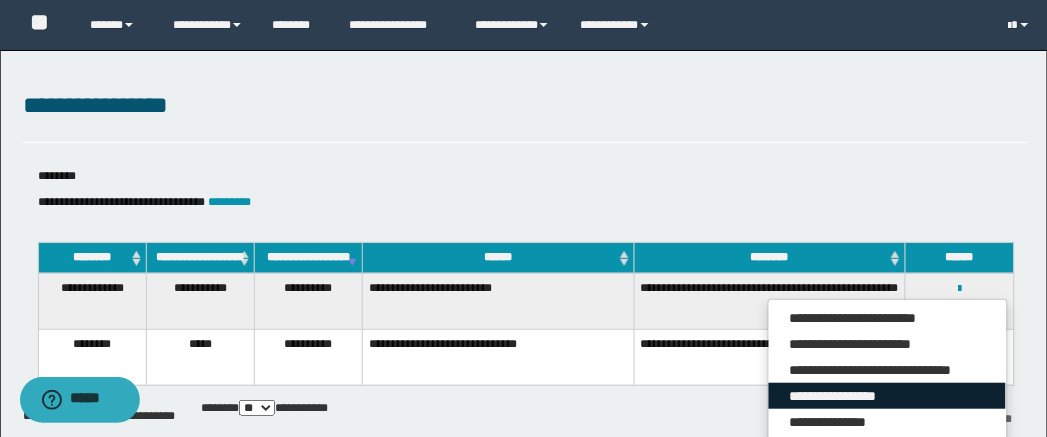 click on "**********" at bounding box center (887, 396) 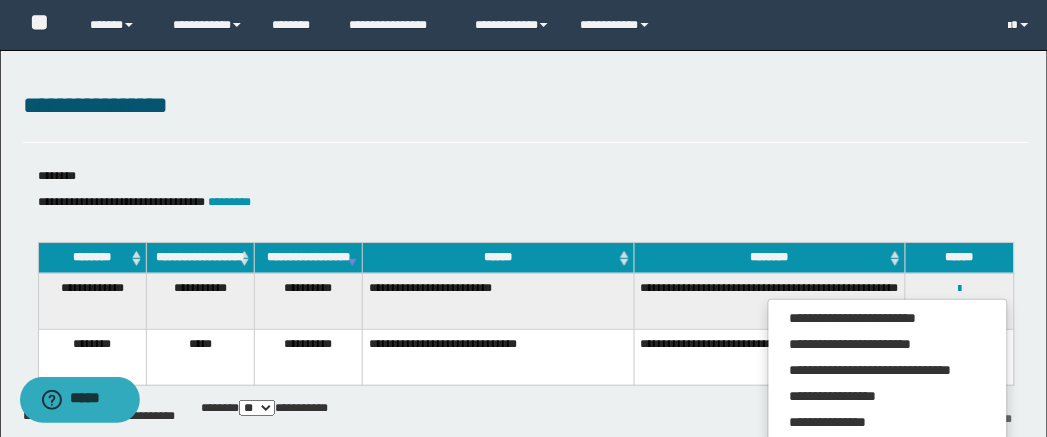 click on "*********" at bounding box center [230, 202] 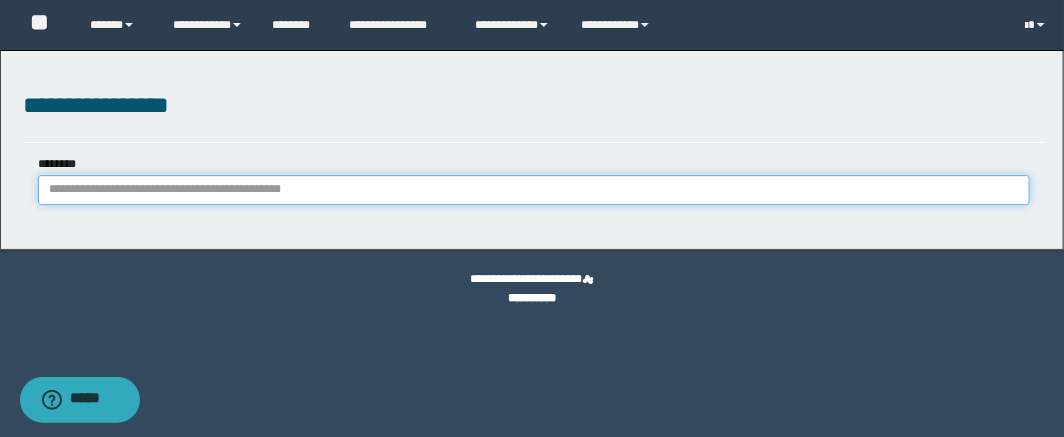 click on "********" at bounding box center [534, 190] 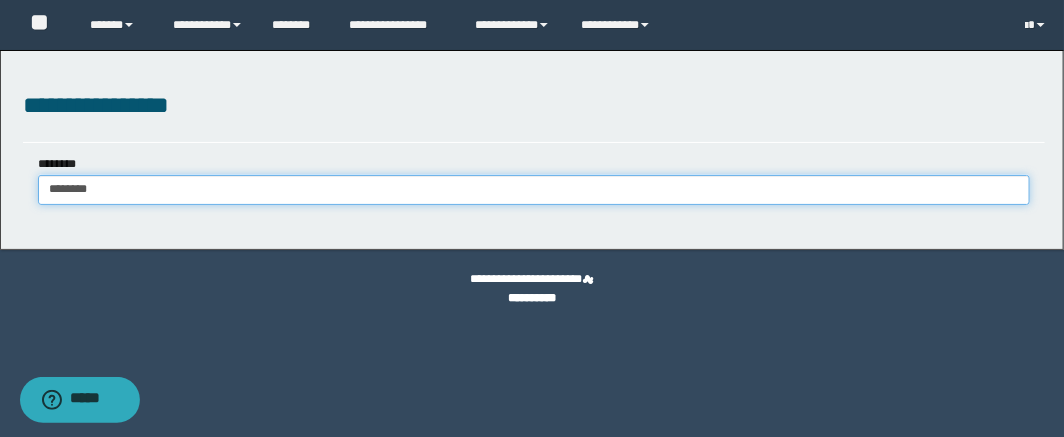 type on "********" 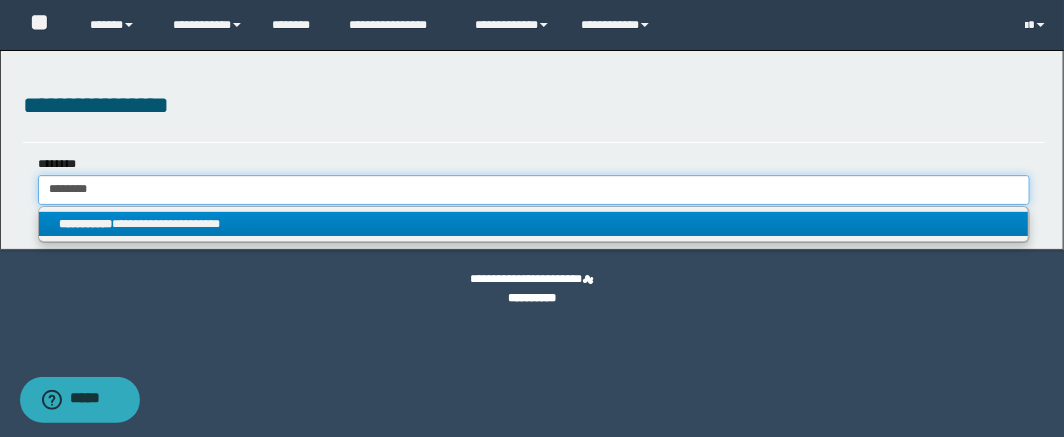 type on "********" 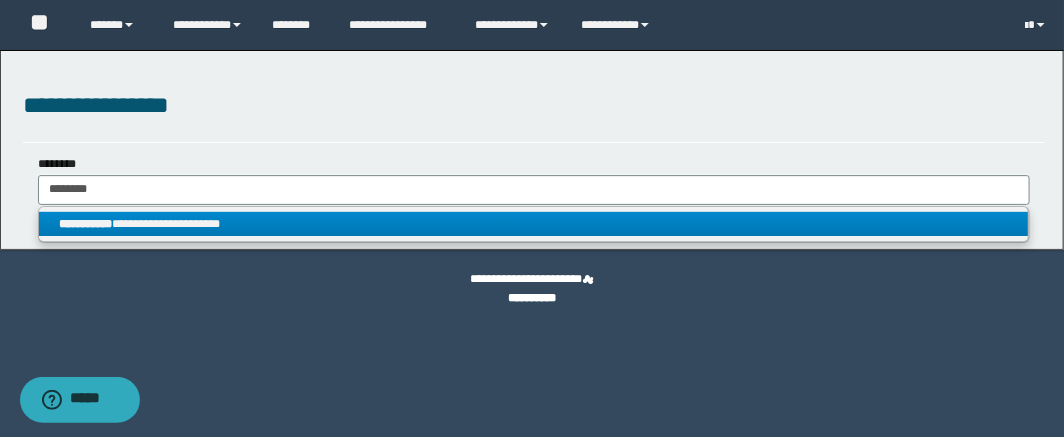 click on "**********" at bounding box center [534, 224] 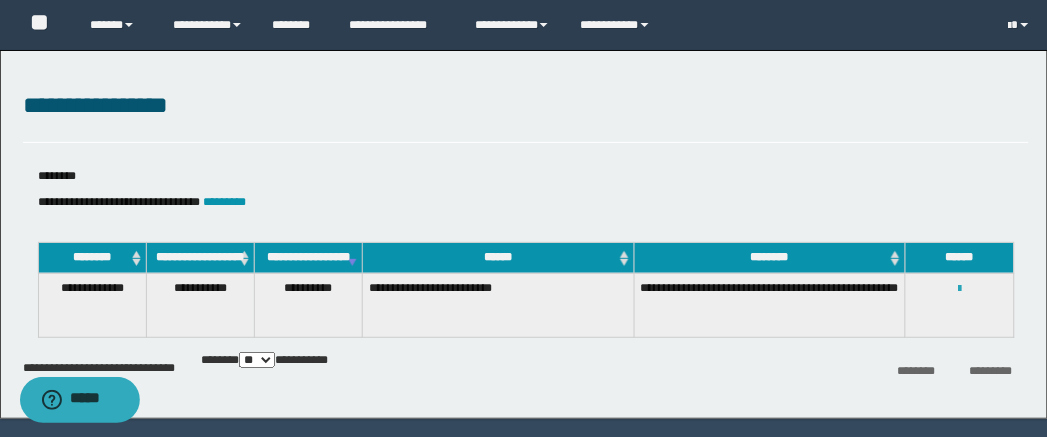click at bounding box center [959, 289] 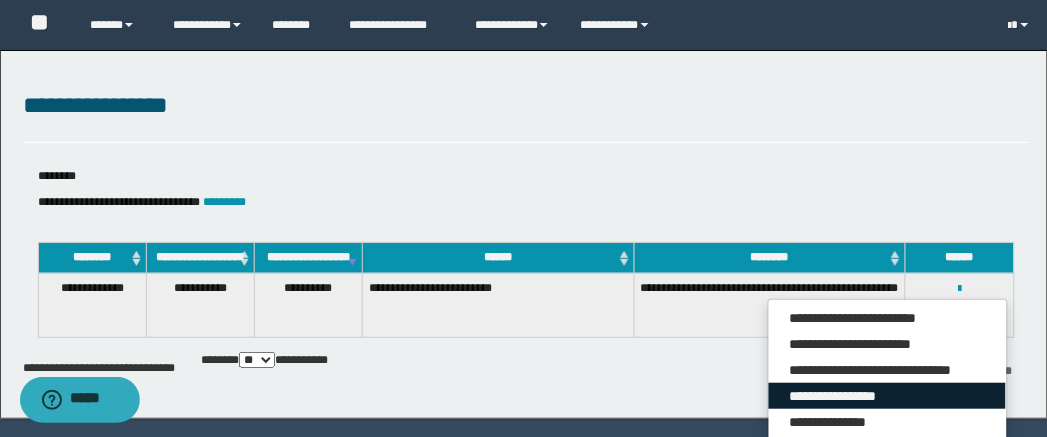 click on "**********" at bounding box center [887, 396] 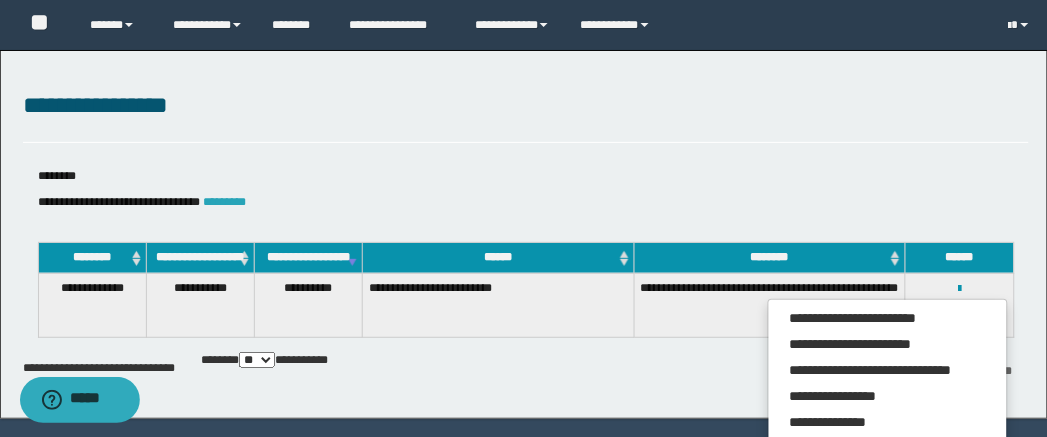 click on "*********" at bounding box center (225, 202) 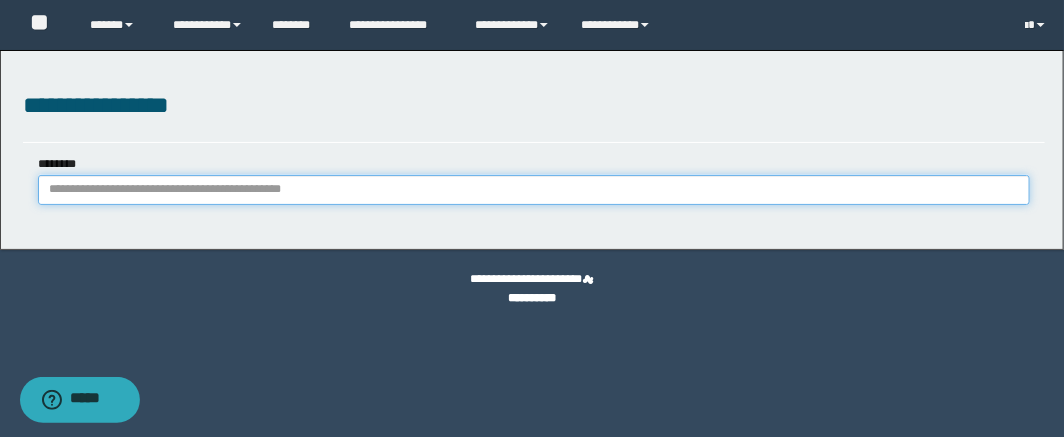 click on "********" at bounding box center (534, 190) 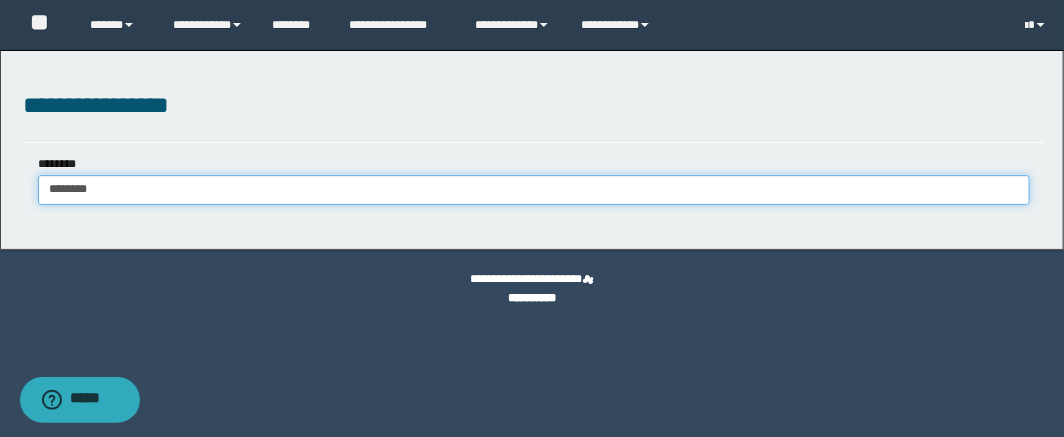 type on "********" 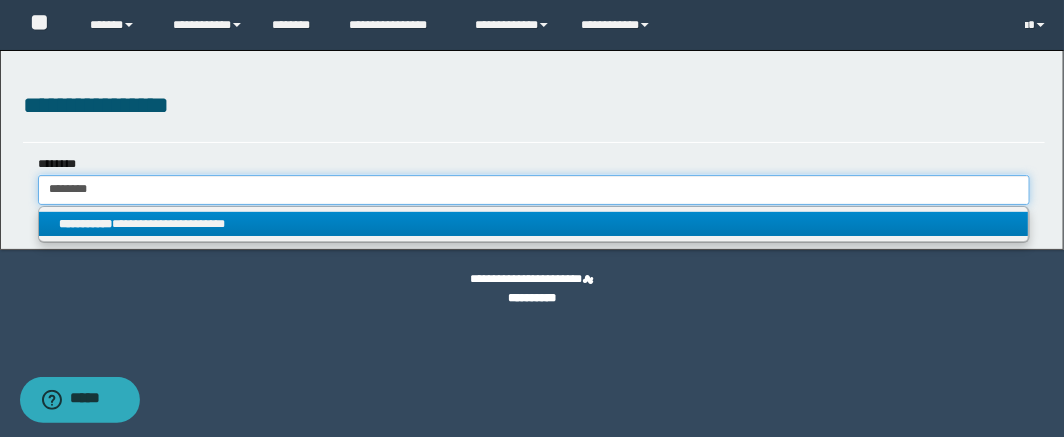 type on "********" 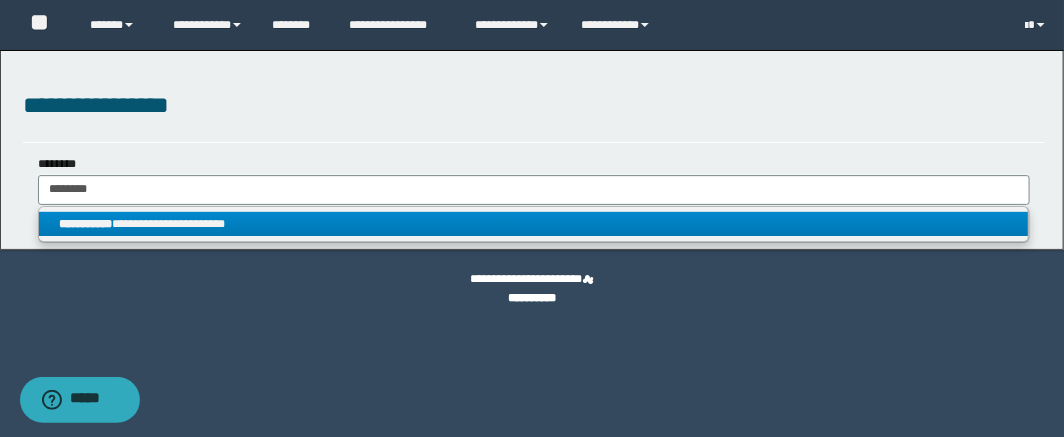 click on "**********" at bounding box center (534, 224) 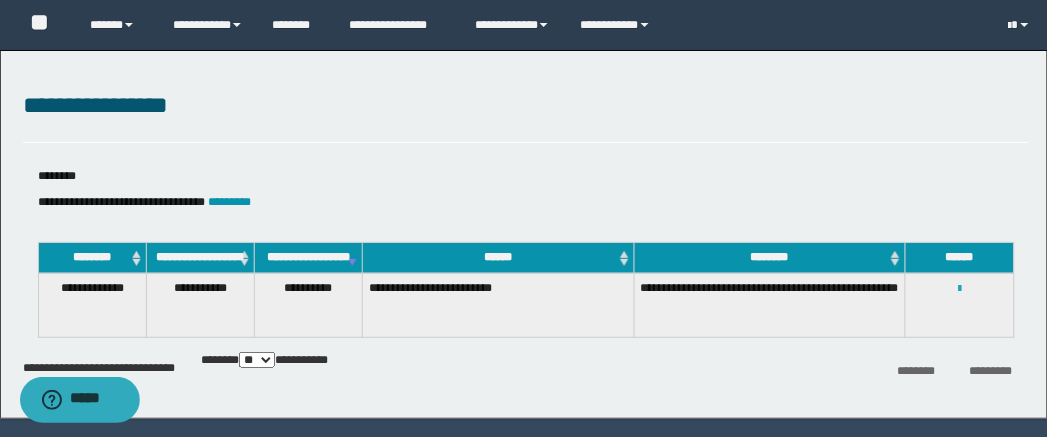 click at bounding box center (959, 289) 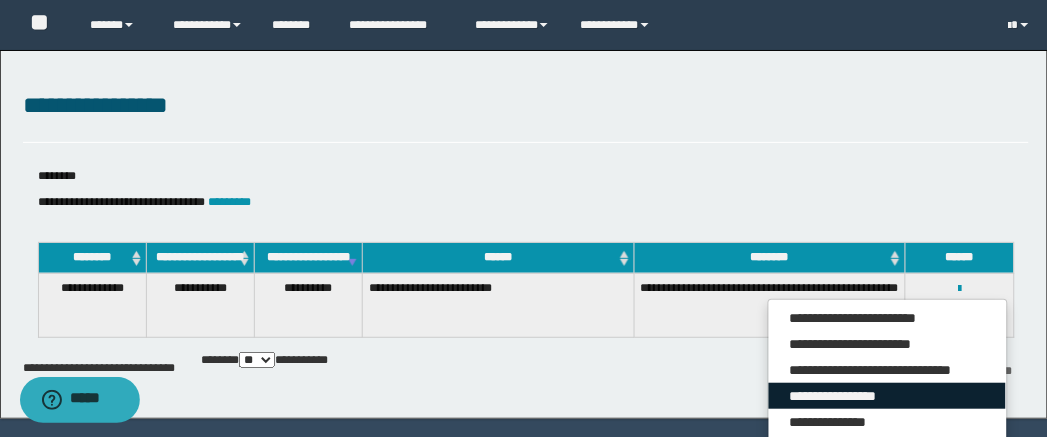 click on "**********" at bounding box center [887, 396] 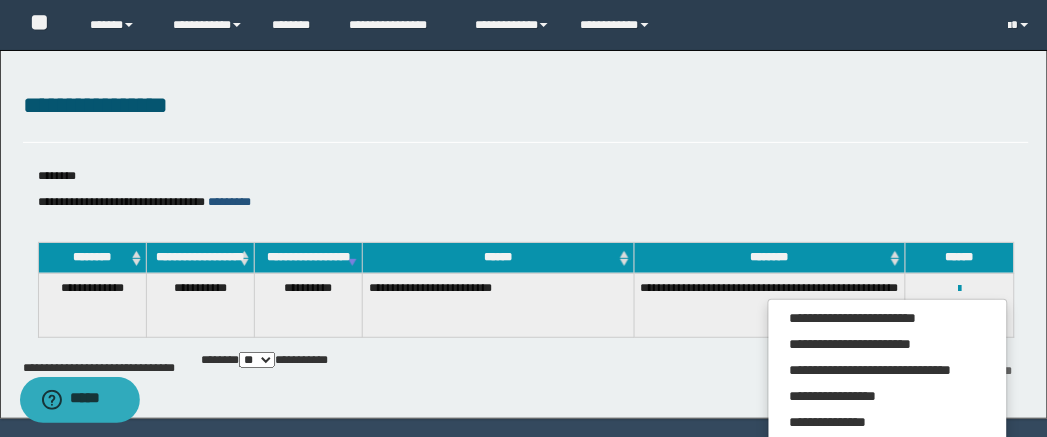 click on "*********" at bounding box center (230, 202) 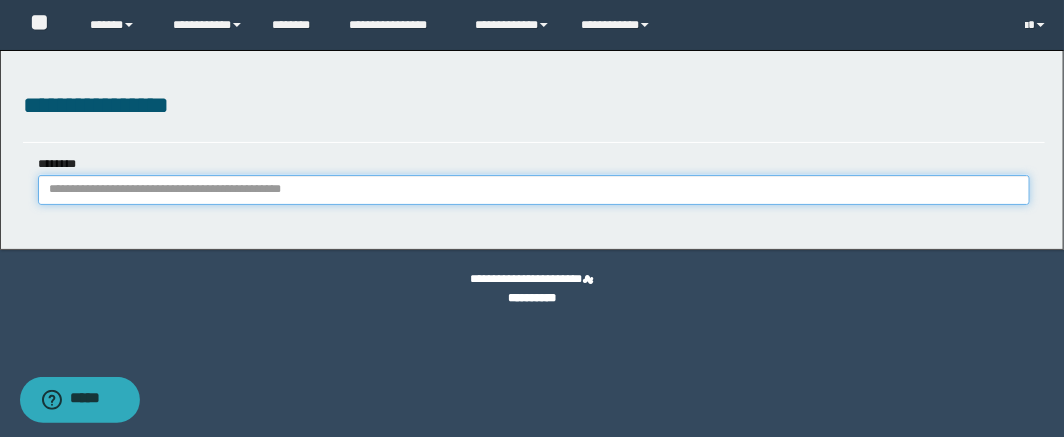 click on "********" at bounding box center (534, 190) 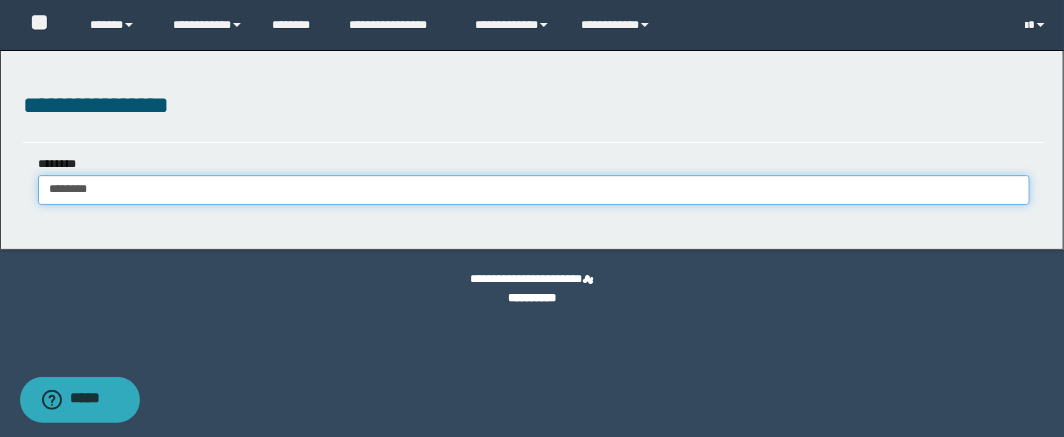 type on "********" 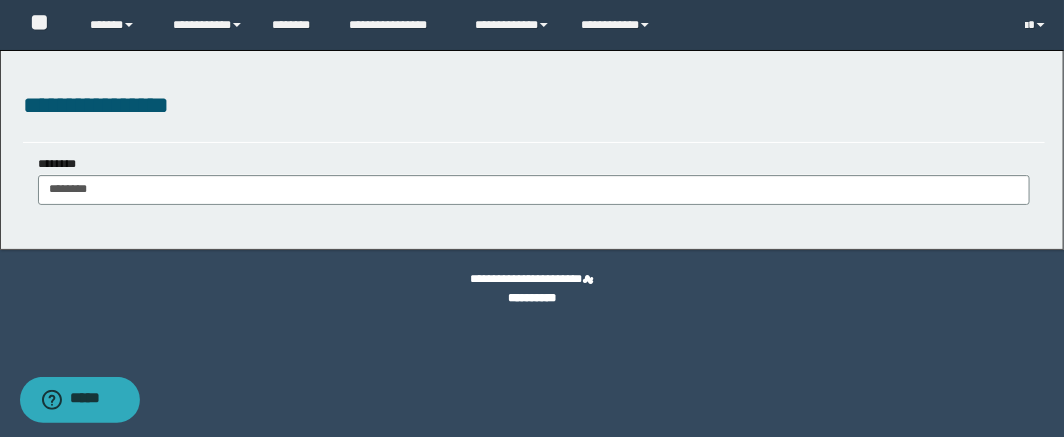 click on "**********" at bounding box center (532, 150) 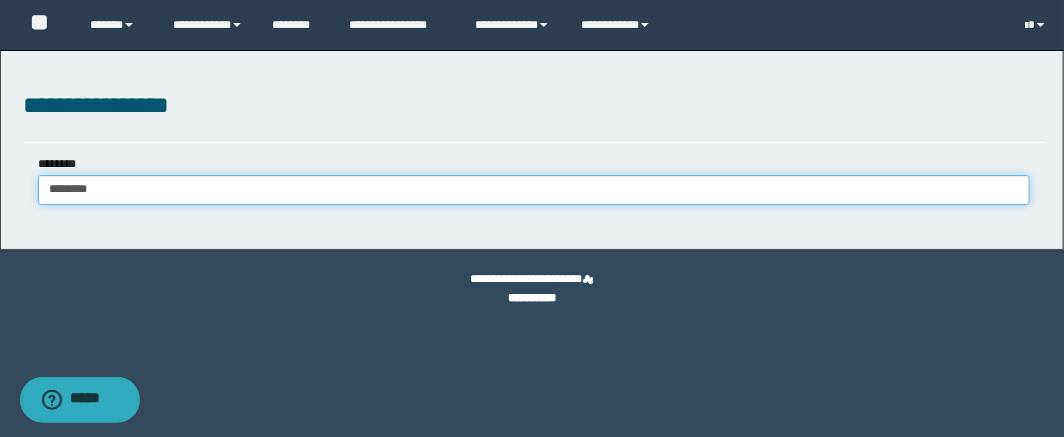 click on "********" at bounding box center (534, 190) 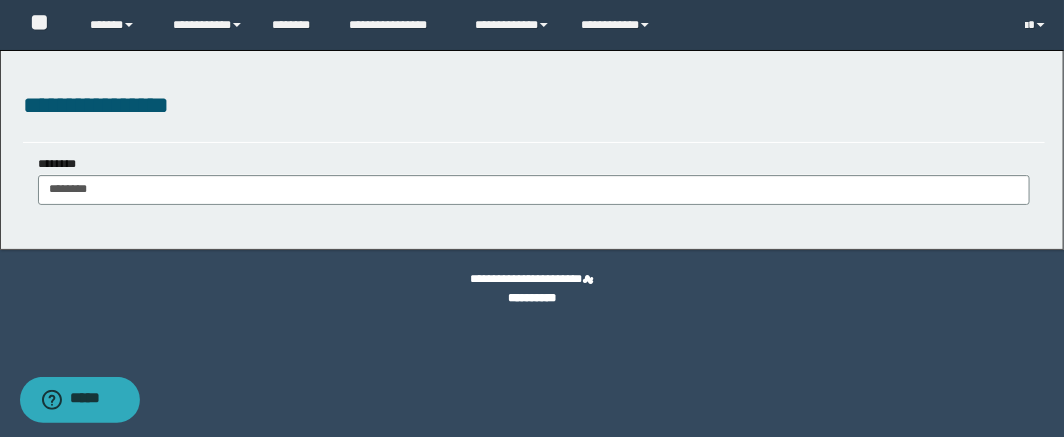 click on "********" at bounding box center [534, 190] 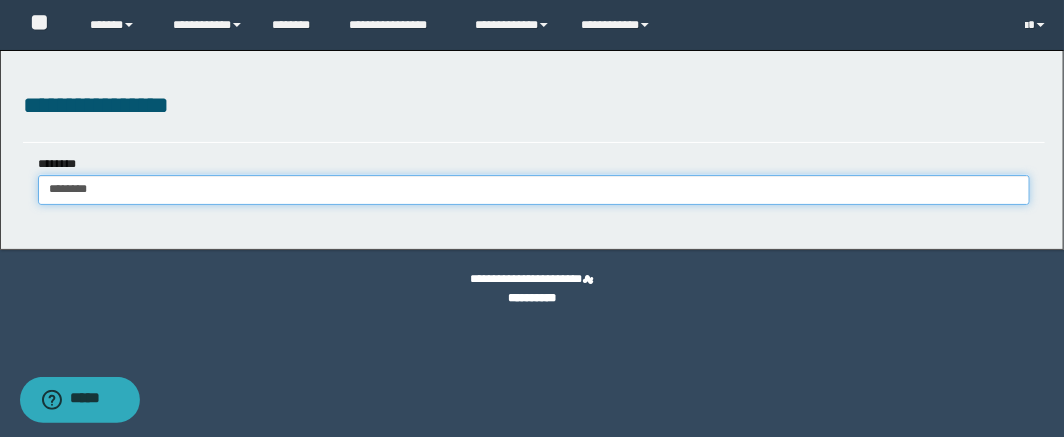 type on "********" 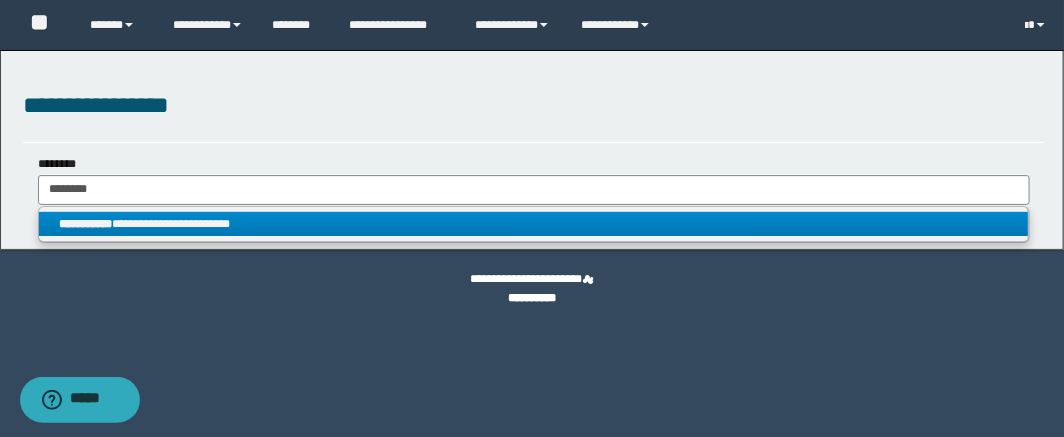 drag, startPoint x: 304, startPoint y: 220, endPoint x: 364, endPoint y: 226, distance: 60.299255 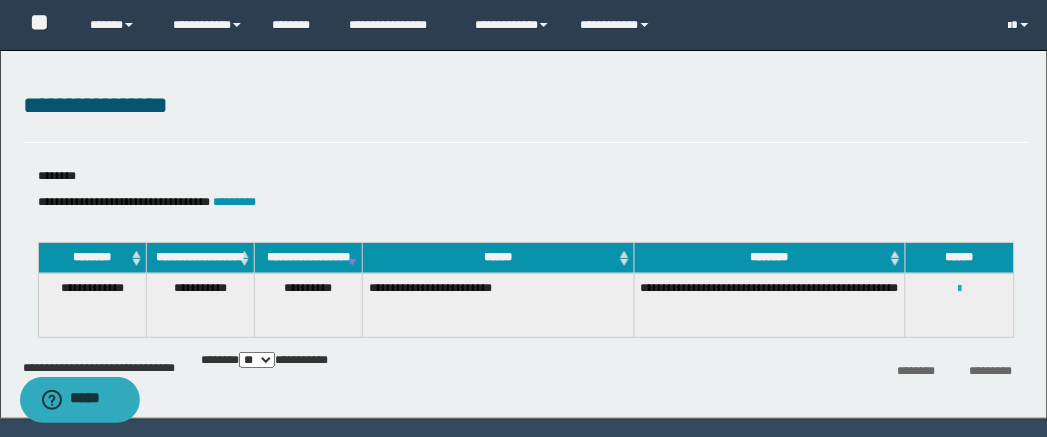click at bounding box center (959, 289) 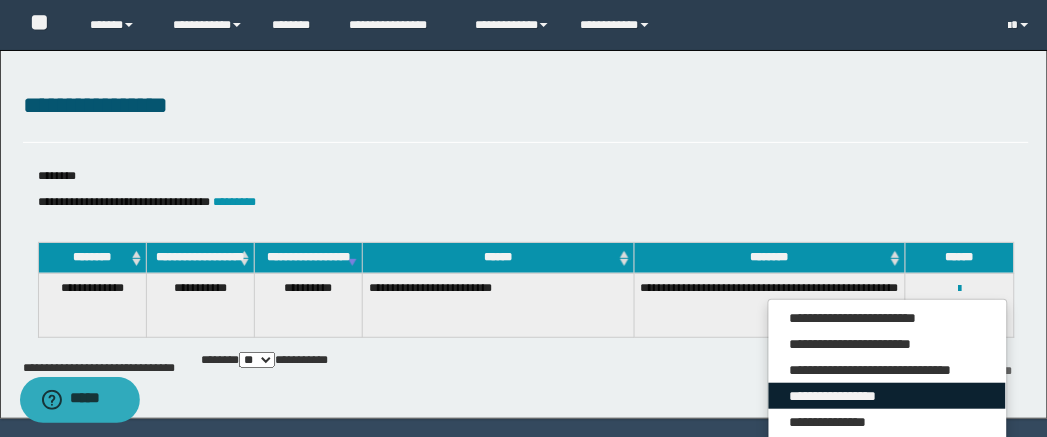 click on "**********" at bounding box center [887, 396] 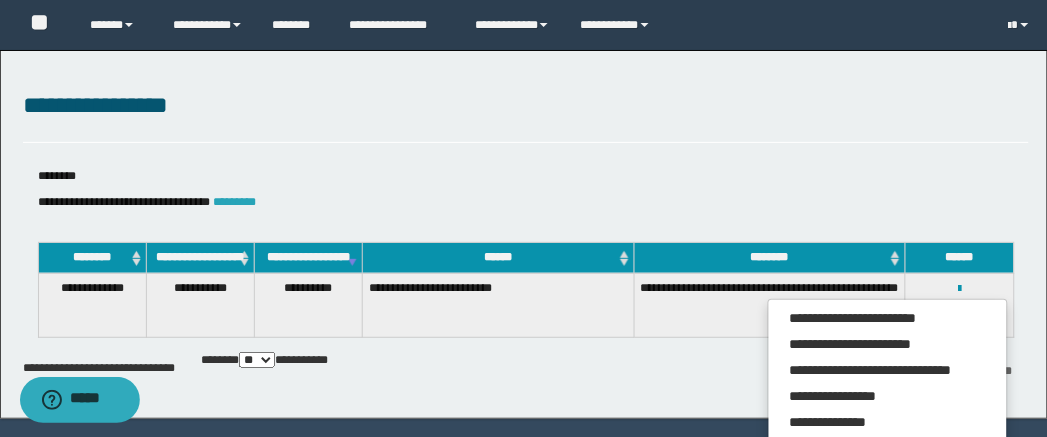 click on "*********" at bounding box center (235, 202) 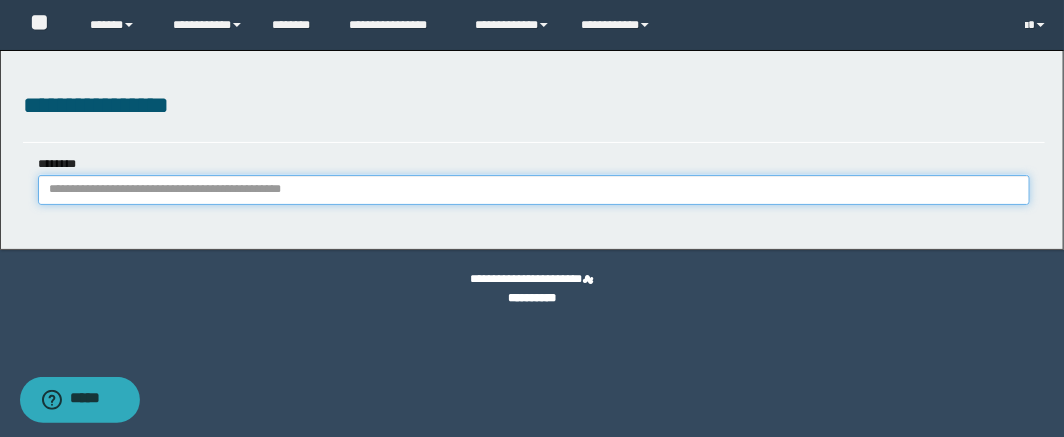 click on "********" at bounding box center [534, 190] 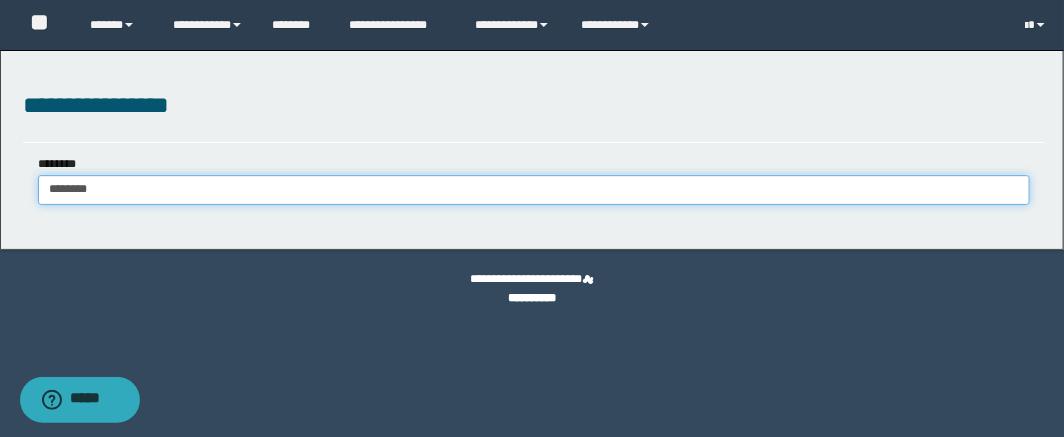 type on "********" 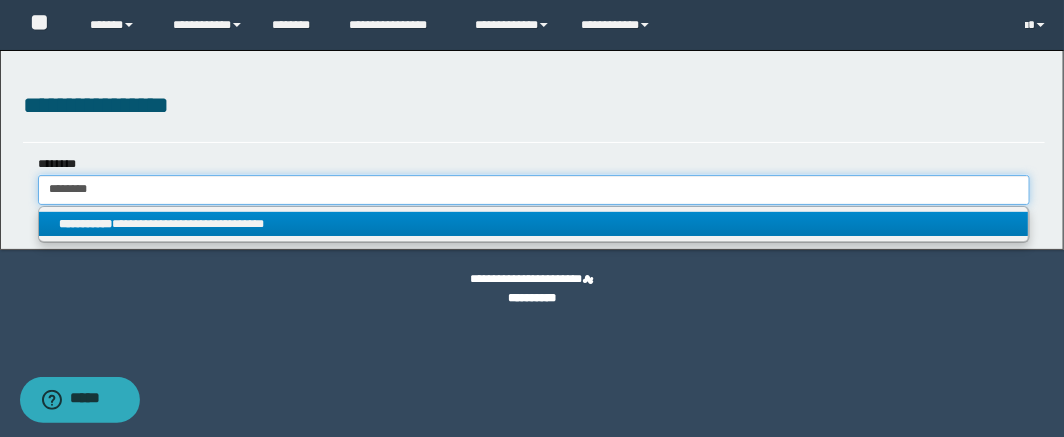 type on "********" 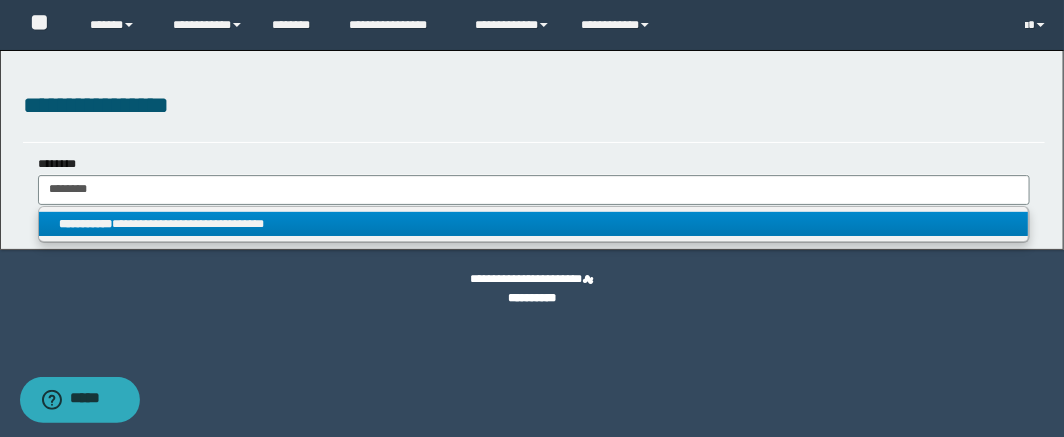 click on "**********" at bounding box center [534, 224] 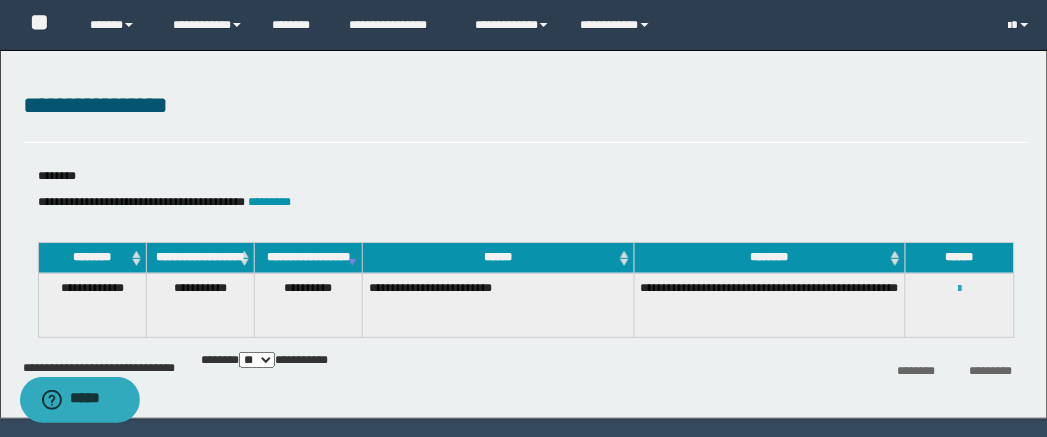 click at bounding box center (959, 289) 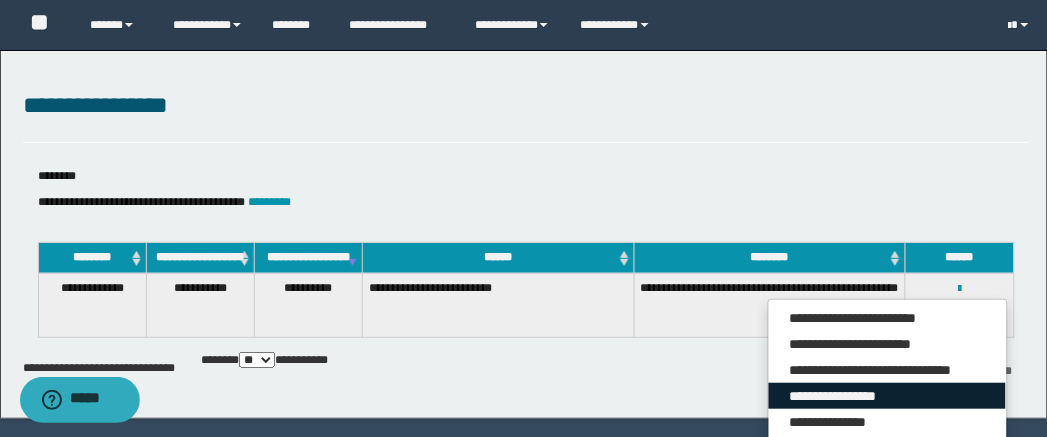 click on "**********" at bounding box center (887, 396) 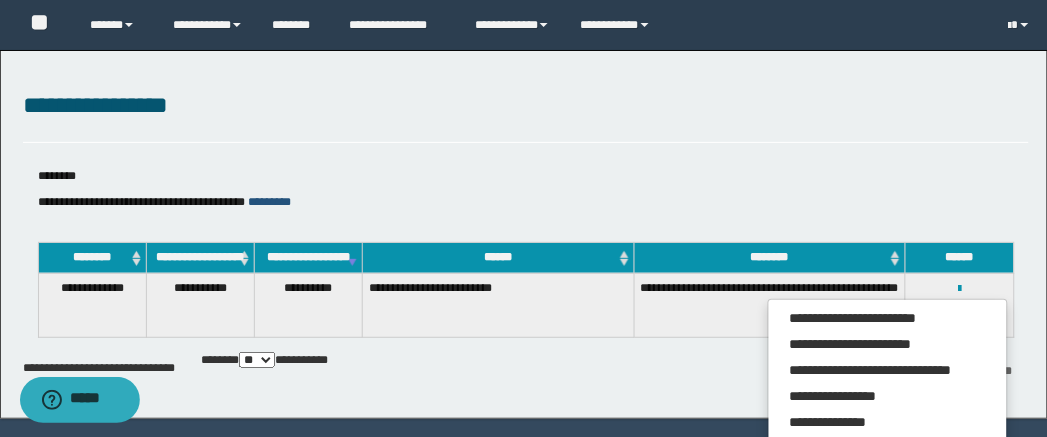 click on "*********" at bounding box center [270, 202] 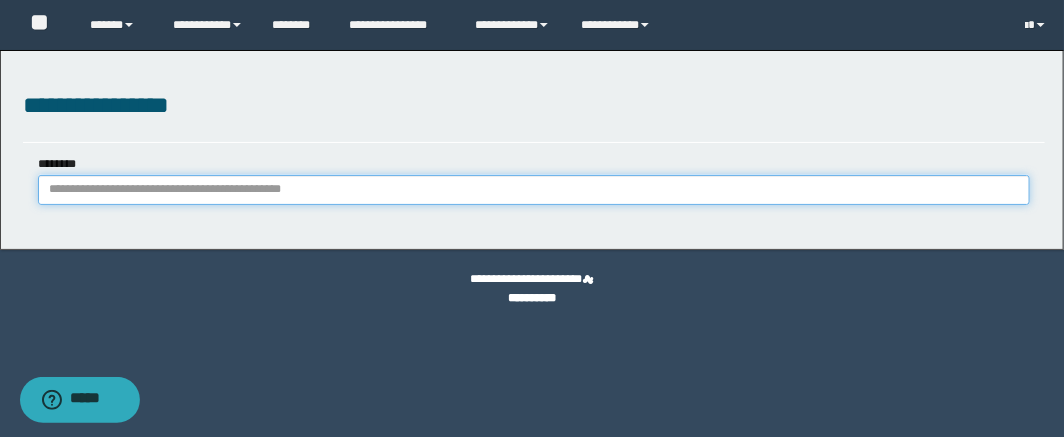 click on "********" at bounding box center (534, 190) 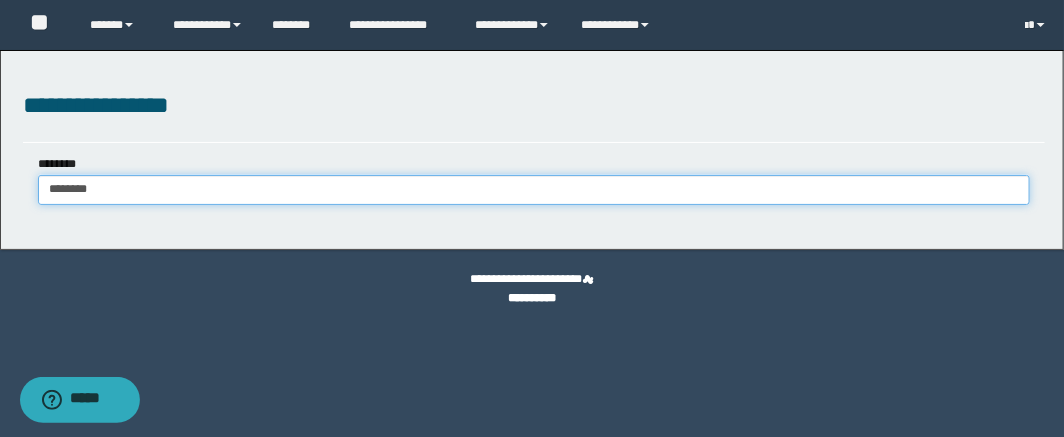 type on "********" 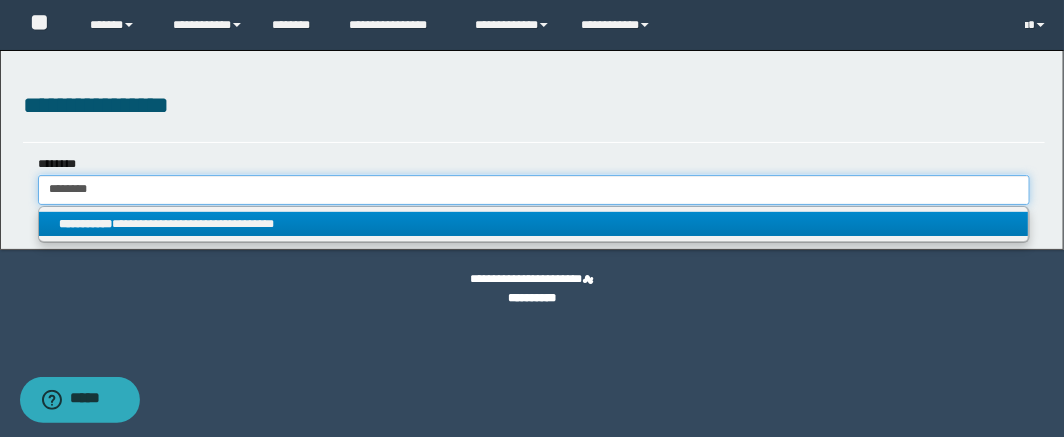 type on "********" 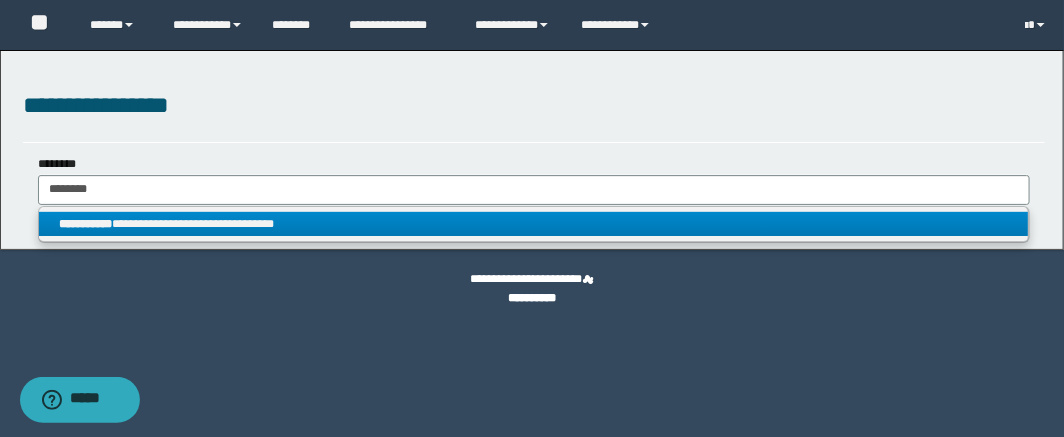 drag, startPoint x: 308, startPoint y: 217, endPoint x: 396, endPoint y: 232, distance: 89.26926 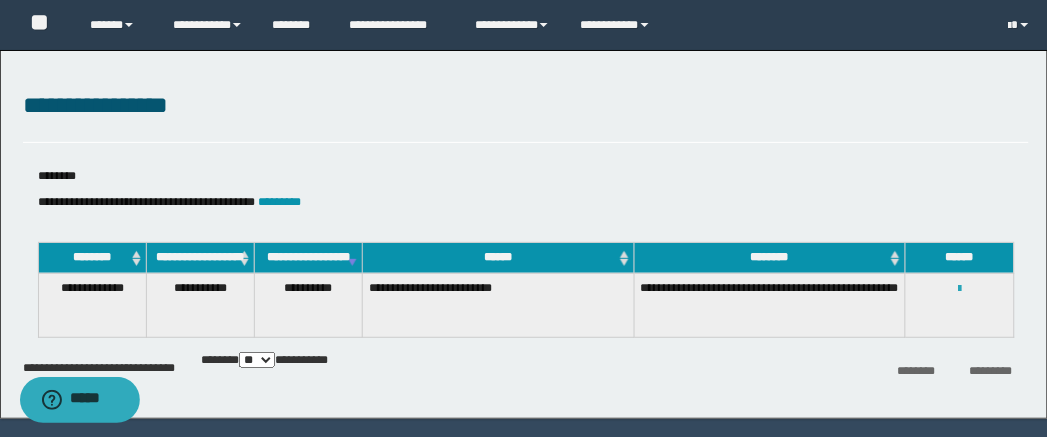click at bounding box center [959, 289] 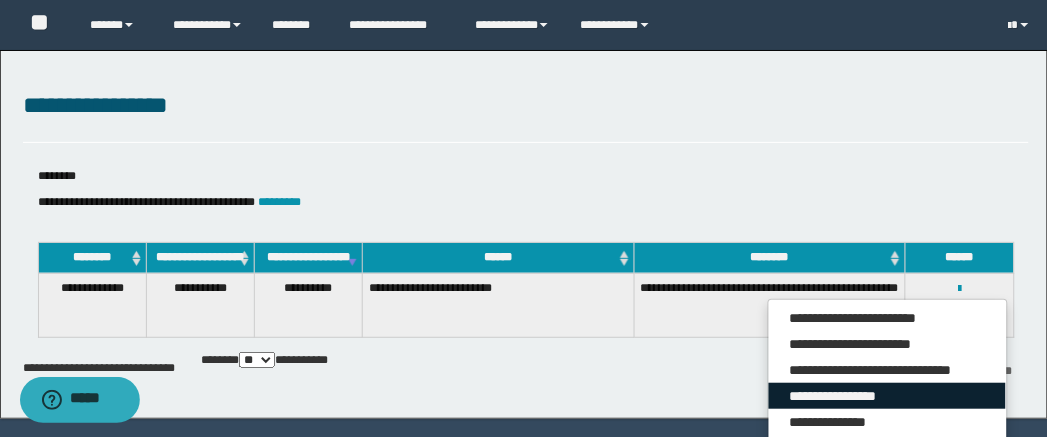 click on "**********" at bounding box center [887, 396] 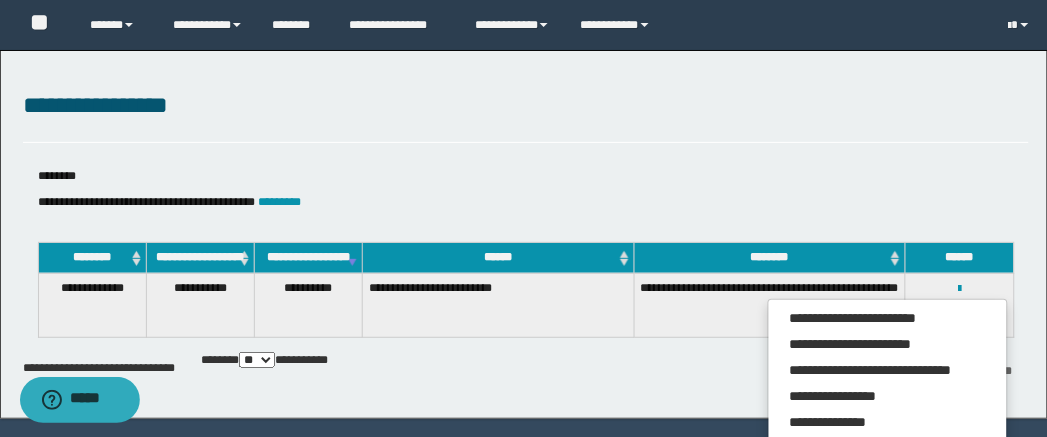 click on "*********" at bounding box center (280, 202) 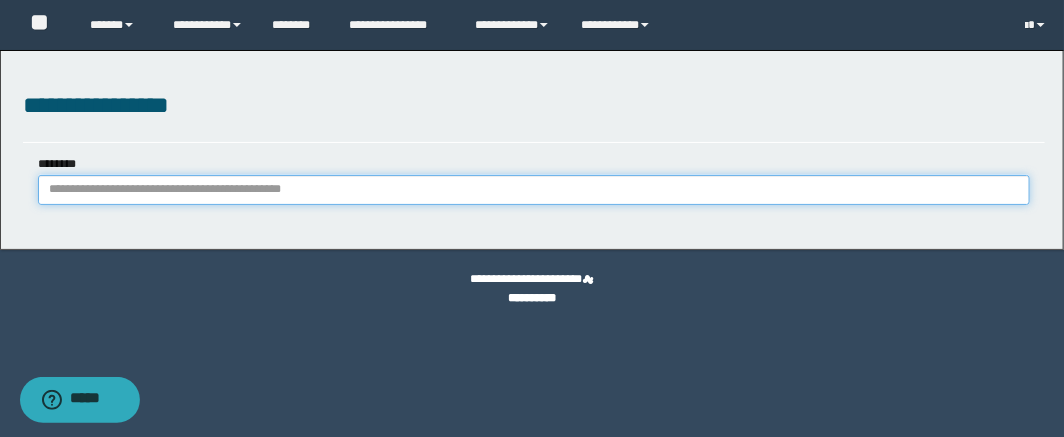 click on "********" at bounding box center (534, 190) 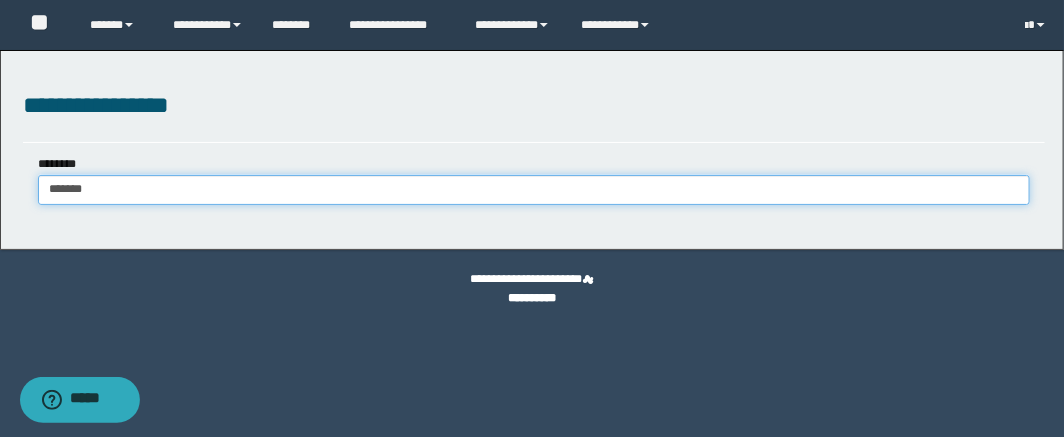 type on "*******" 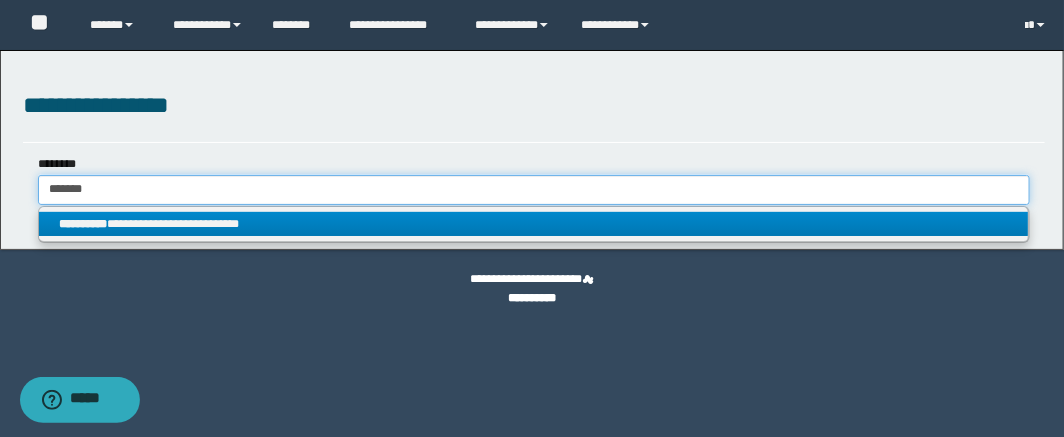 type on "*******" 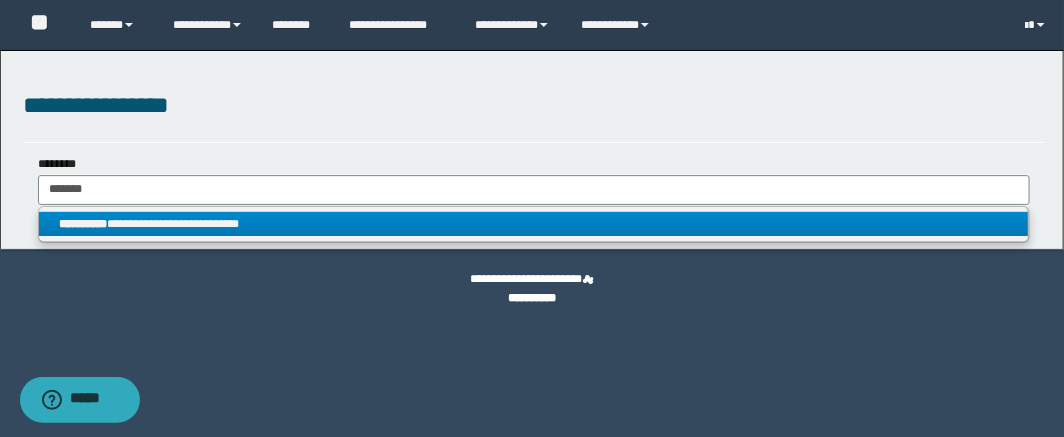 click on "**********" at bounding box center (534, 224) 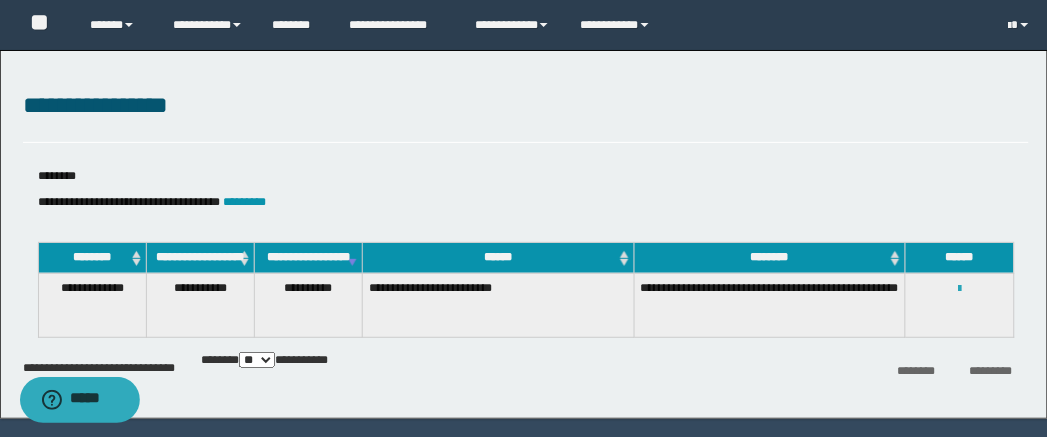 click at bounding box center [959, 289] 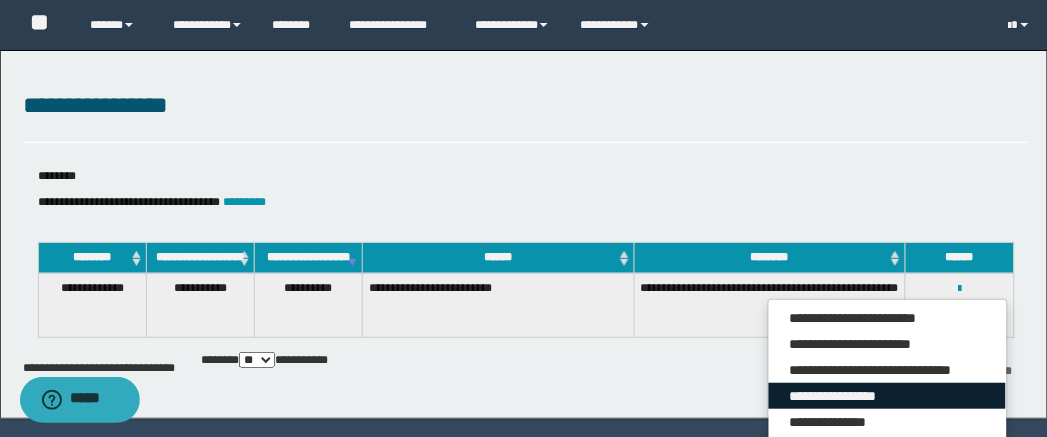 click on "**********" at bounding box center (887, 396) 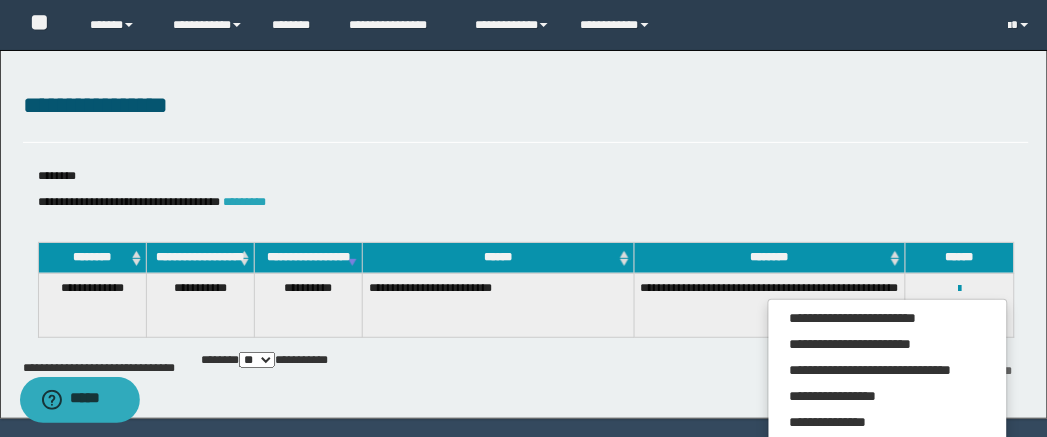 click on "*********" at bounding box center [245, 202] 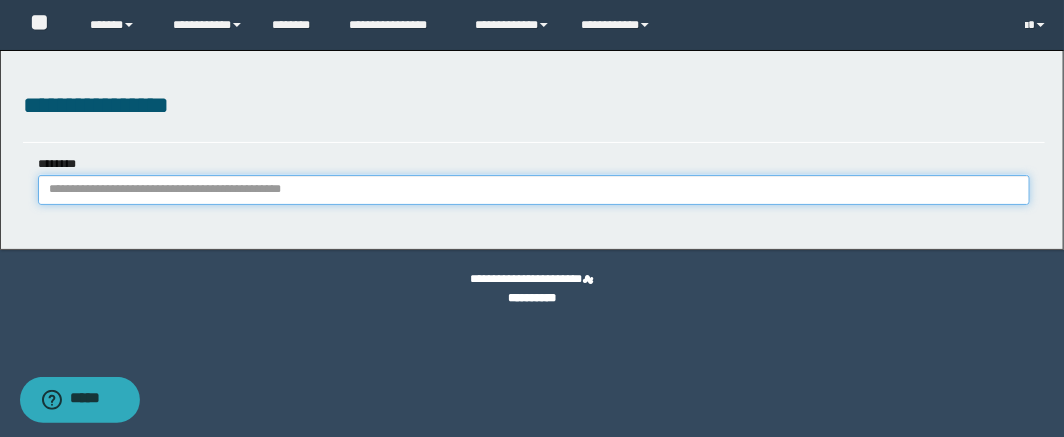 click on "********" at bounding box center [534, 190] 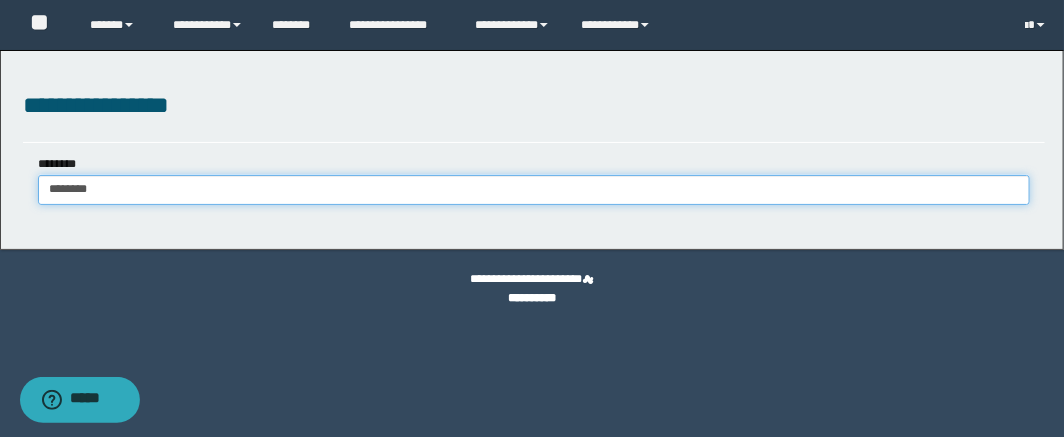 type on "********" 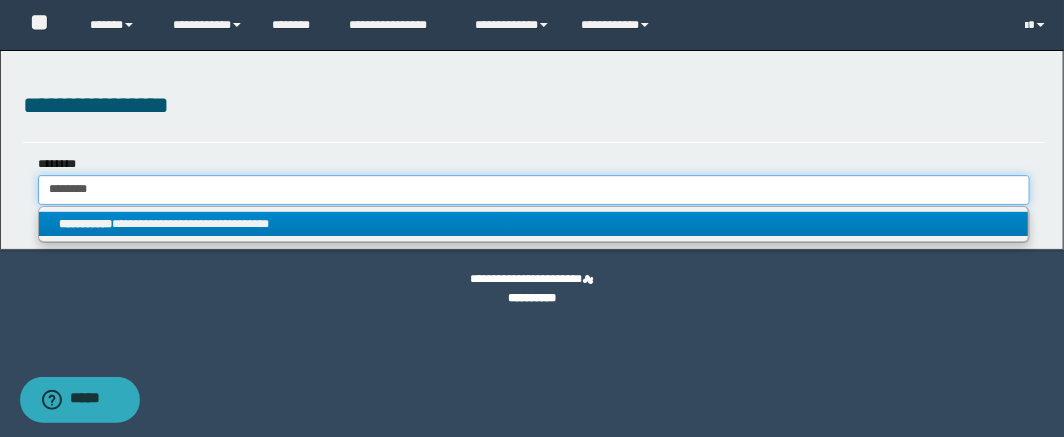 type on "********" 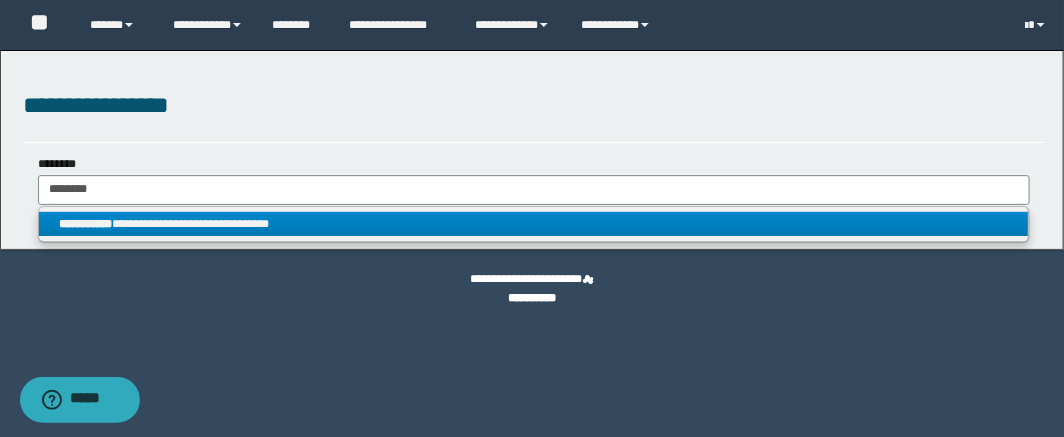 drag, startPoint x: 330, startPoint y: 207, endPoint x: 667, endPoint y: 271, distance: 343.02332 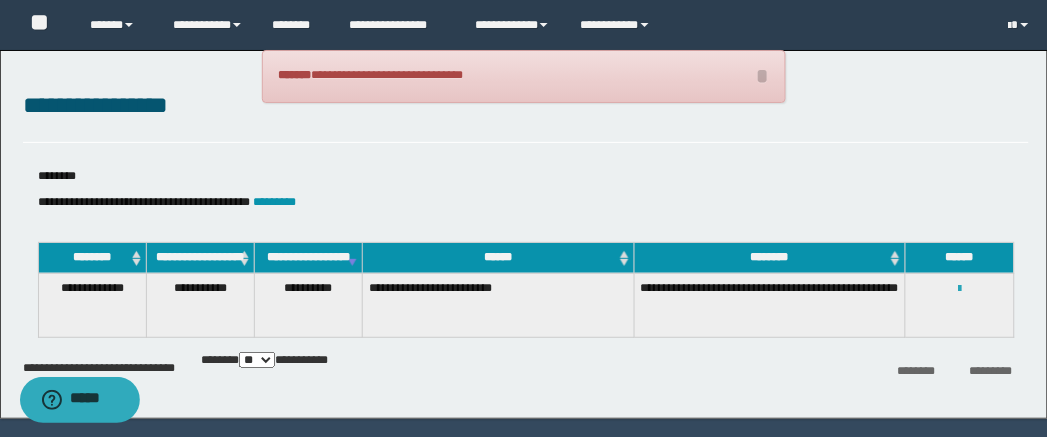 click at bounding box center [959, 289] 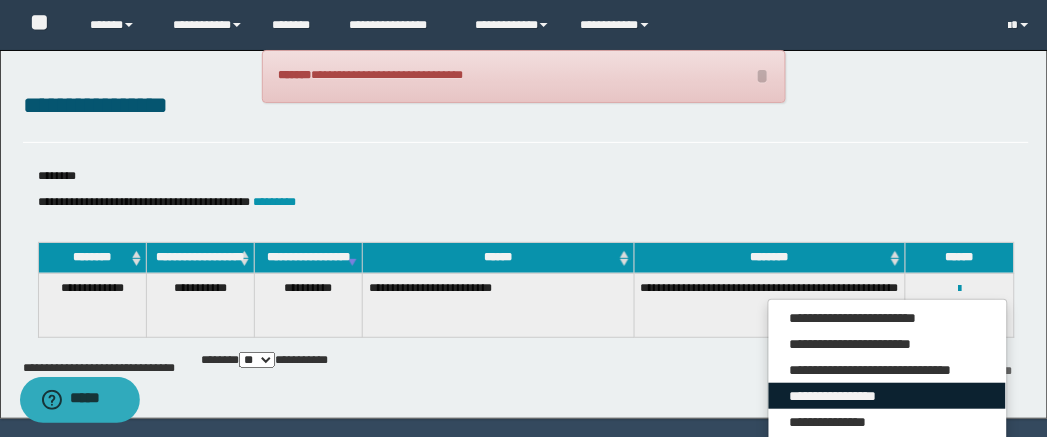 click on "**********" at bounding box center (887, 396) 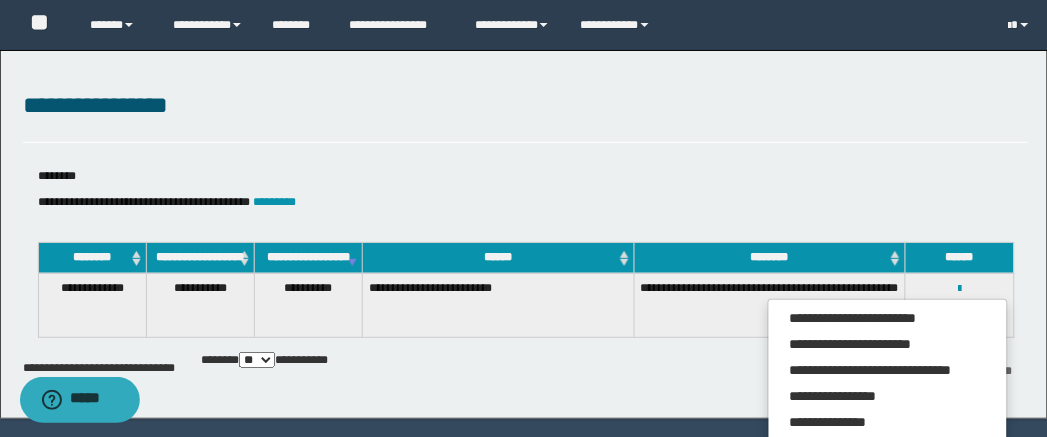 click on "**********" at bounding box center [526, 202] 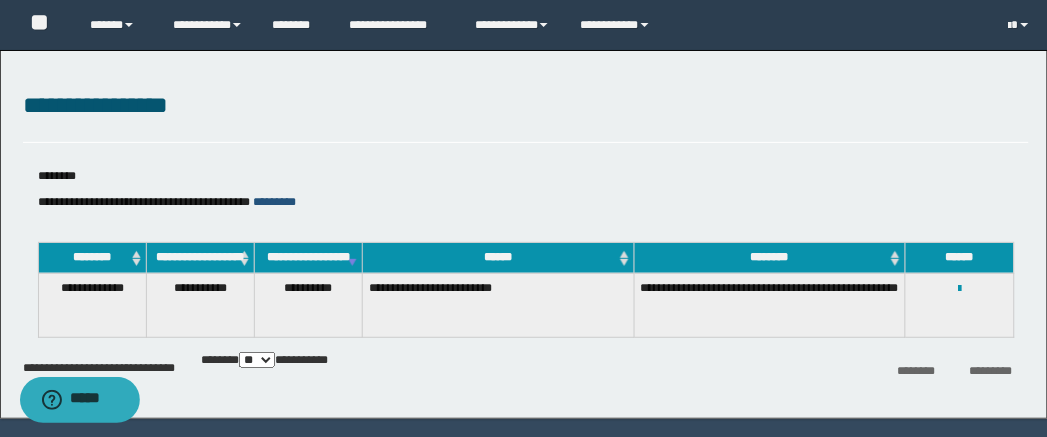 drag, startPoint x: 348, startPoint y: 197, endPoint x: 373, endPoint y: 197, distance: 25 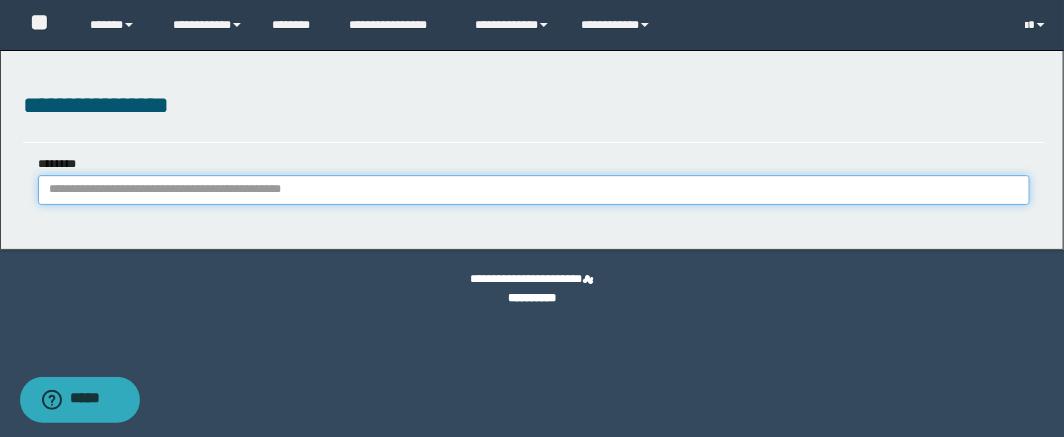click on "********" at bounding box center [534, 190] 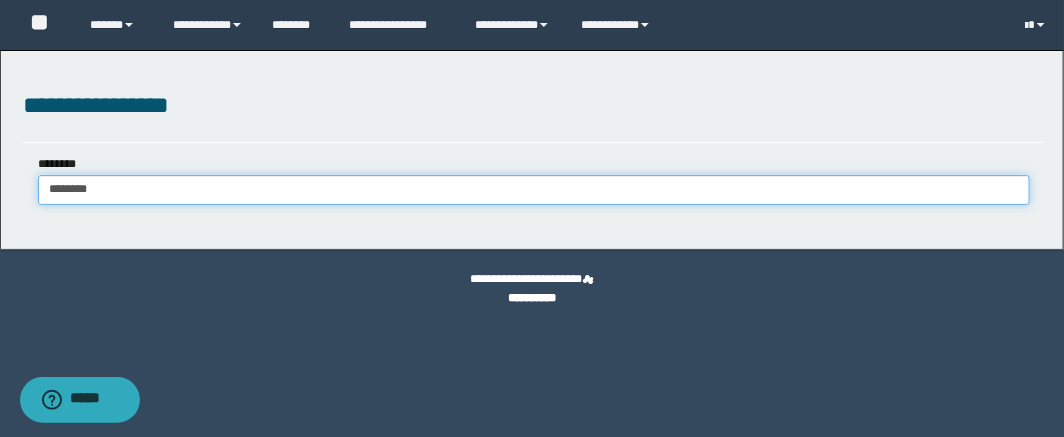 type on "********" 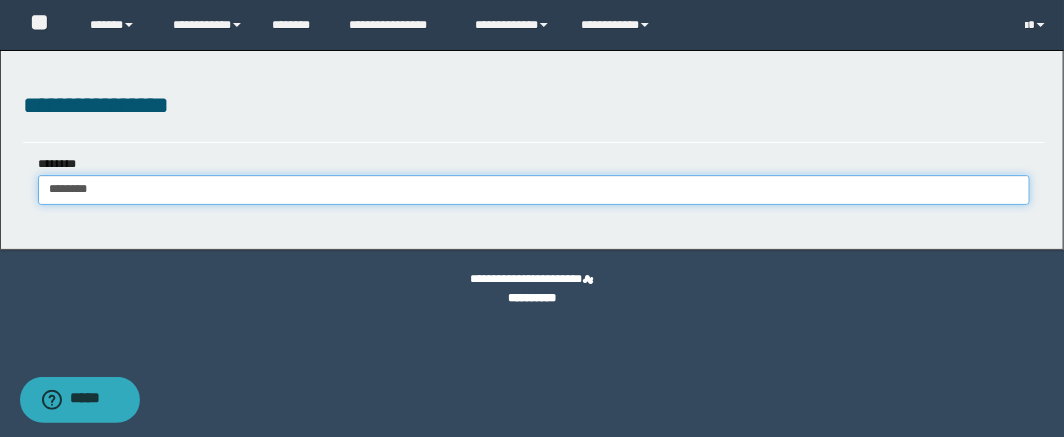 type on "********" 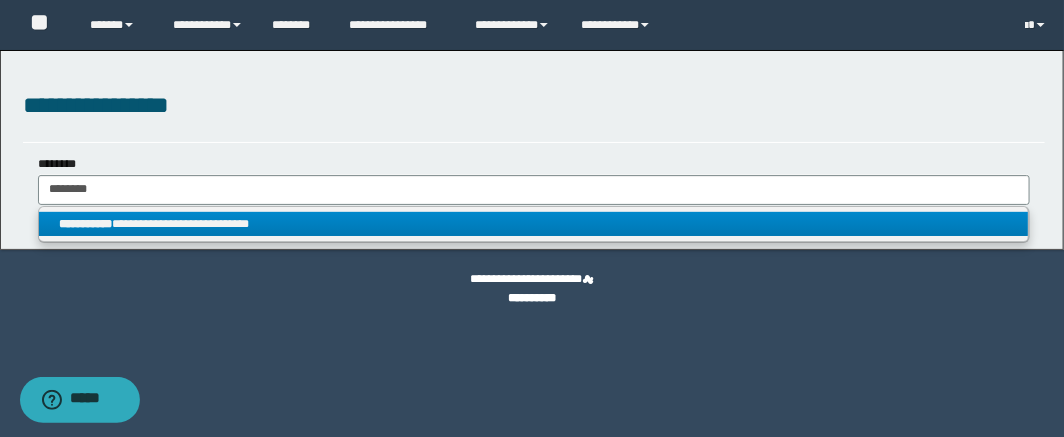 click on "**********" at bounding box center (534, 224) 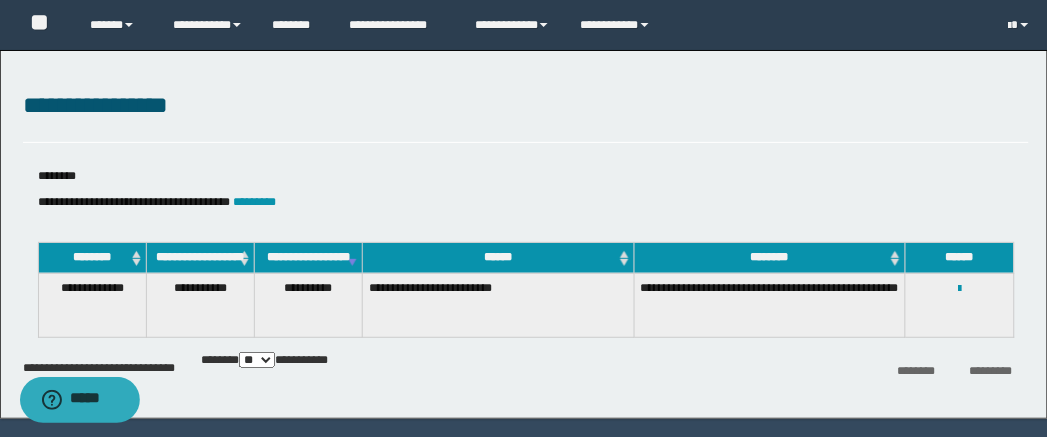 click on "**********" at bounding box center [959, 288] 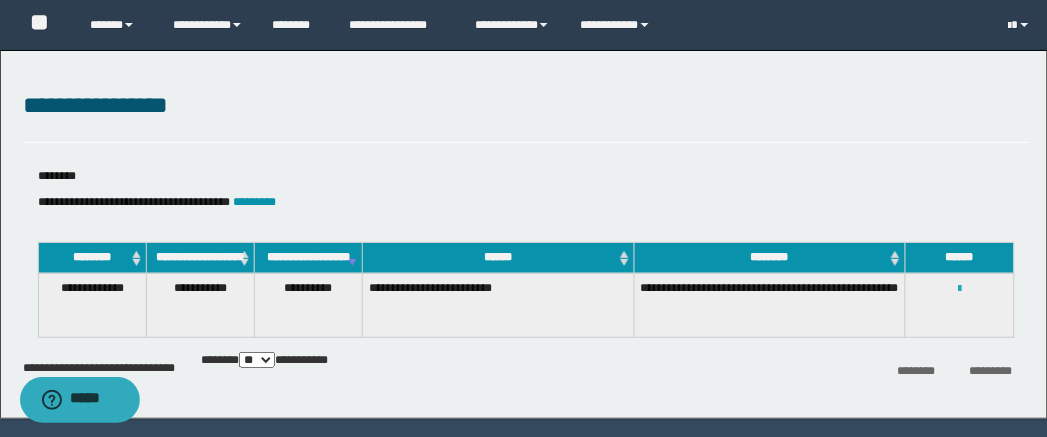 click at bounding box center (959, 289) 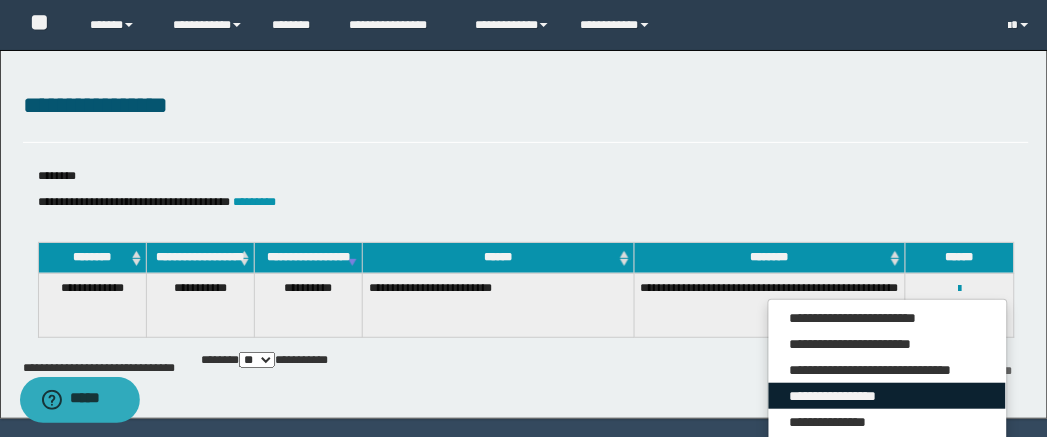 click on "**********" at bounding box center (887, 396) 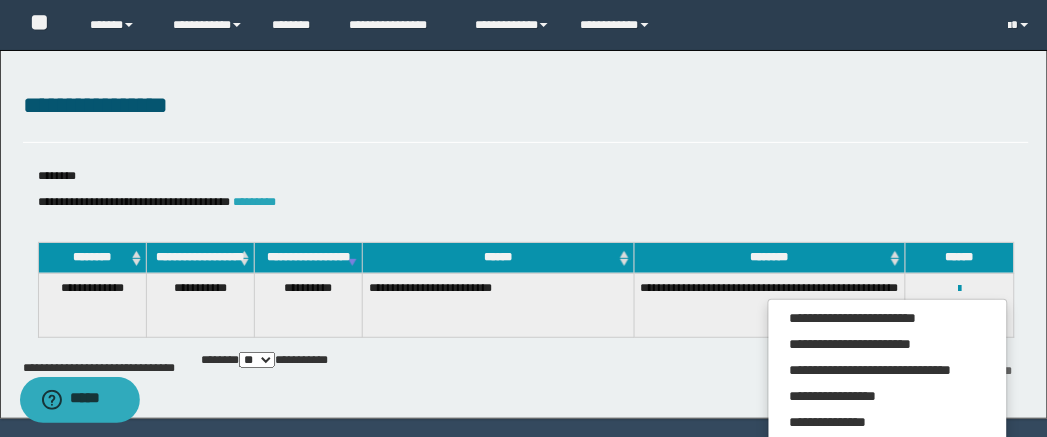 click on "*********" at bounding box center (255, 202) 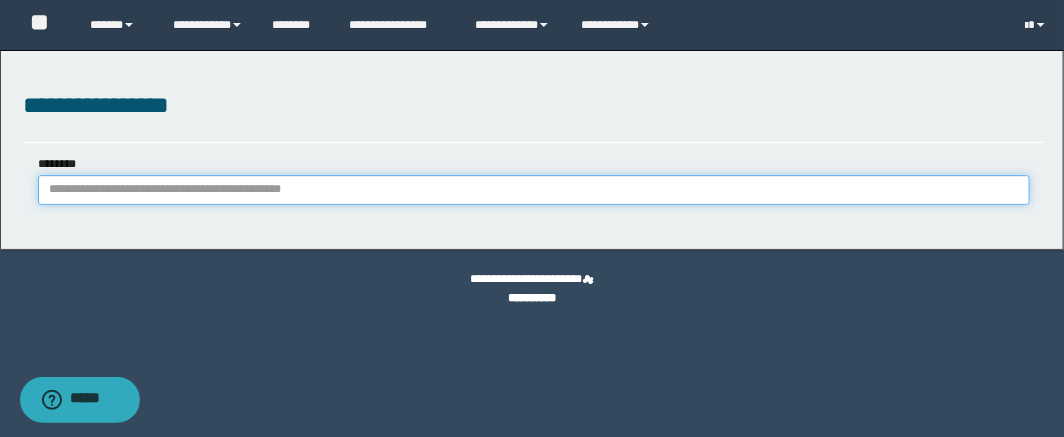 click on "********" at bounding box center [534, 190] 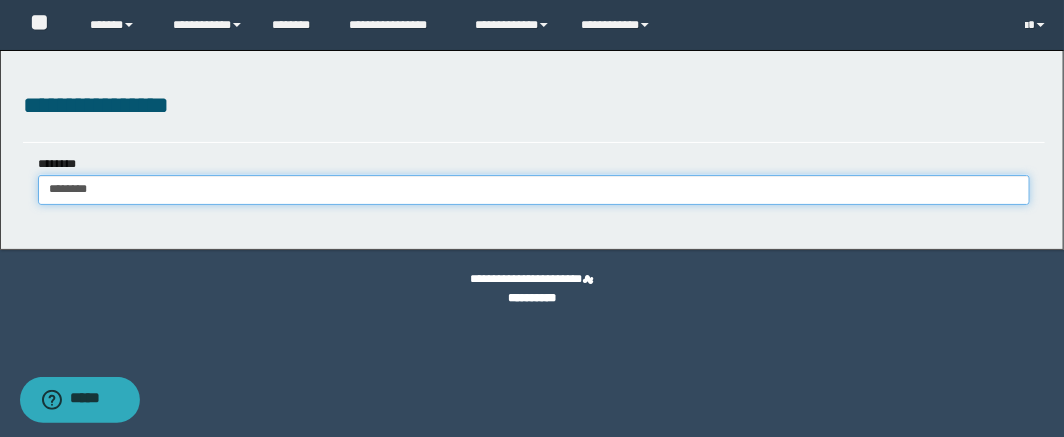 type on "********" 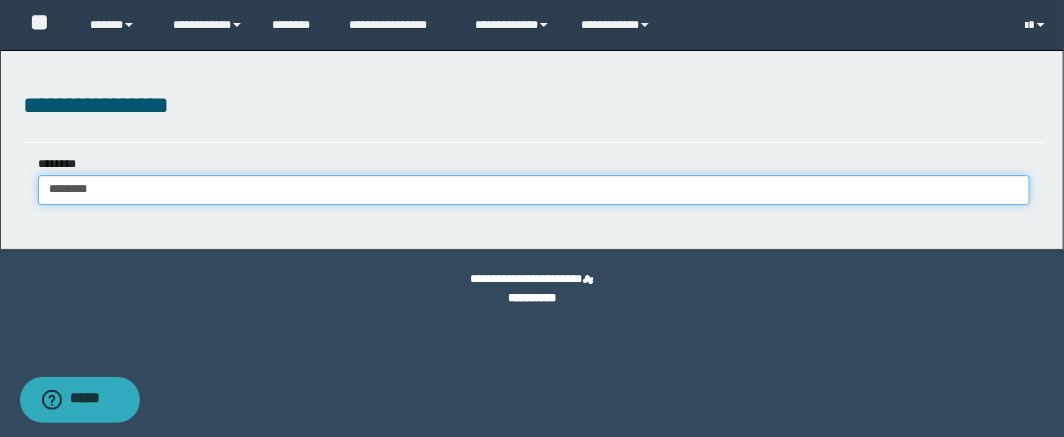 type on "********" 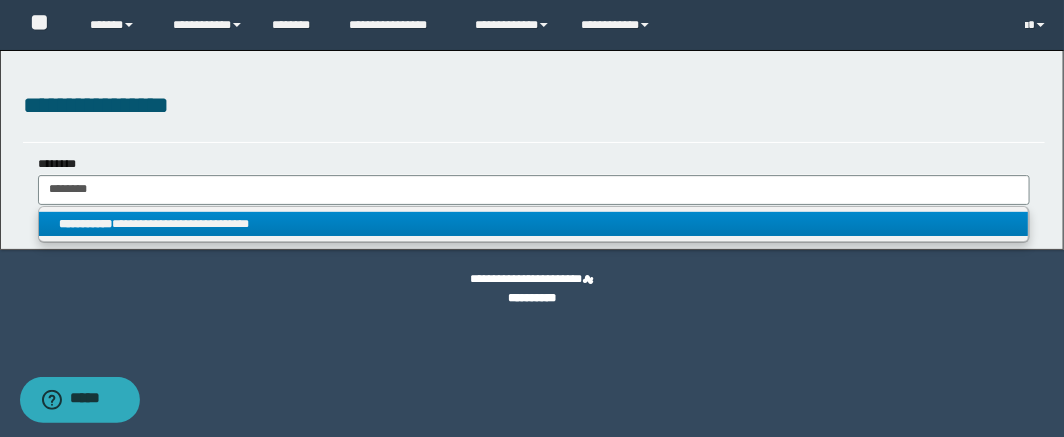 click on "**********" at bounding box center [534, 224] 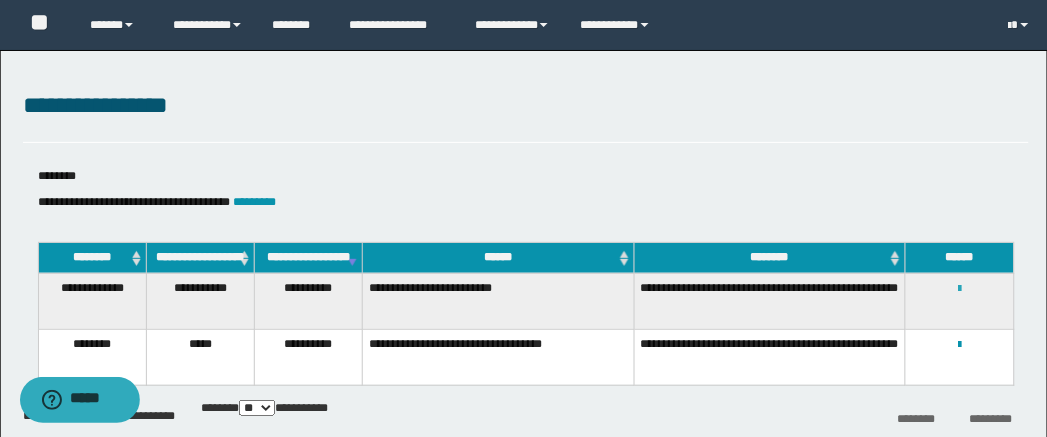 click at bounding box center (959, 289) 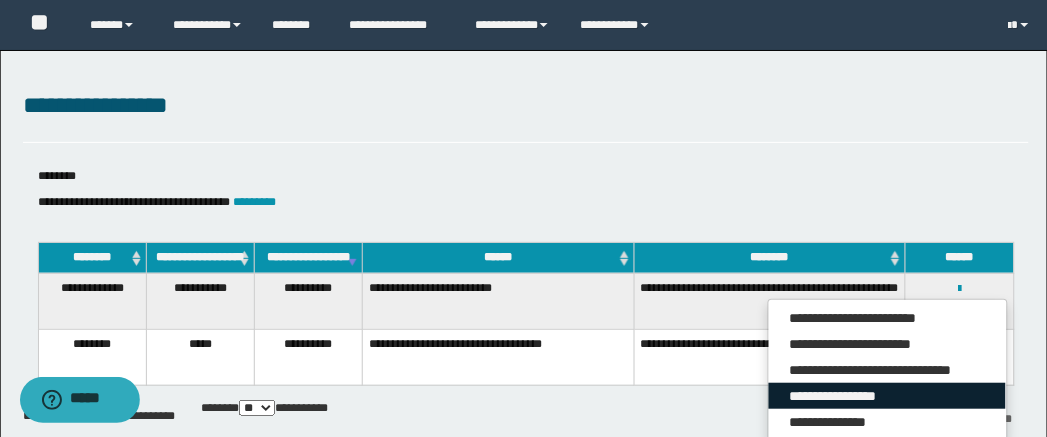 click on "**********" at bounding box center [887, 396] 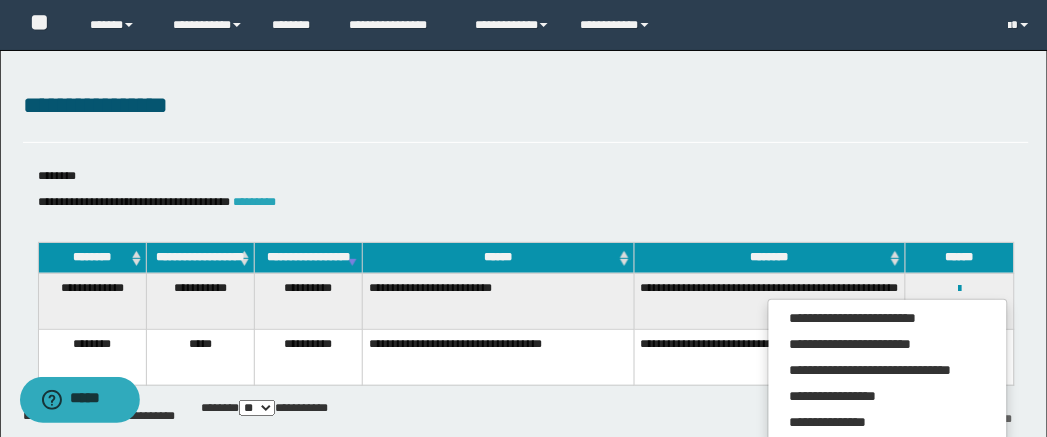 click on "*********" at bounding box center (255, 202) 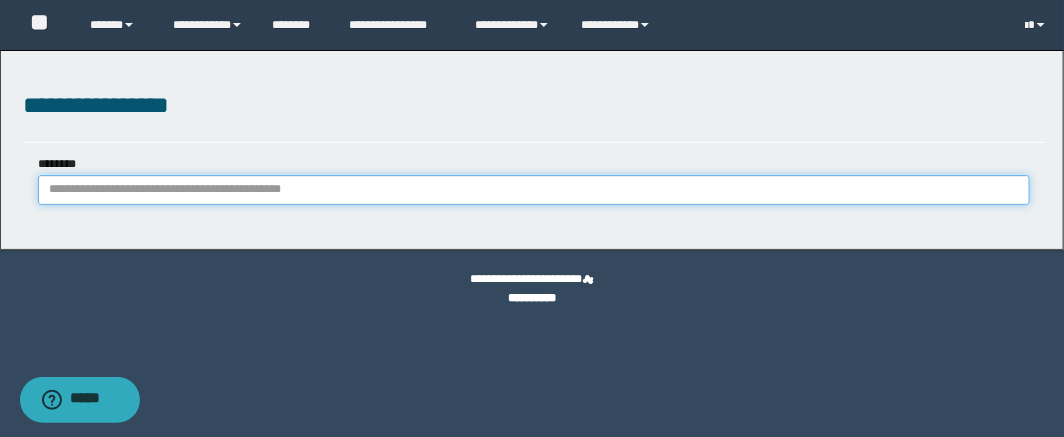 click on "********" at bounding box center (534, 190) 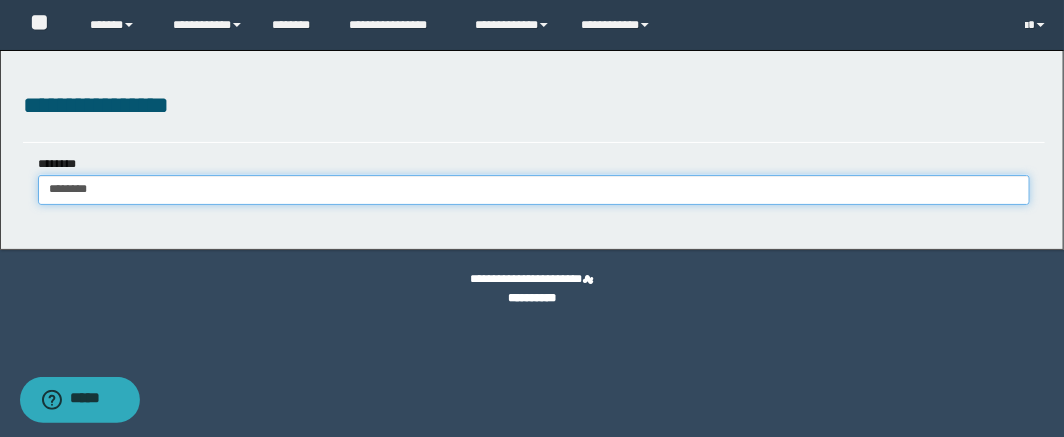 type on "********" 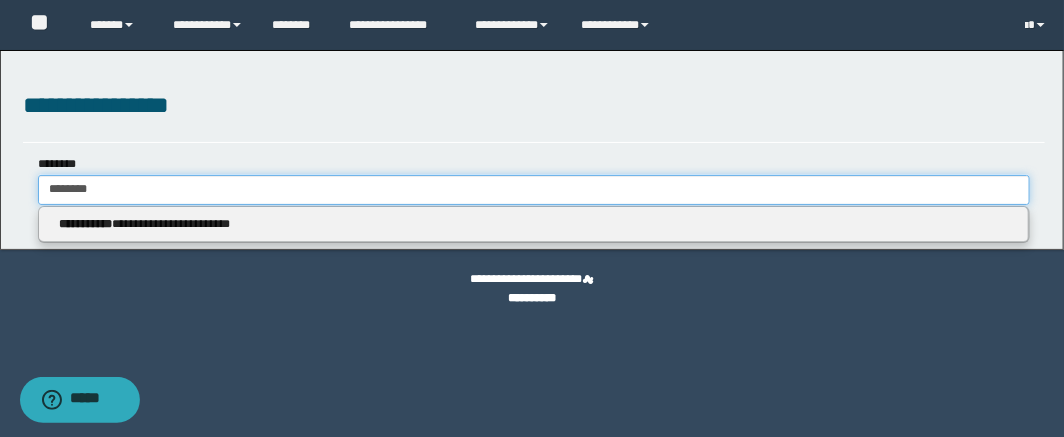 type on "********" 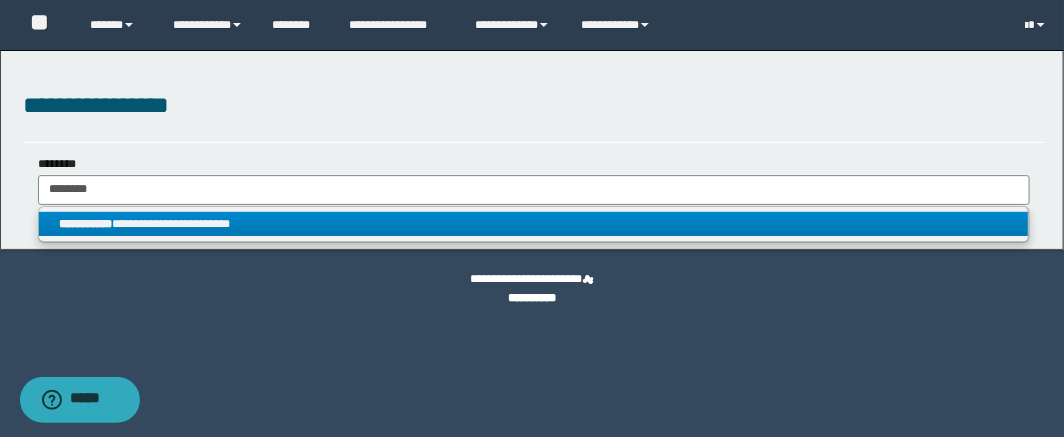 click on "**********" at bounding box center [534, 224] 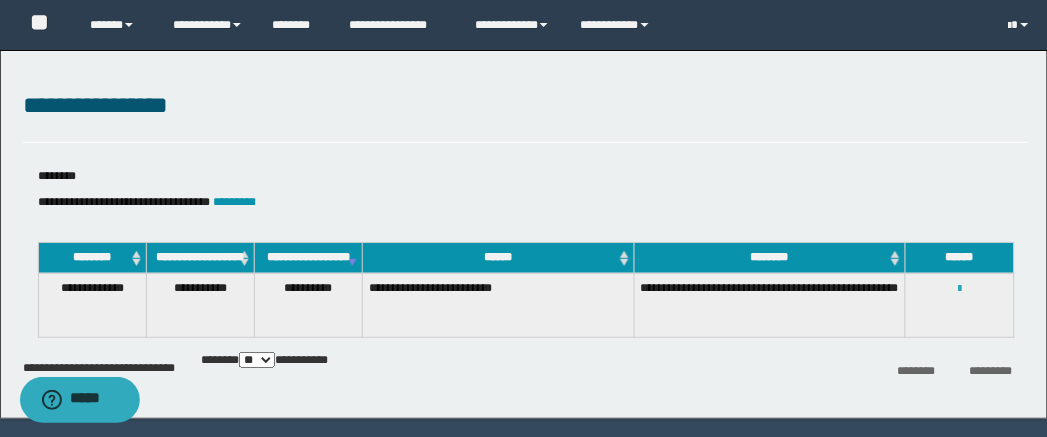 click at bounding box center (959, 289) 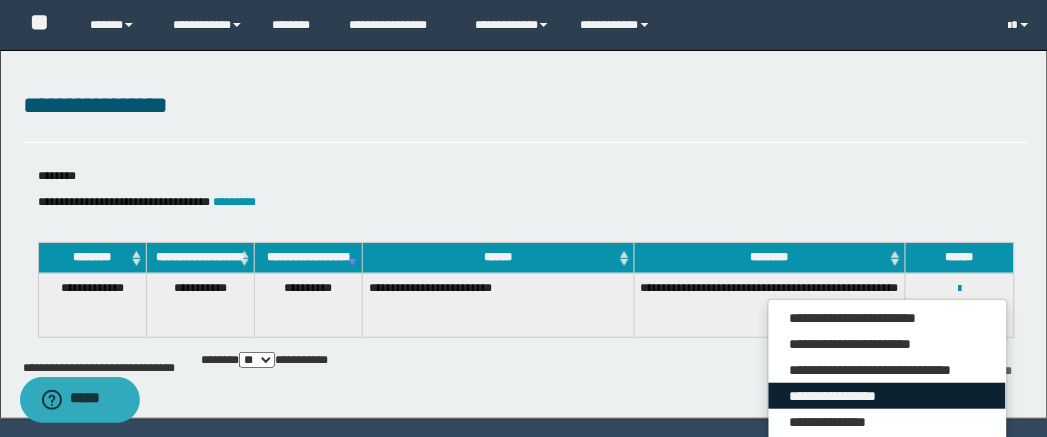 click on "**********" at bounding box center (887, 396) 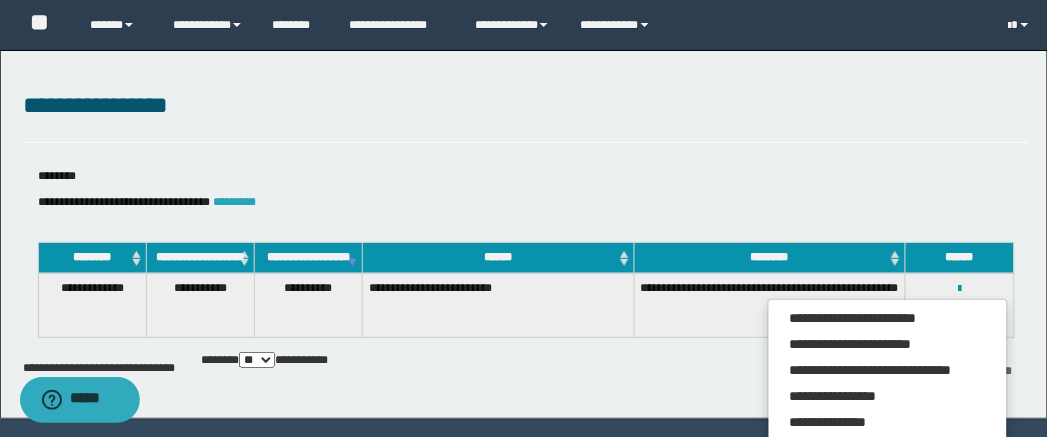 drag, startPoint x: 300, startPoint y: 210, endPoint x: 306, endPoint y: 201, distance: 10.816654 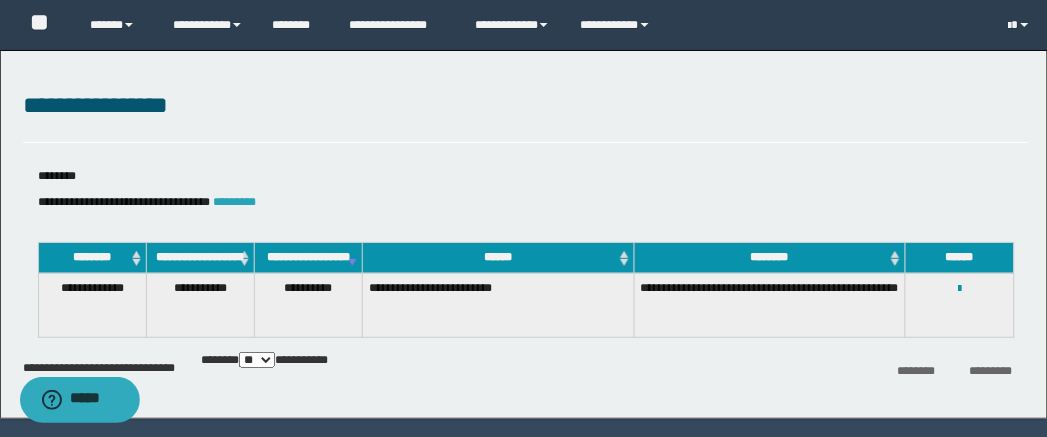 click on "*********" at bounding box center (235, 202) 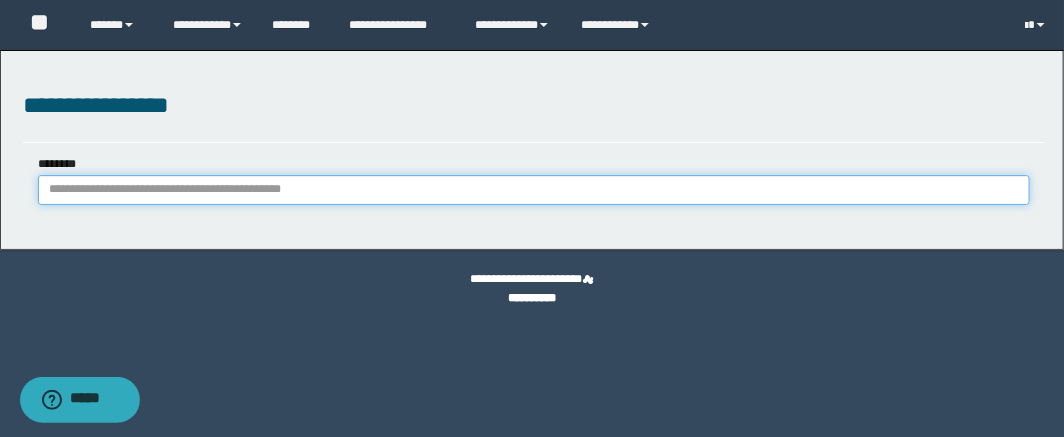 click on "********" at bounding box center [534, 190] 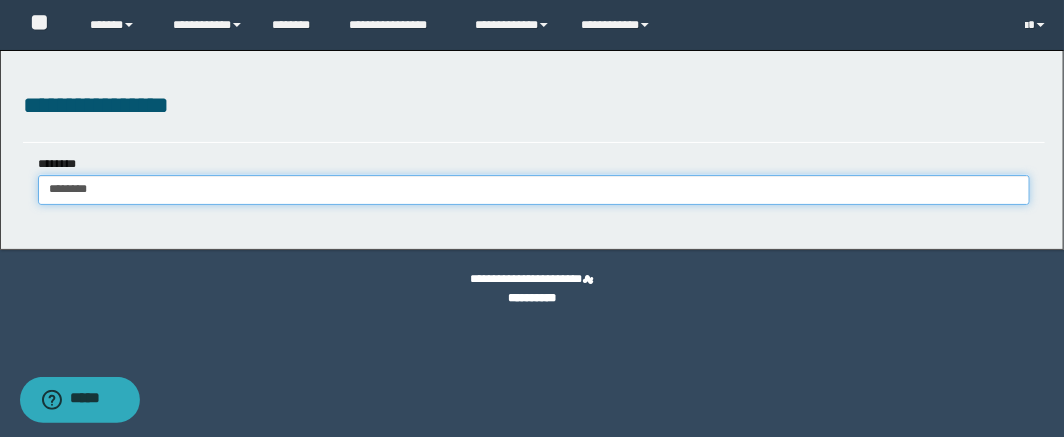 type on "********" 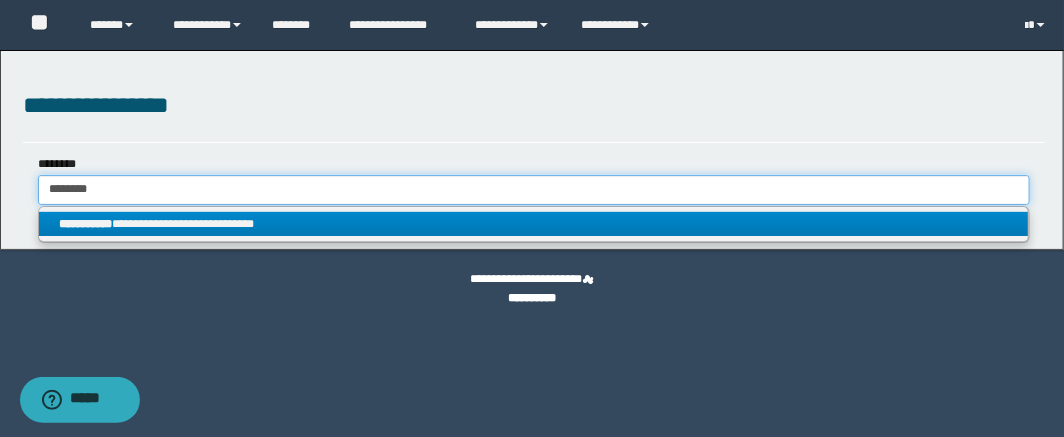 type on "********" 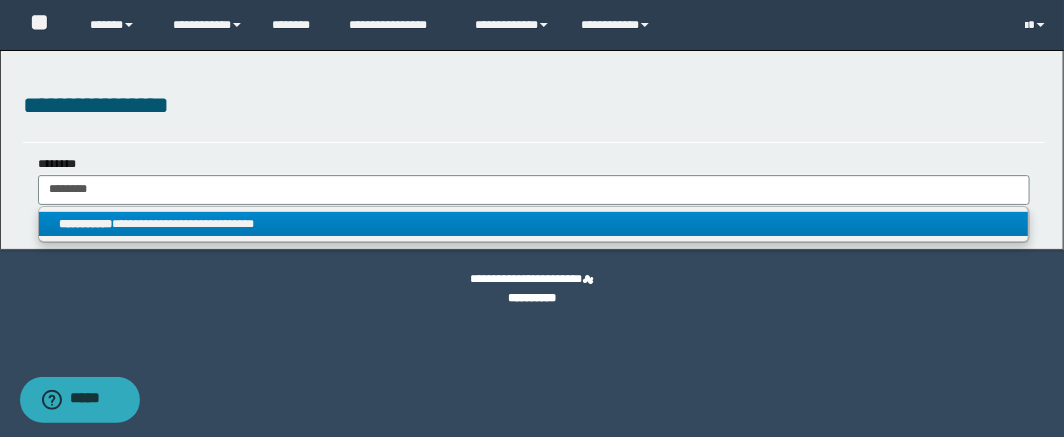 click on "**********" at bounding box center (534, 224) 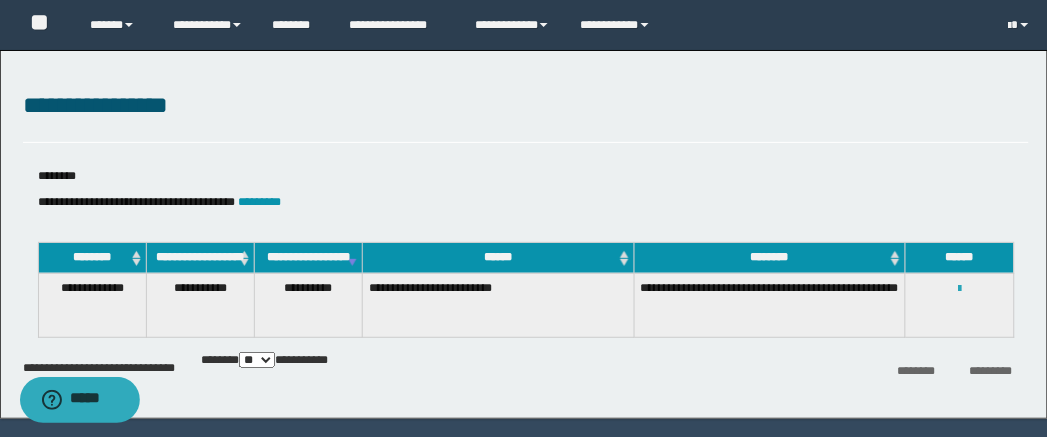 click at bounding box center [959, 289] 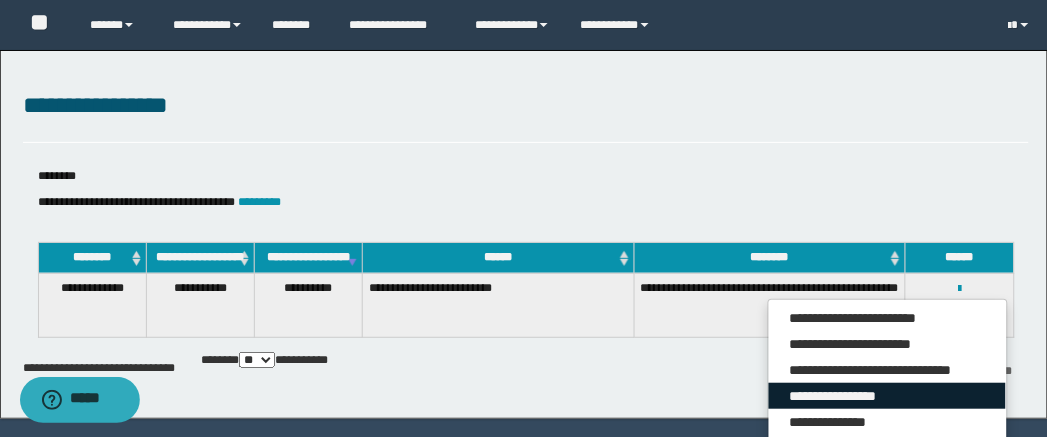 click on "**********" at bounding box center [887, 396] 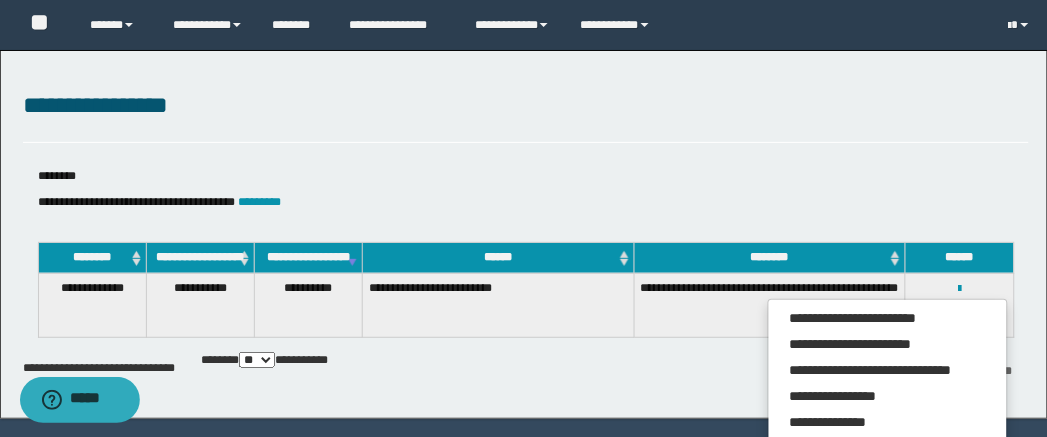 click on "*********" at bounding box center (260, 202) 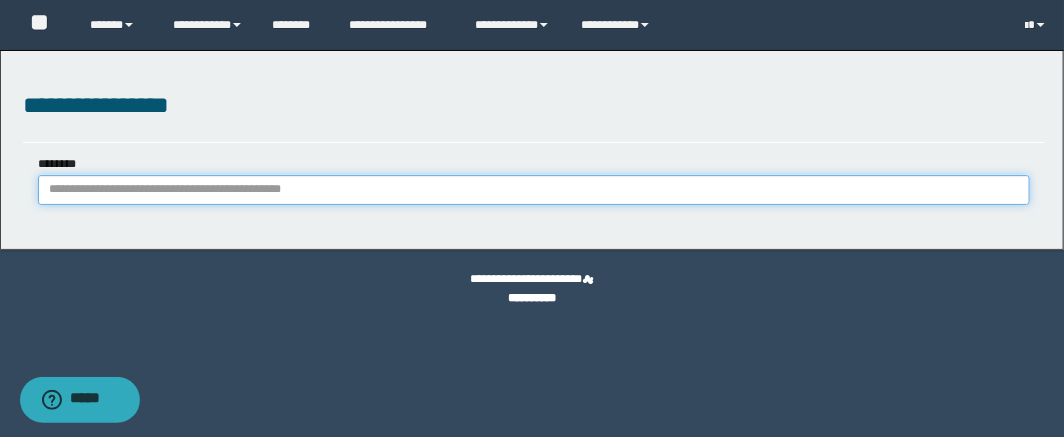 click on "********" at bounding box center [534, 190] 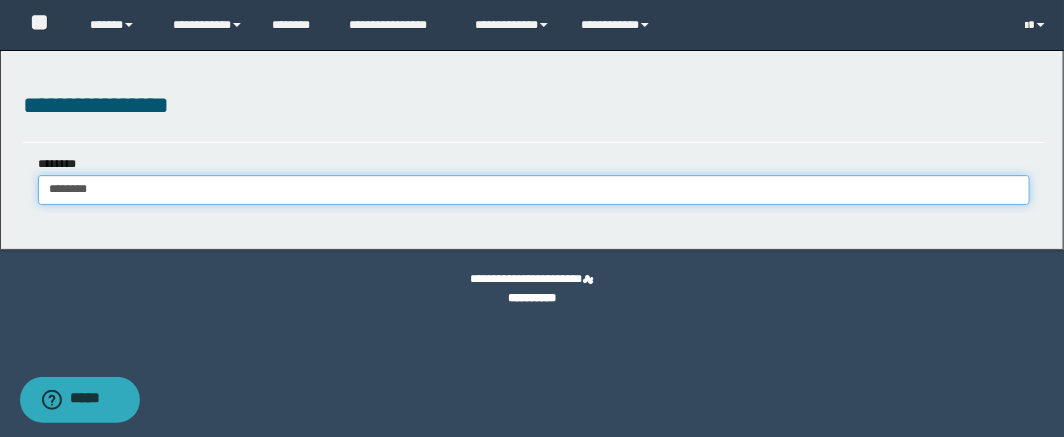 type on "********" 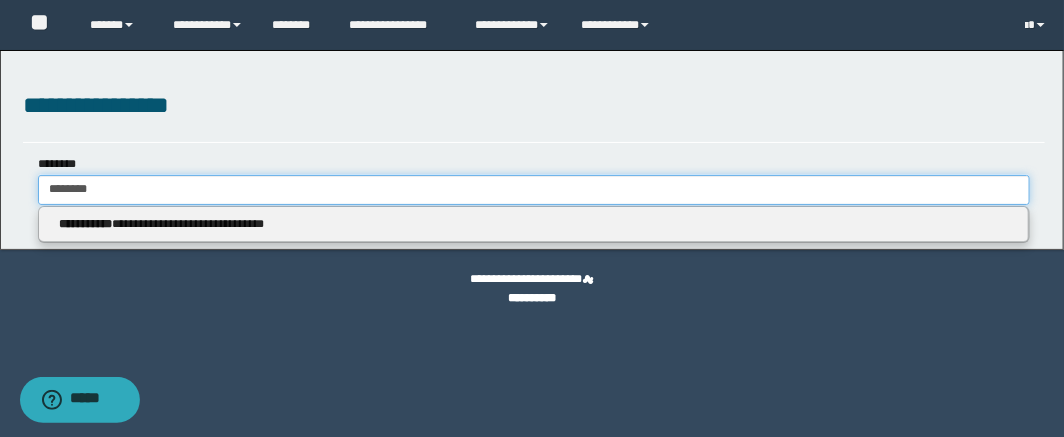 type on "********" 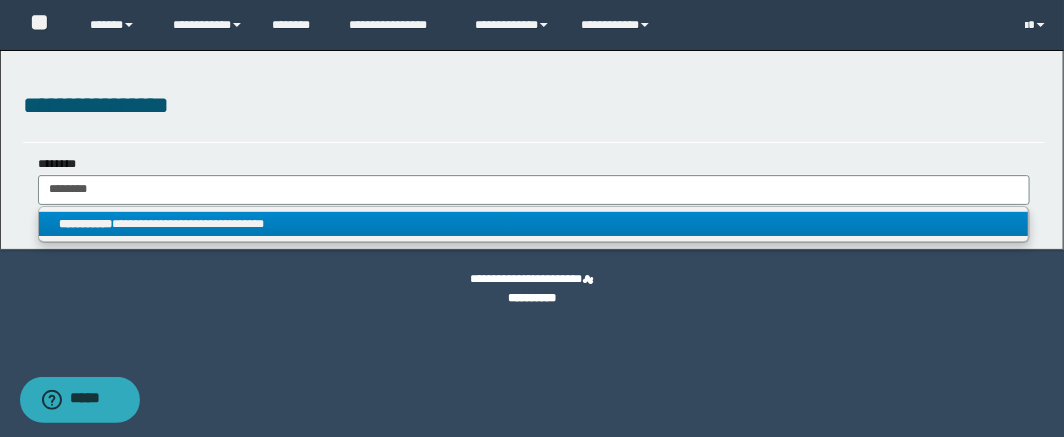 click on "**********" at bounding box center [534, 224] 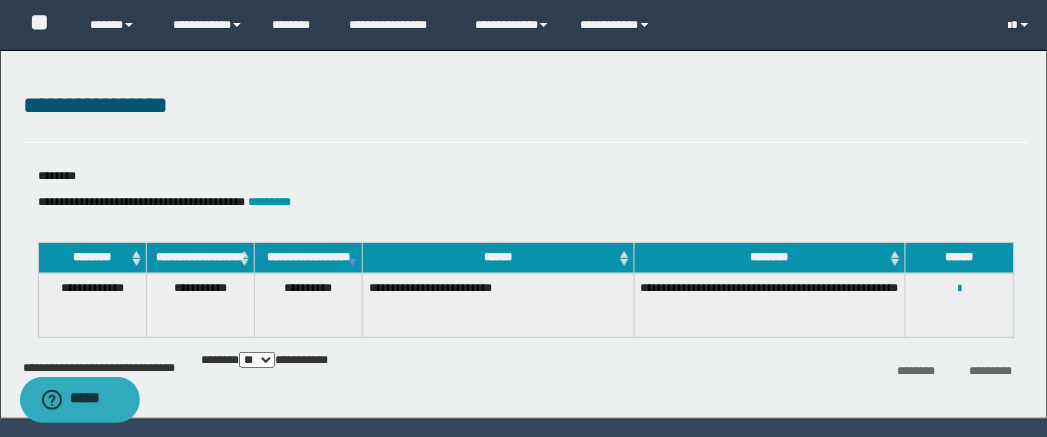 click on "**********" at bounding box center (959, 288) 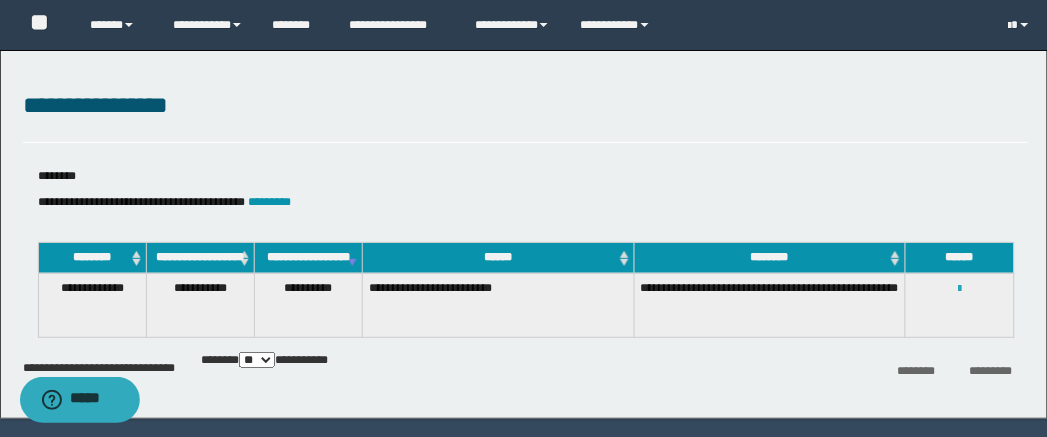 click at bounding box center [959, 289] 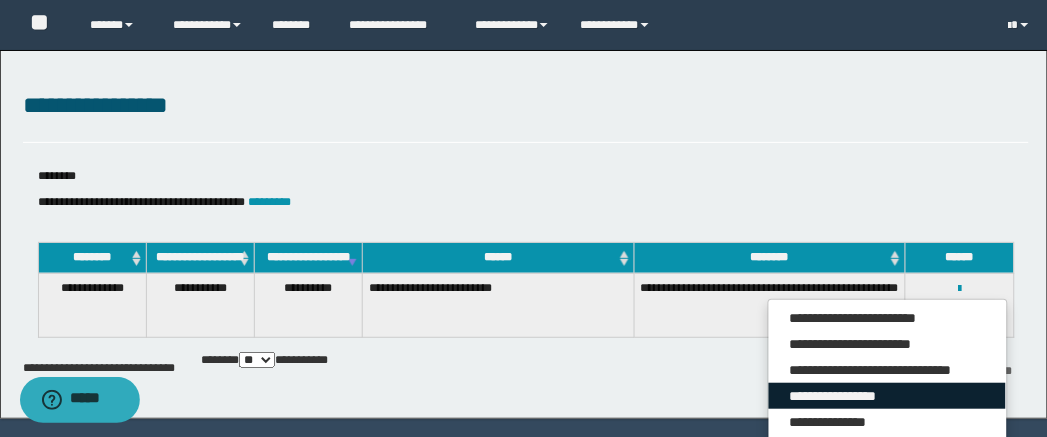 click on "**********" at bounding box center (887, 396) 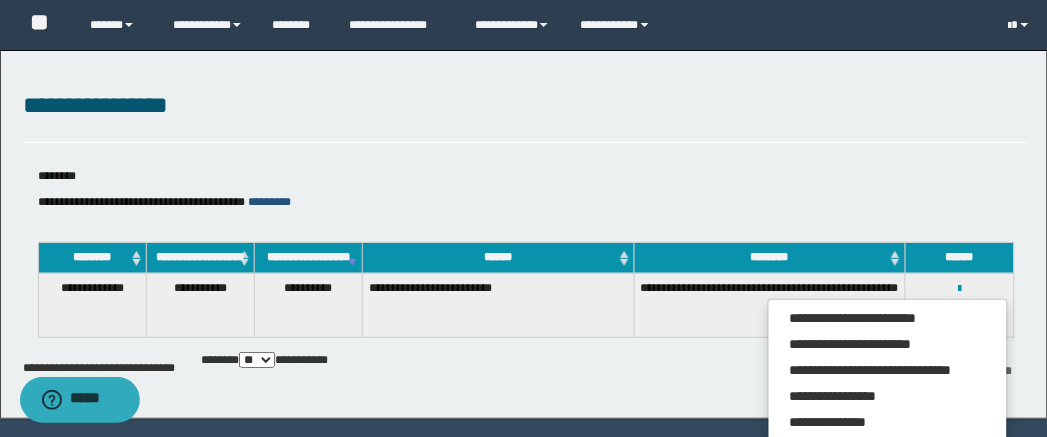 click on "*********" at bounding box center [270, 202] 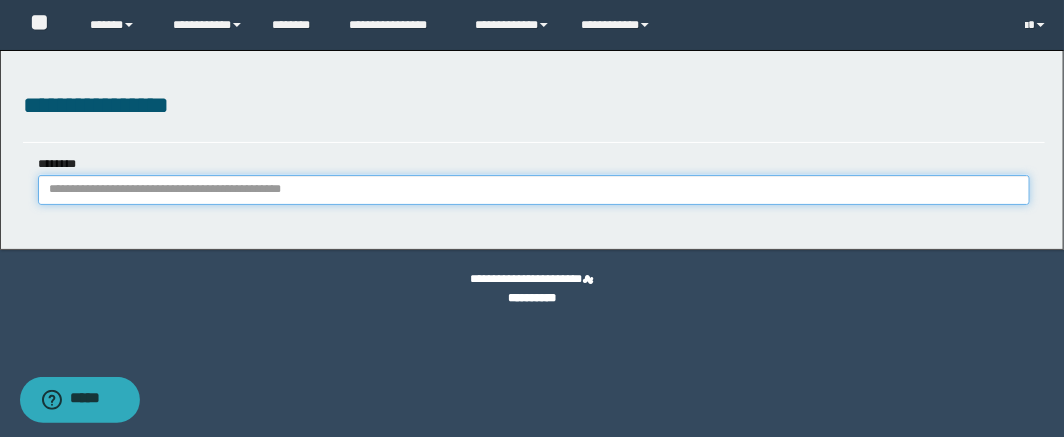 click on "********" at bounding box center (534, 190) 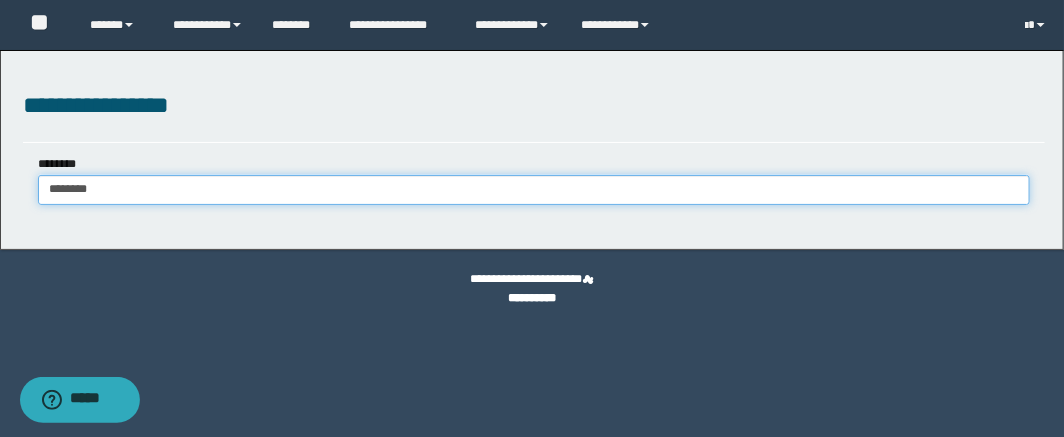 type on "********" 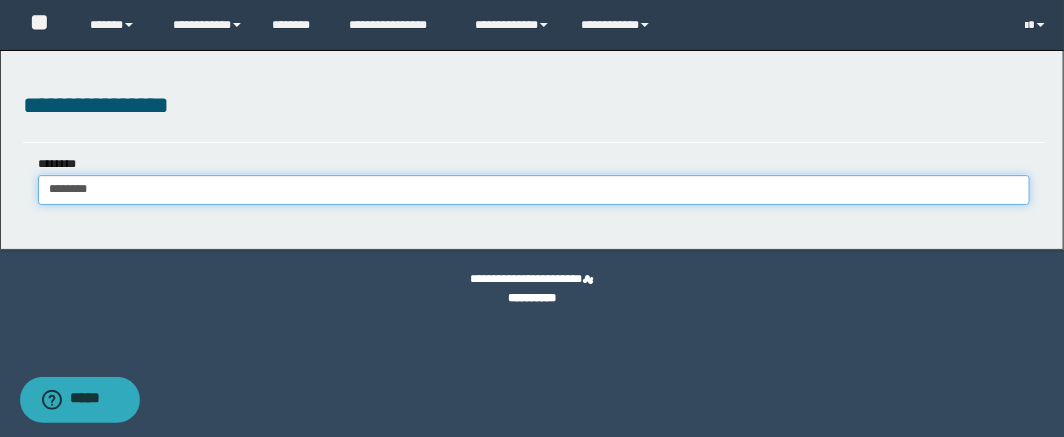 type on "********" 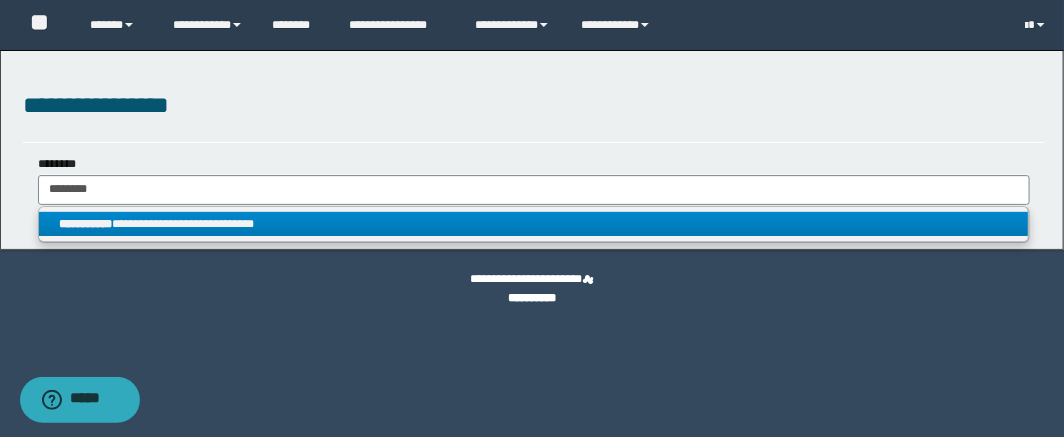 click on "**********" at bounding box center (534, 224) 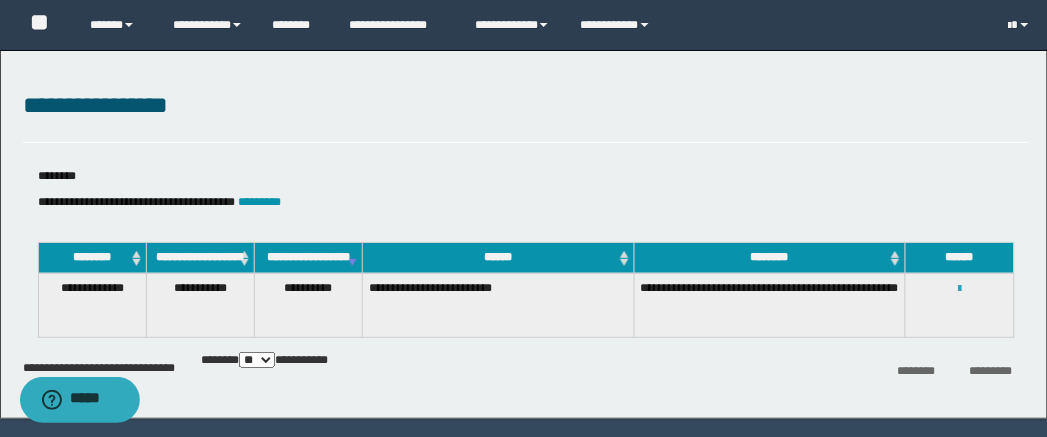 click at bounding box center [959, 289] 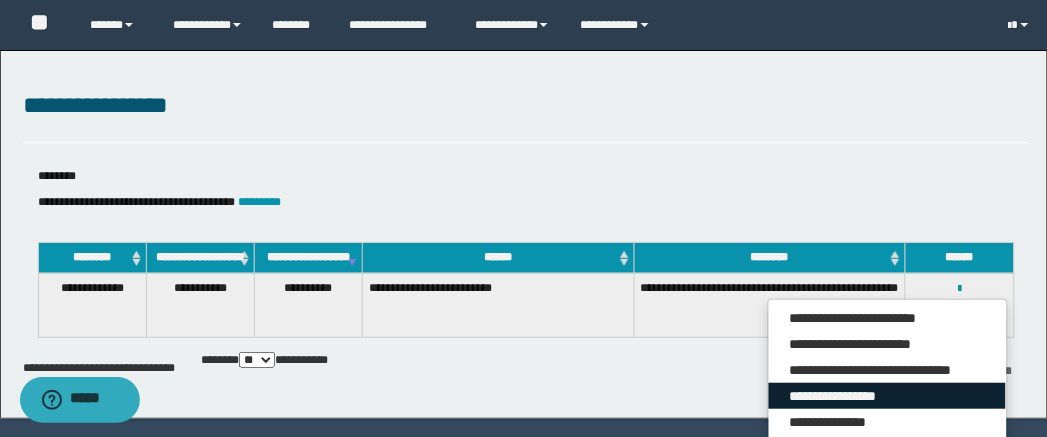 click on "**********" at bounding box center [887, 396] 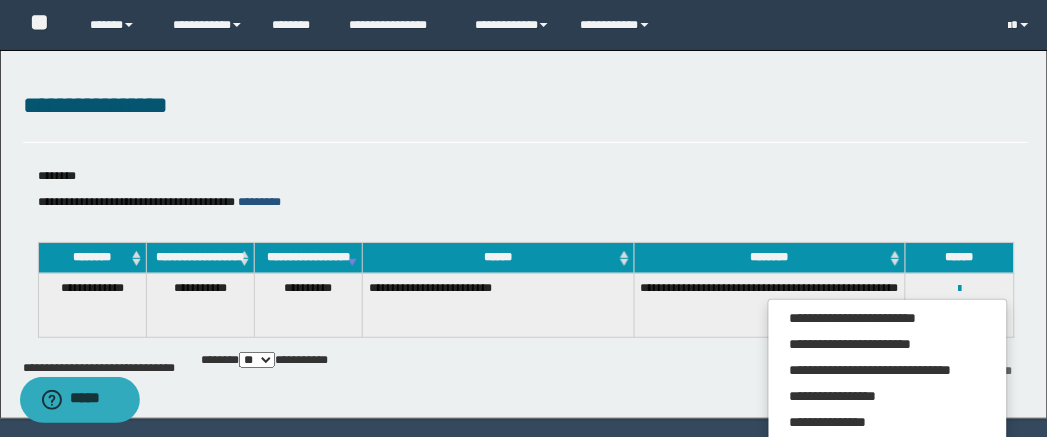 click on "*********" at bounding box center [260, 202] 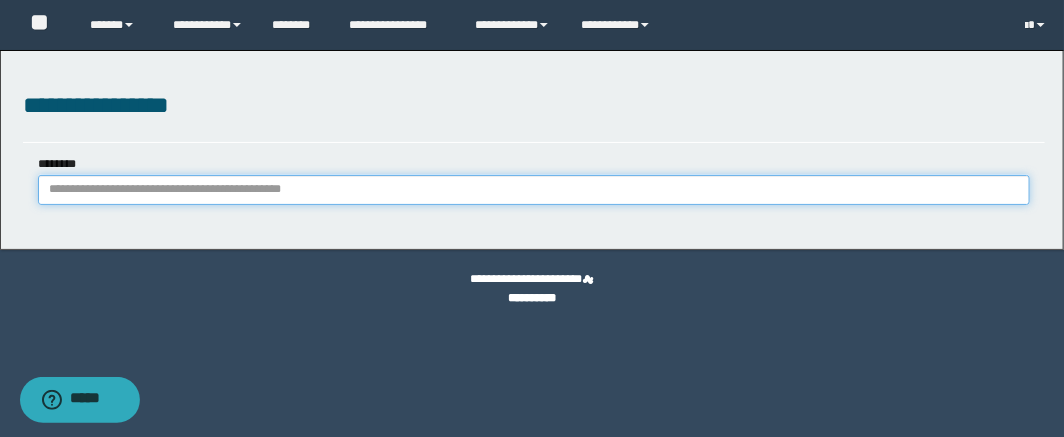 click on "********" at bounding box center [534, 190] 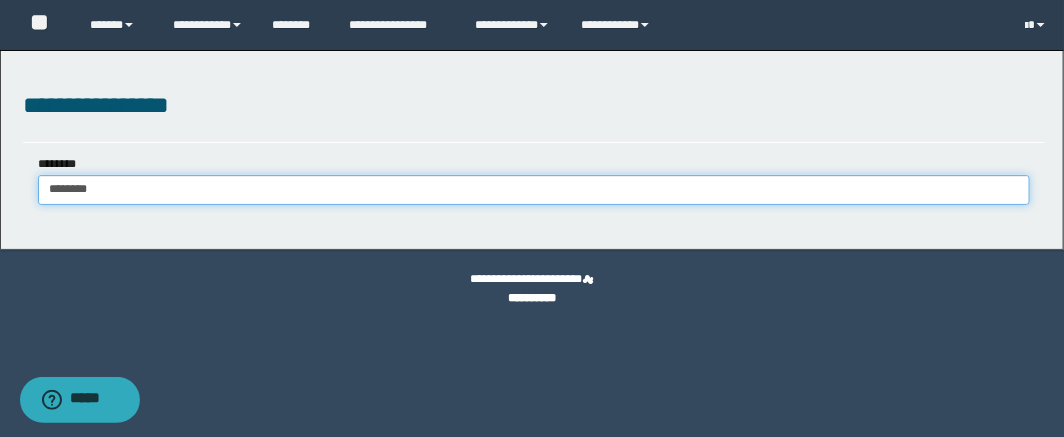 type on "********" 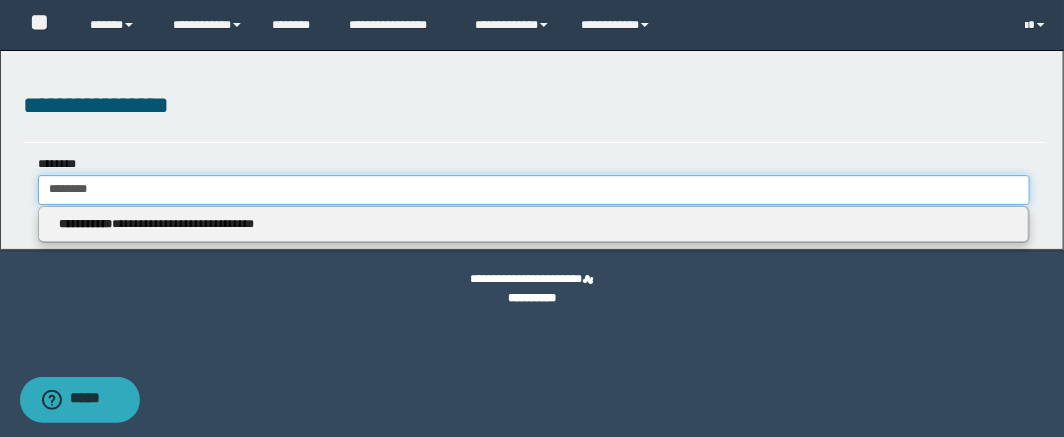 type on "********" 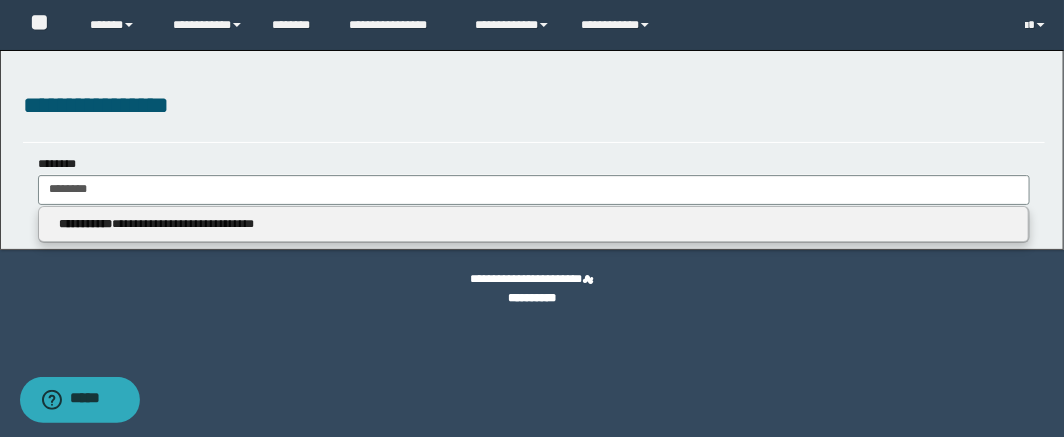 click on "**********" at bounding box center [534, 225] 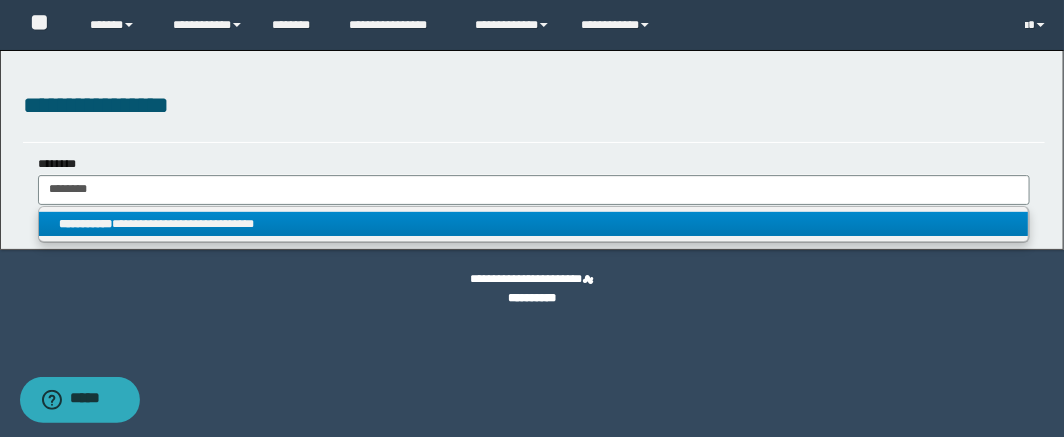 click on "**********" at bounding box center (534, 224) 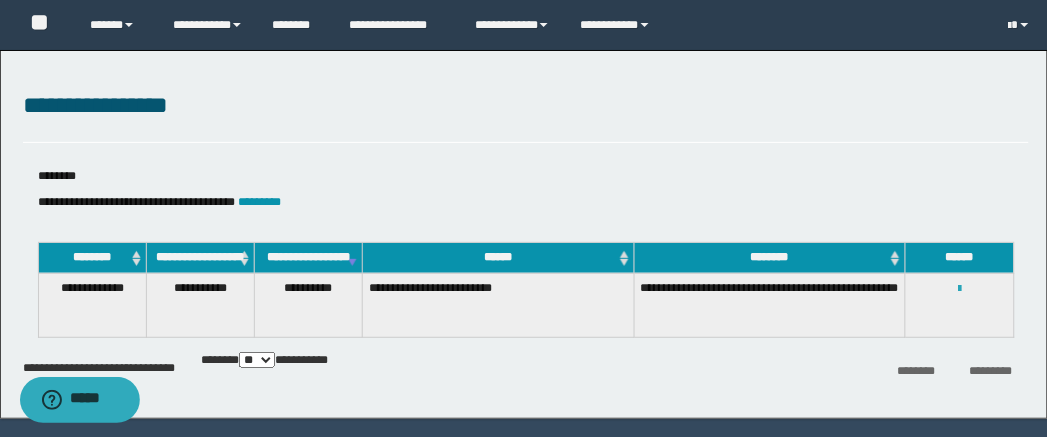 click at bounding box center (959, 289) 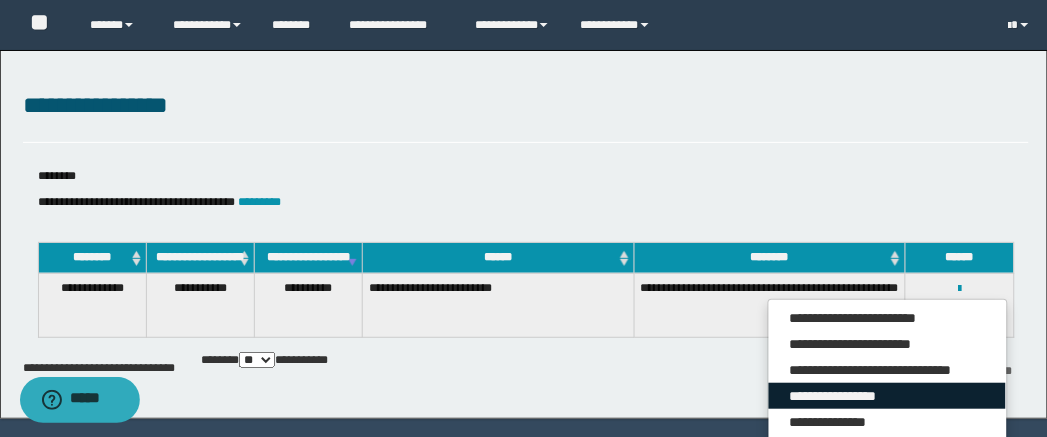 click on "**********" at bounding box center [887, 396] 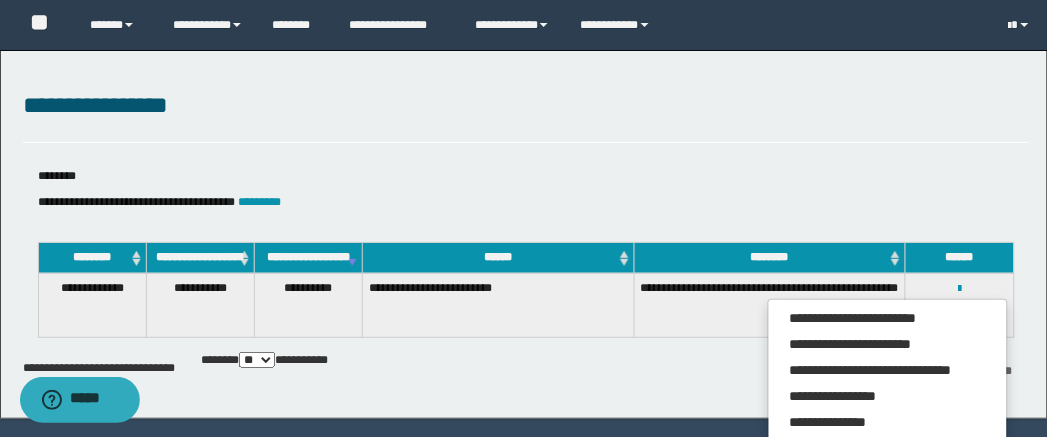 click on "**********" at bounding box center (526, 202) 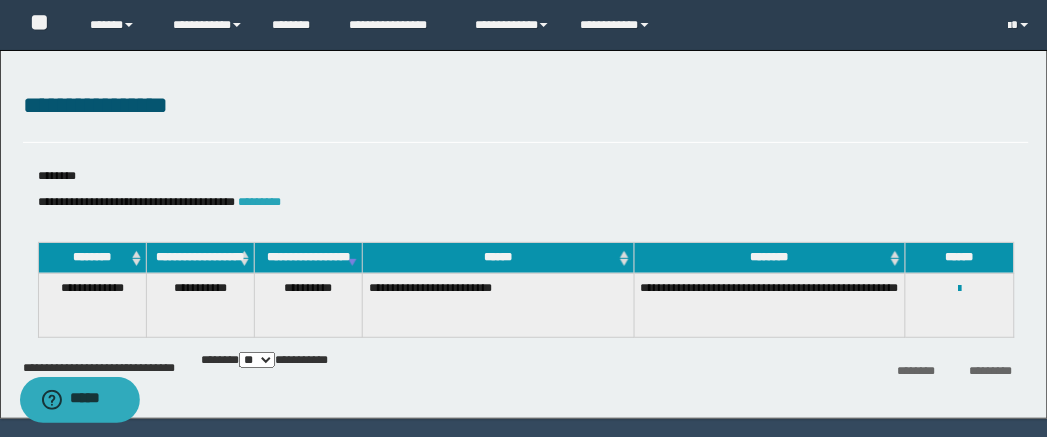 click on "*********" at bounding box center [260, 202] 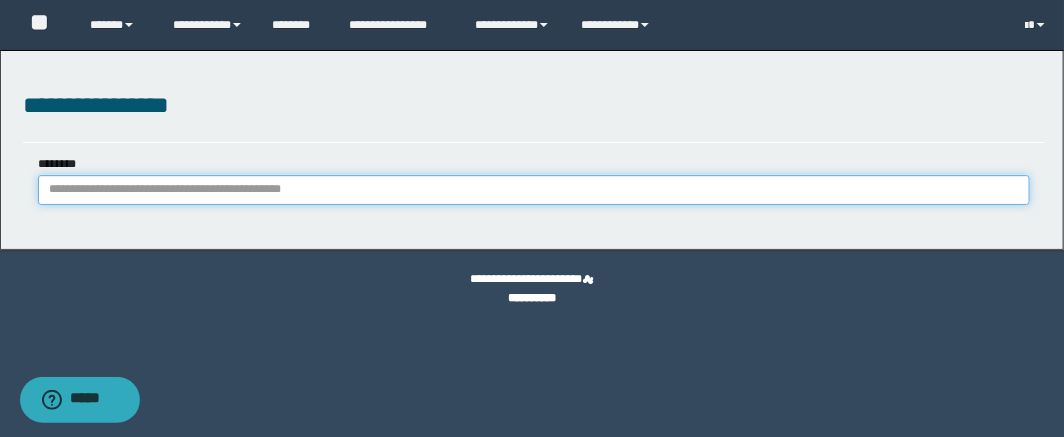 click on "********" at bounding box center (534, 190) 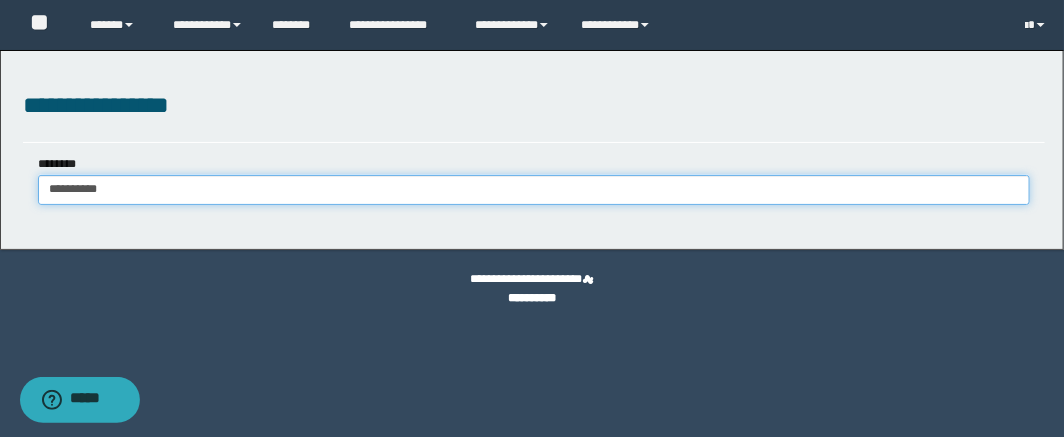 type on "**********" 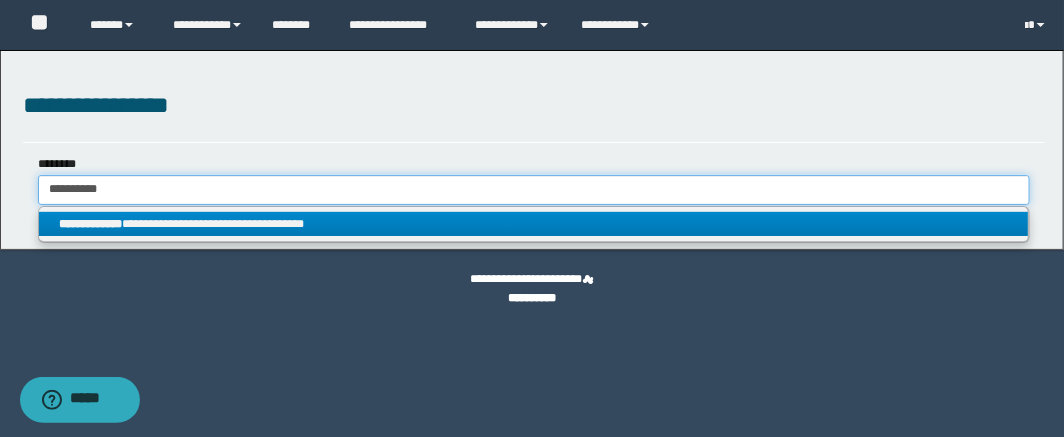 type on "**********" 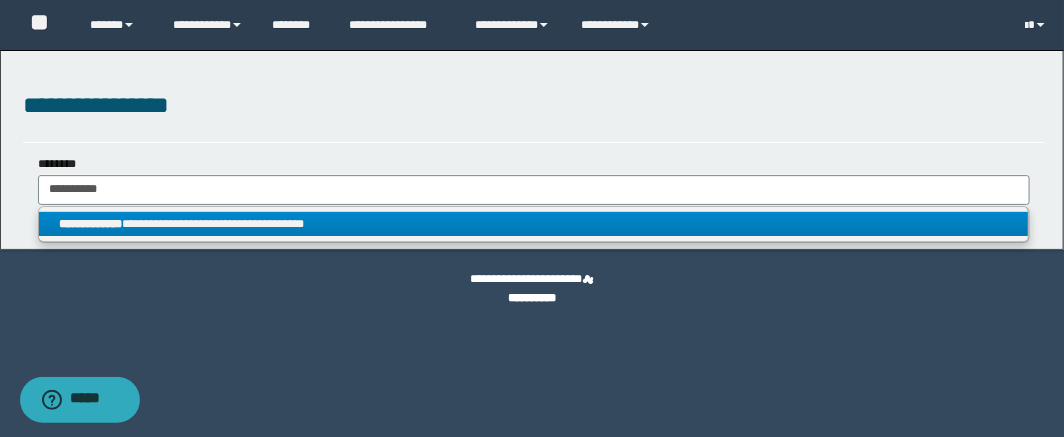 click on "**********" at bounding box center (534, 224) 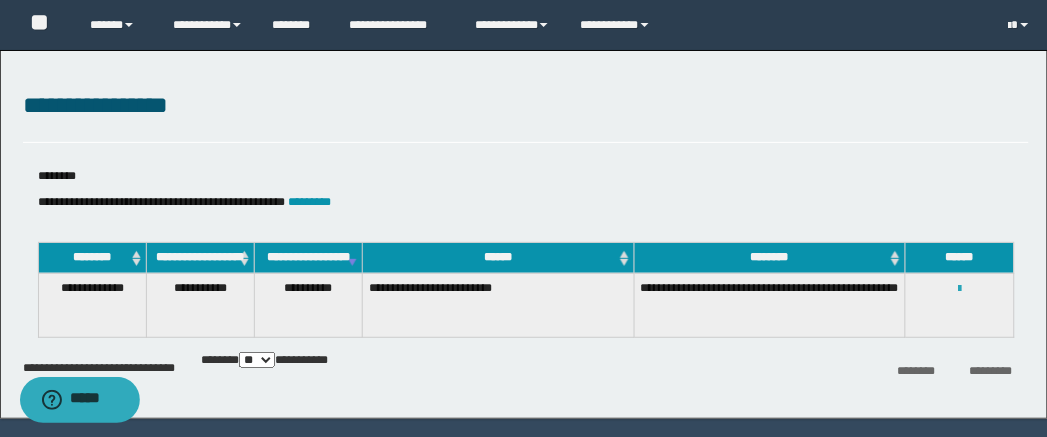 click at bounding box center (959, 289) 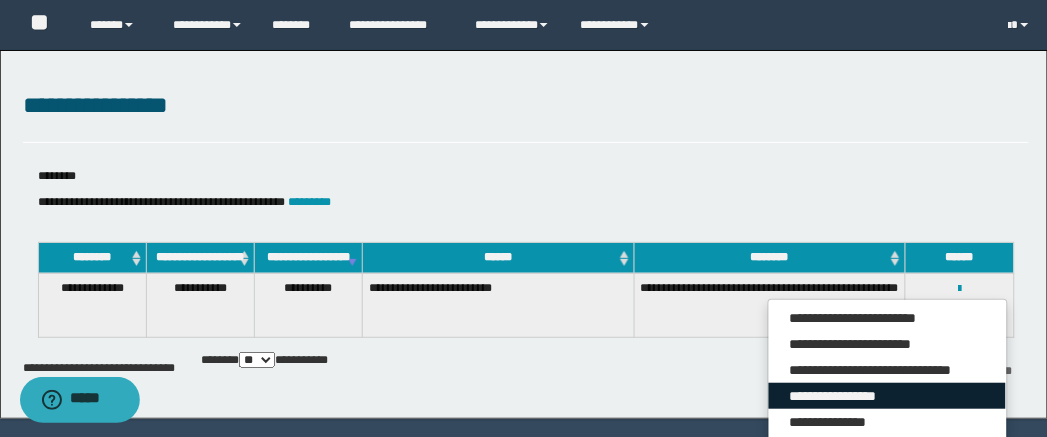 click on "**********" at bounding box center [887, 396] 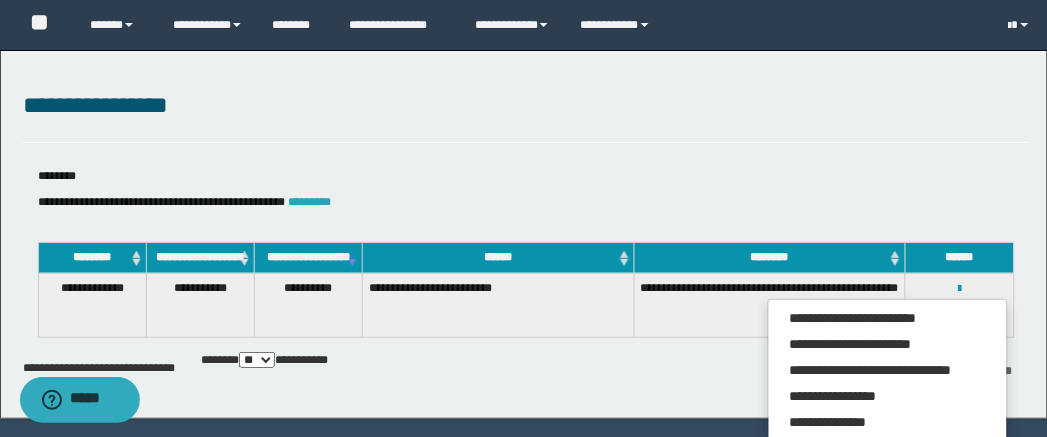 click on "*********" at bounding box center (310, 202) 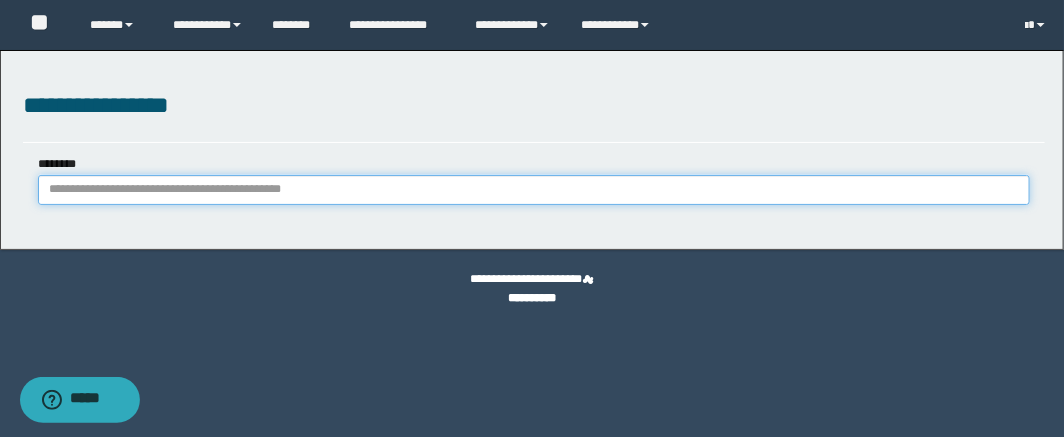 click on "********" at bounding box center [534, 190] 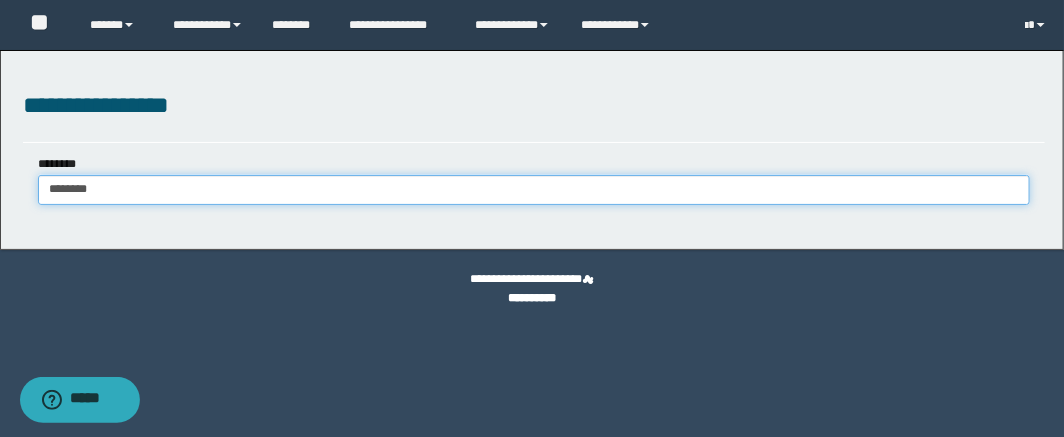 type on "********" 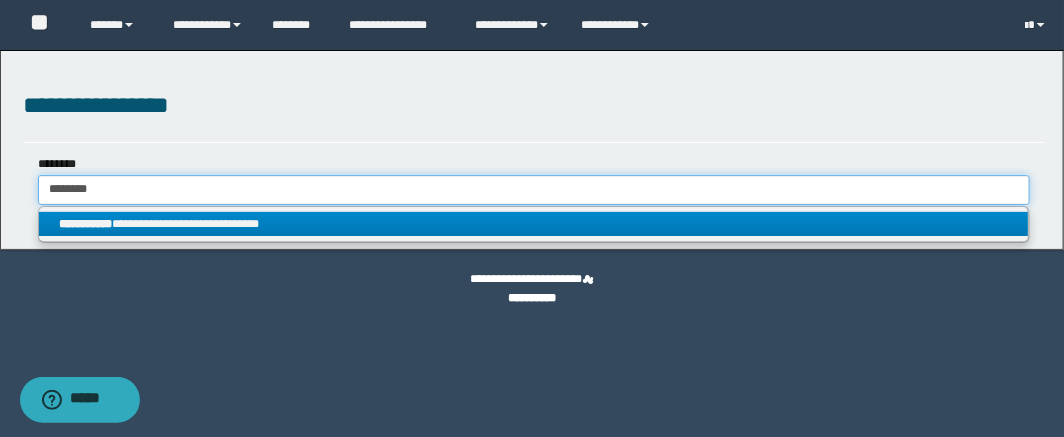 type on "********" 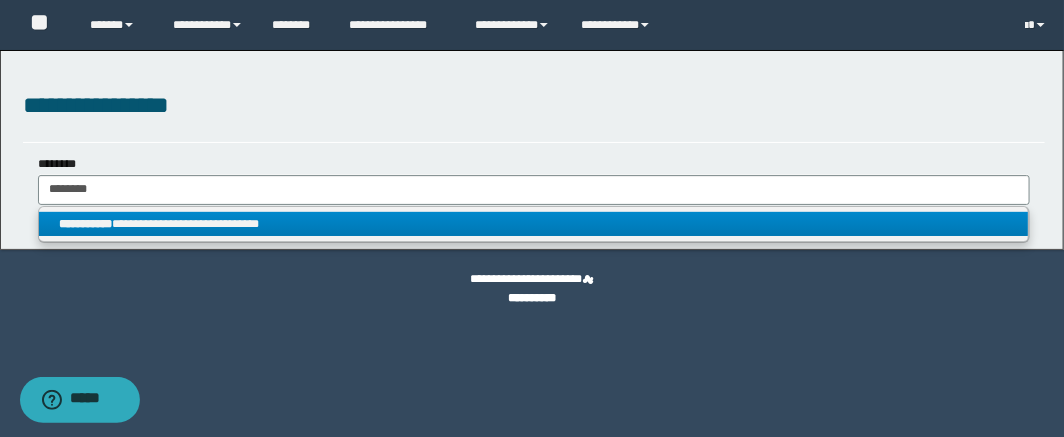 click on "**********" at bounding box center (534, 224) 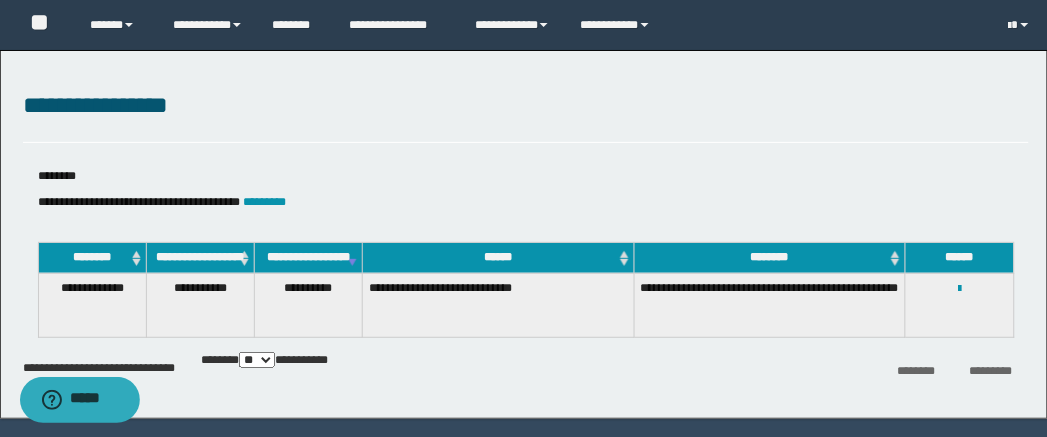 click on "**********" at bounding box center [960, 305] 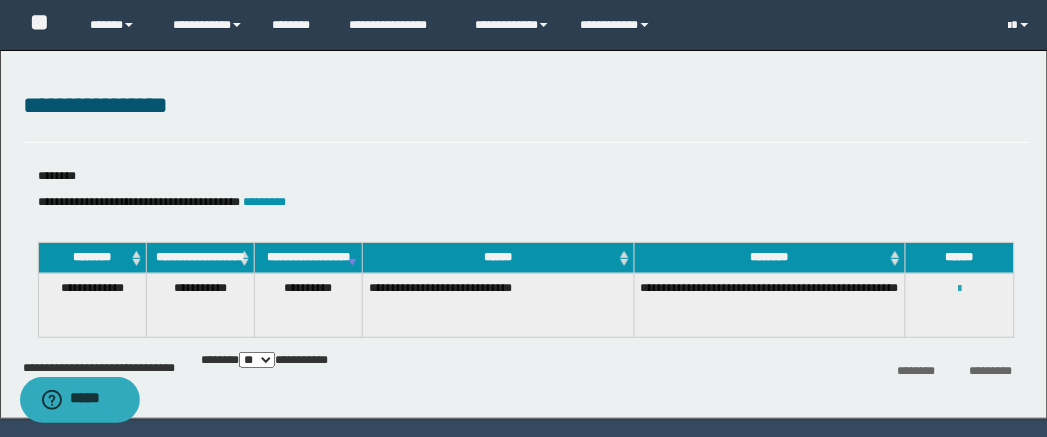 click on "**********" at bounding box center (959, 288) 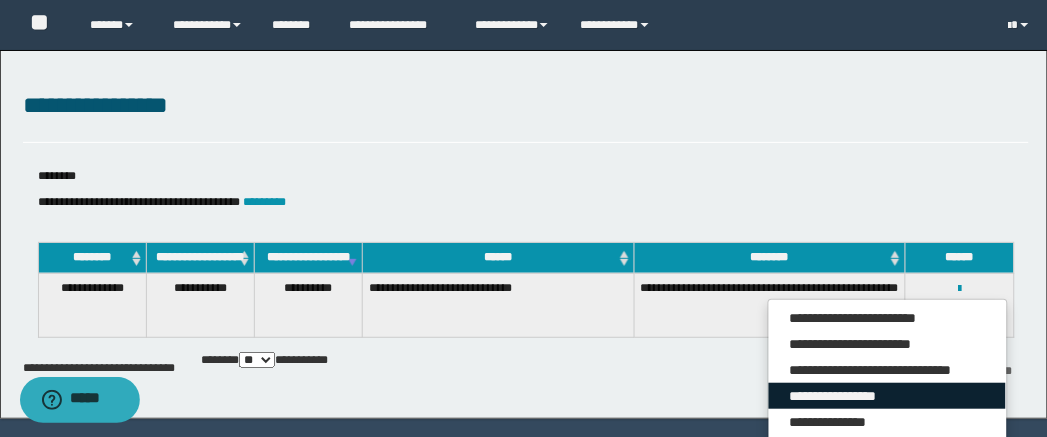 click on "**********" at bounding box center [887, 396] 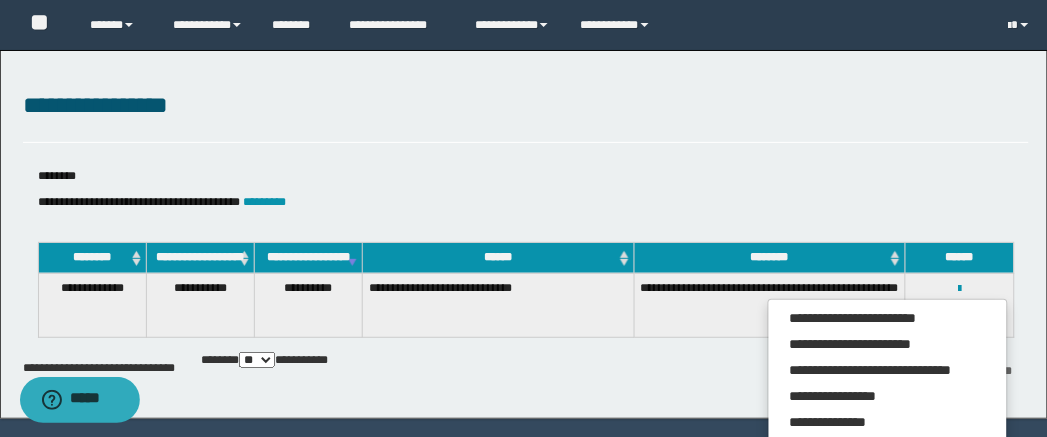 click on "**********" at bounding box center [526, 202] 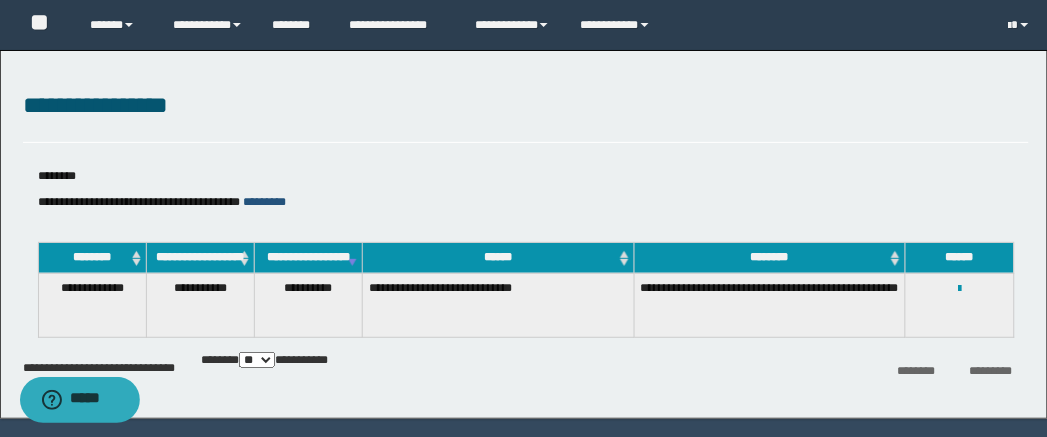 drag, startPoint x: 325, startPoint y: 200, endPoint x: 341, endPoint y: 196, distance: 16.492422 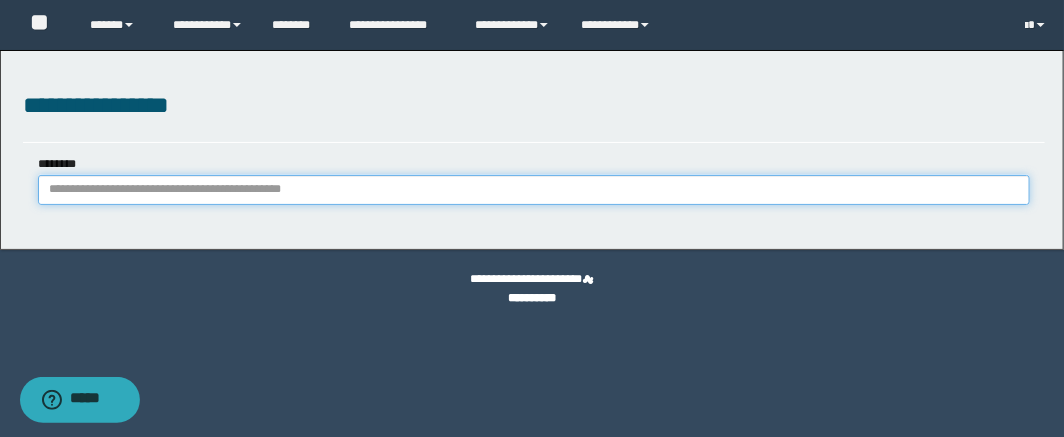 click on "********" at bounding box center [534, 190] 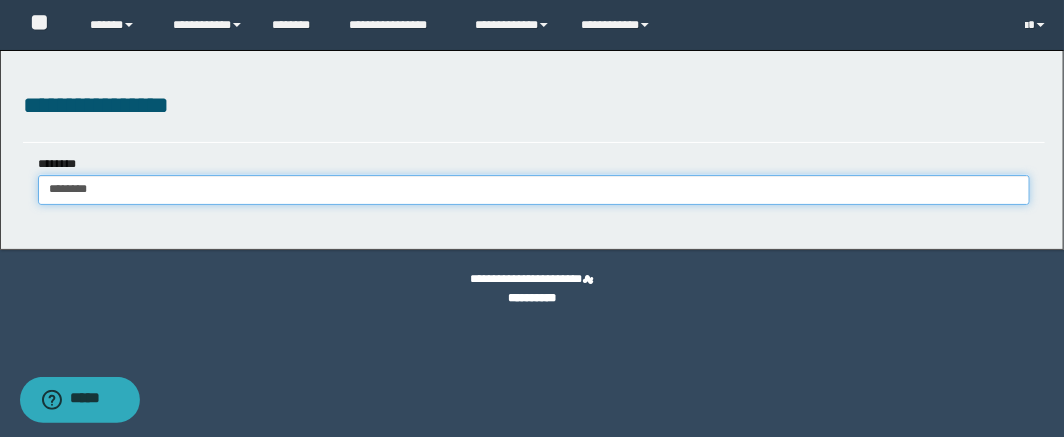type on "********" 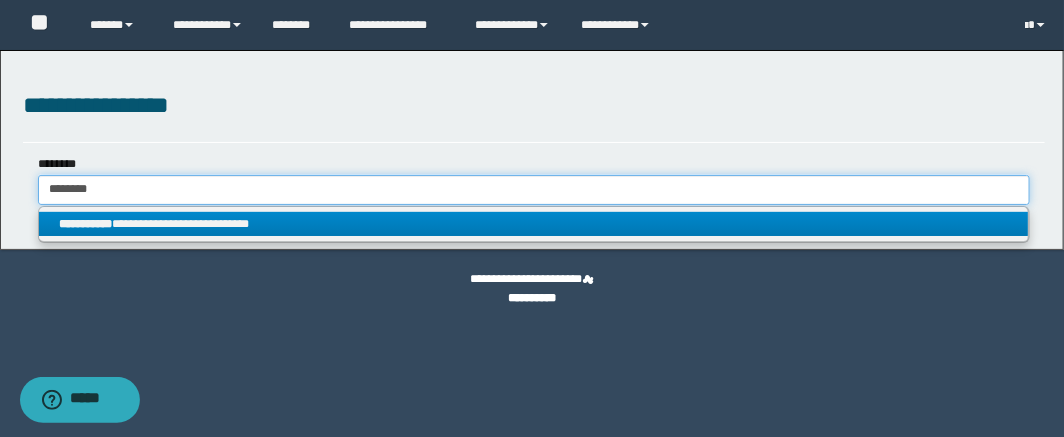type on "********" 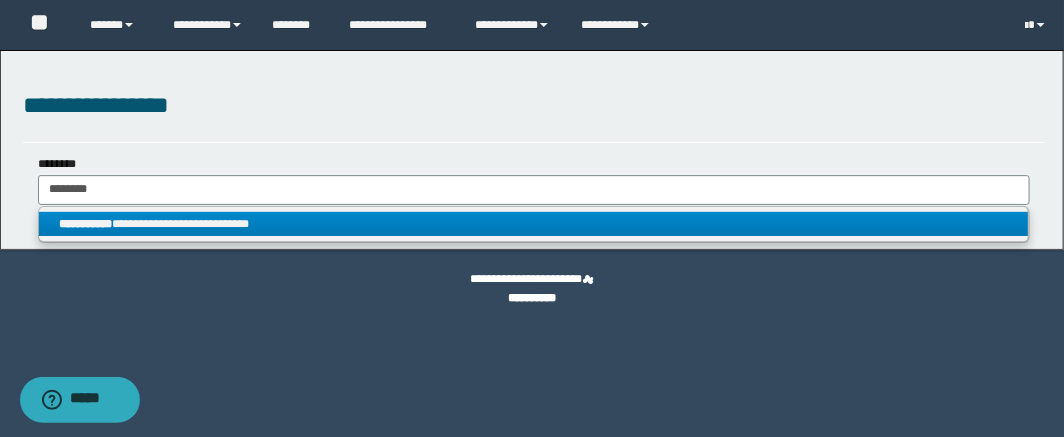 drag, startPoint x: 340, startPoint y: 220, endPoint x: 683, endPoint y: 234, distance: 343.28558 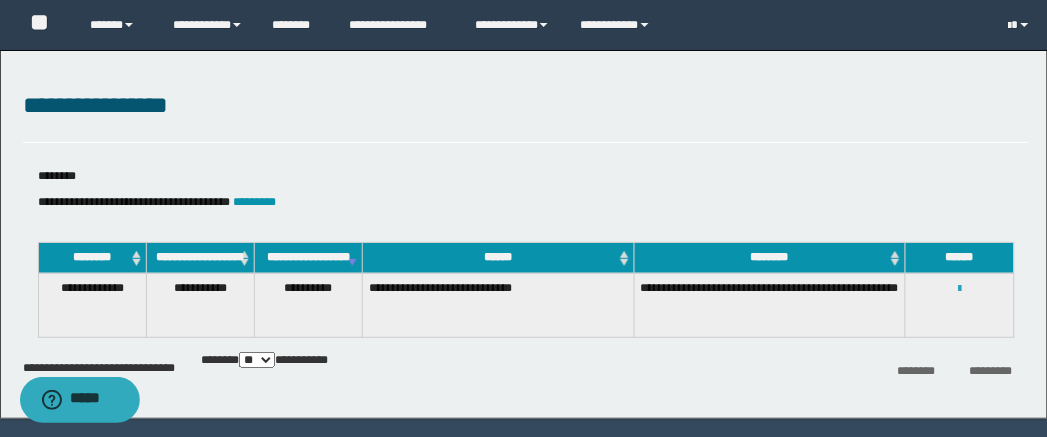 click at bounding box center (959, 289) 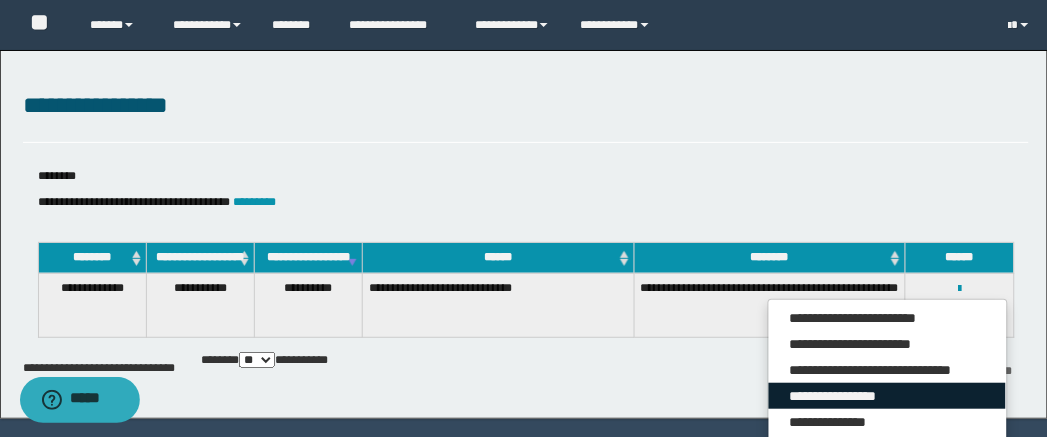 click on "**********" at bounding box center [887, 396] 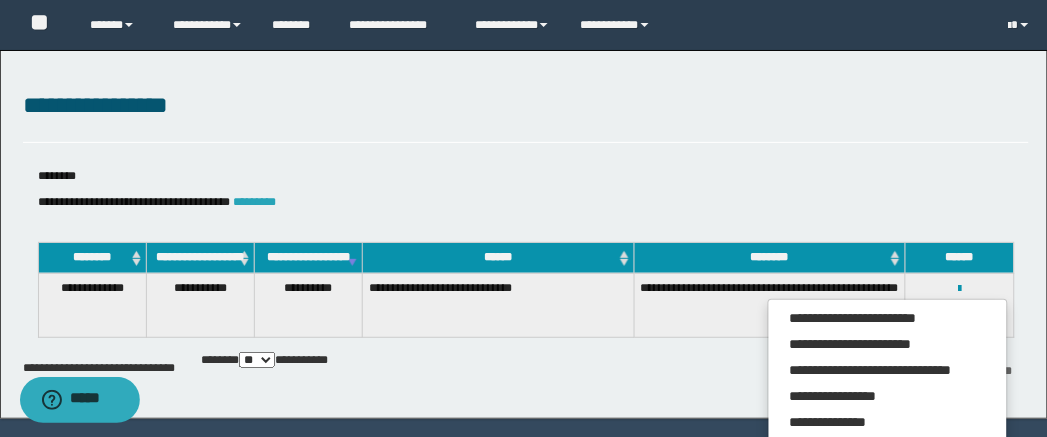 click on "*********" at bounding box center (255, 202) 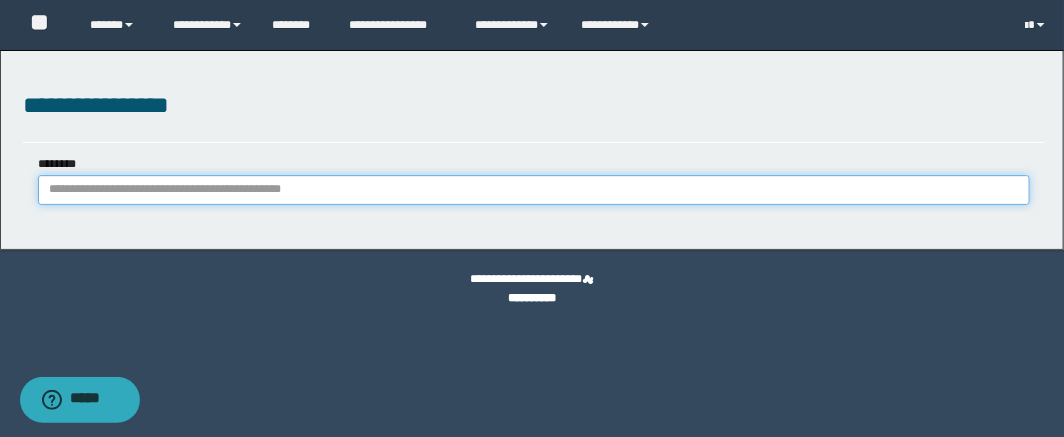 click on "********" at bounding box center [534, 190] 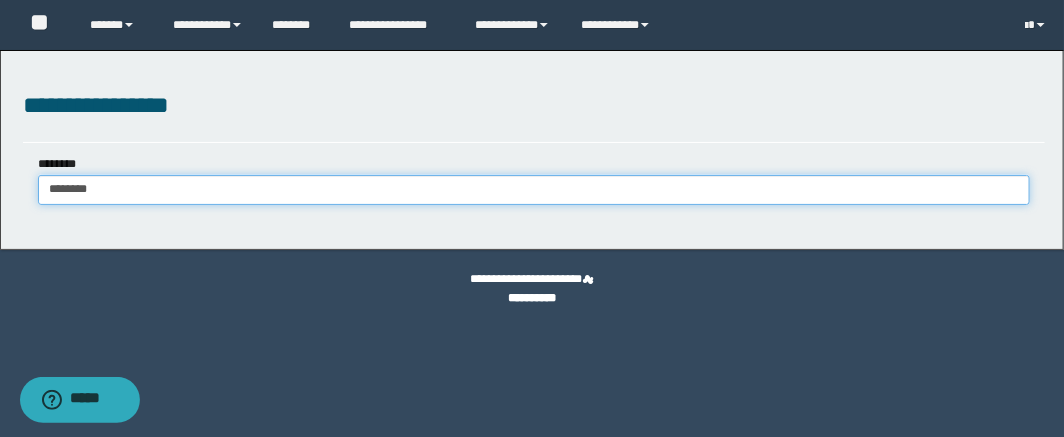 type on "********" 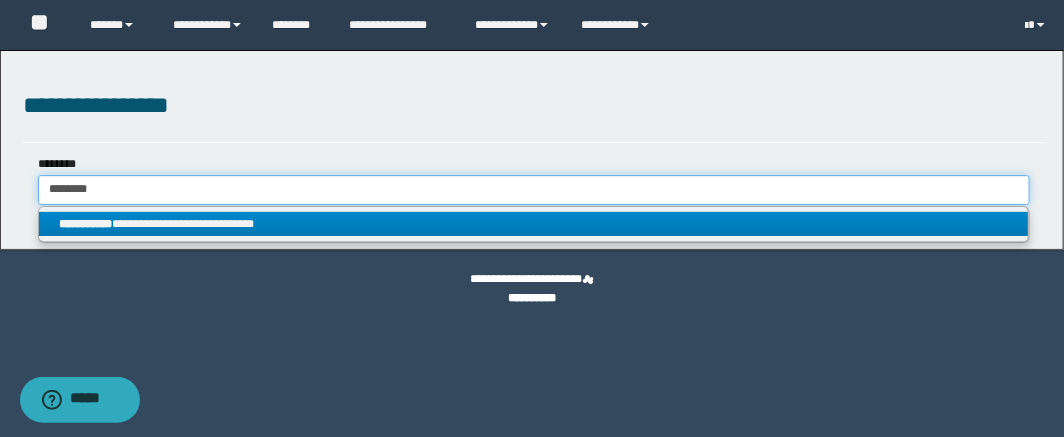 type on "********" 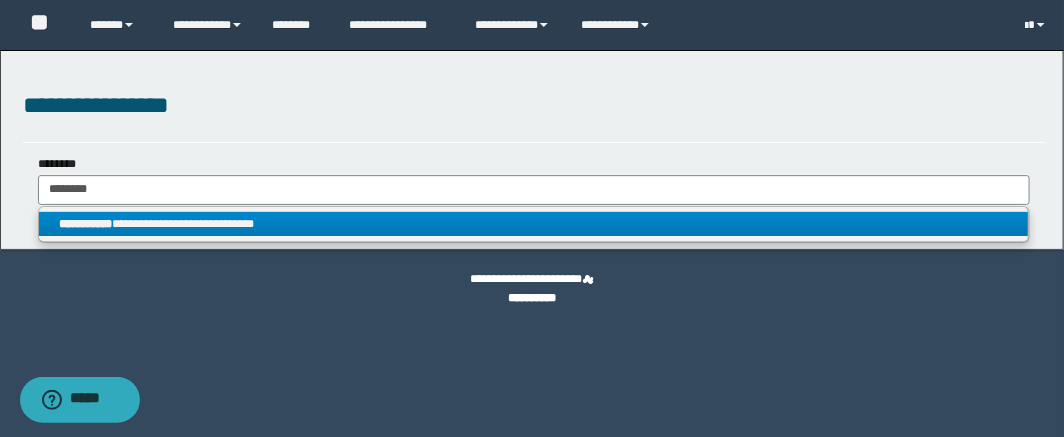 drag, startPoint x: 324, startPoint y: 220, endPoint x: 717, endPoint y: 250, distance: 394.14337 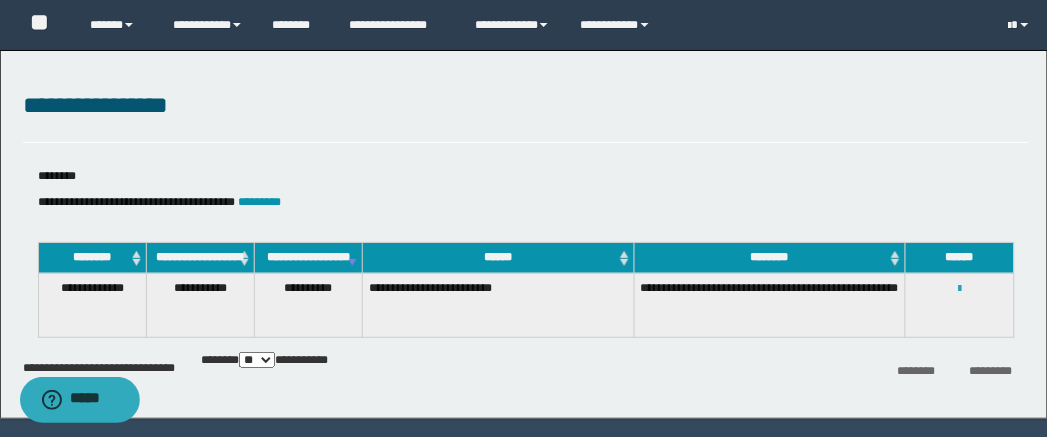 click at bounding box center (959, 289) 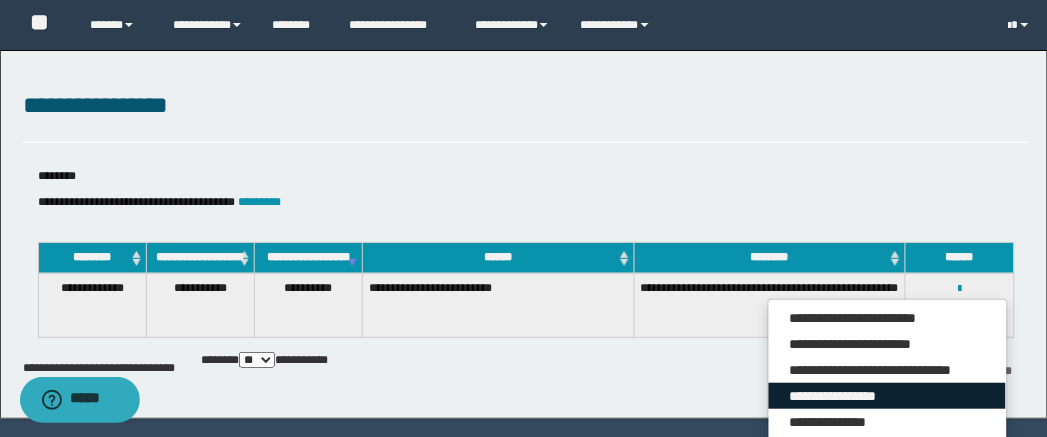 click on "**********" at bounding box center (887, 396) 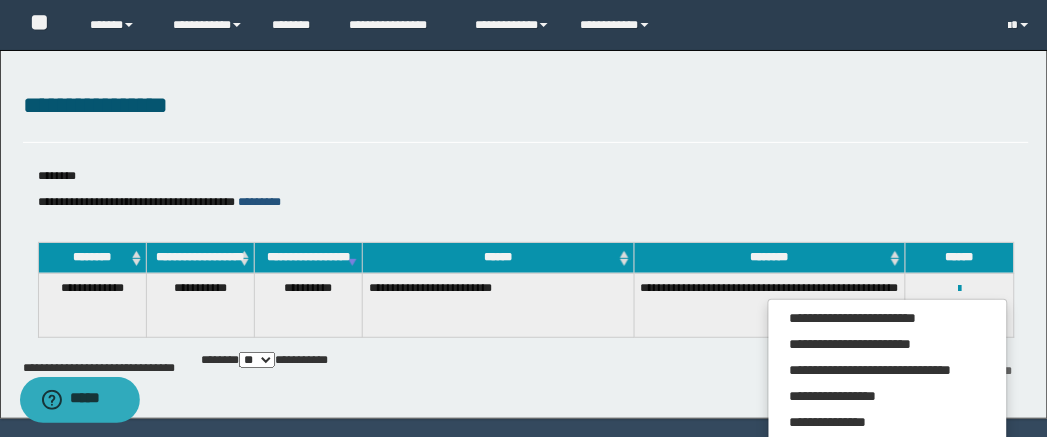 drag, startPoint x: 333, startPoint y: 203, endPoint x: 352, endPoint y: 198, distance: 19.646883 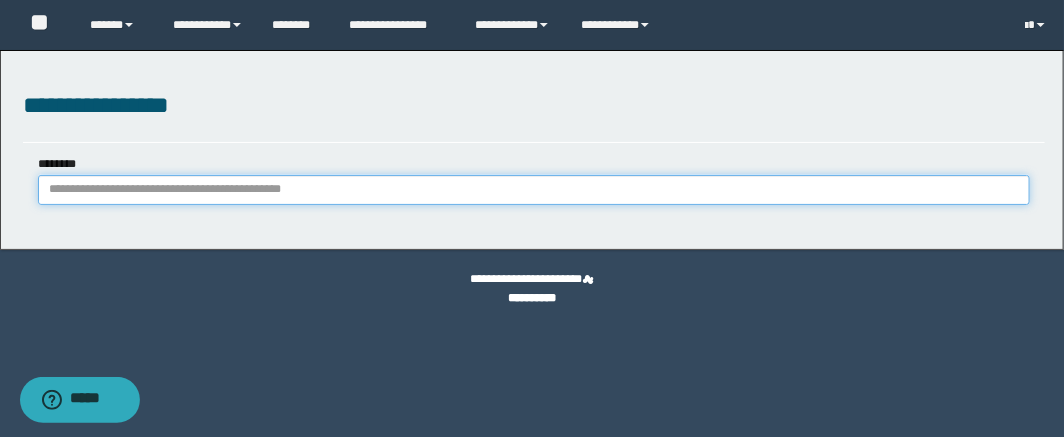 click on "********" at bounding box center (534, 190) 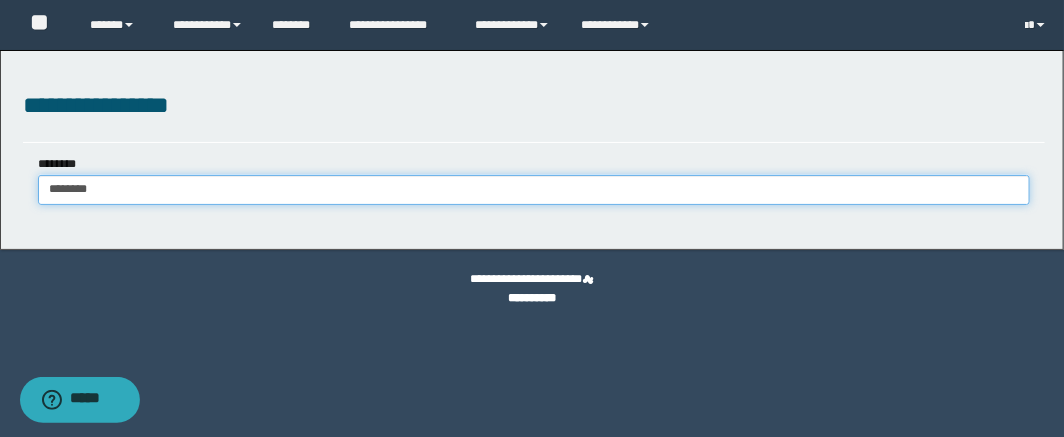 type on "********" 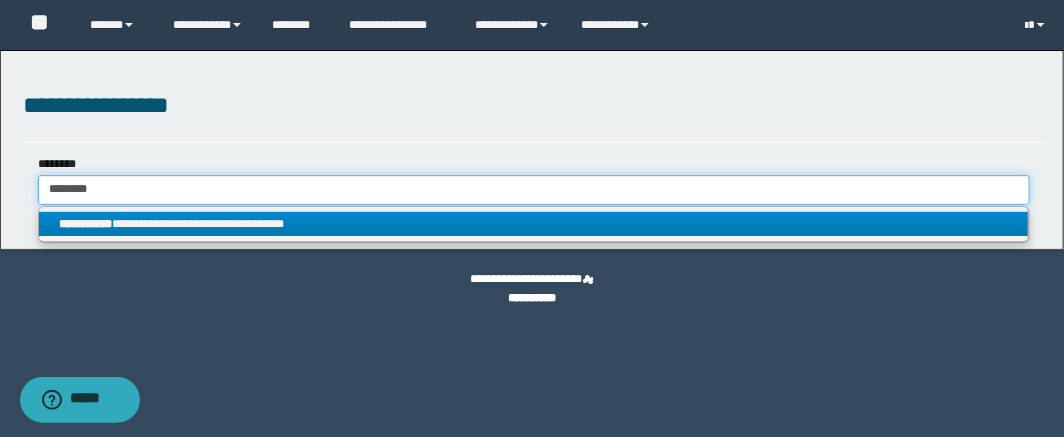 type on "********" 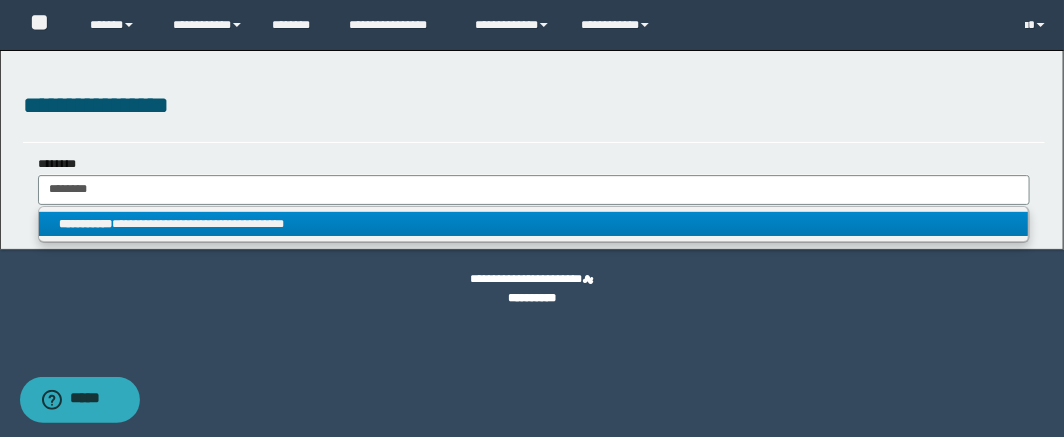 click on "**********" at bounding box center [534, 224] 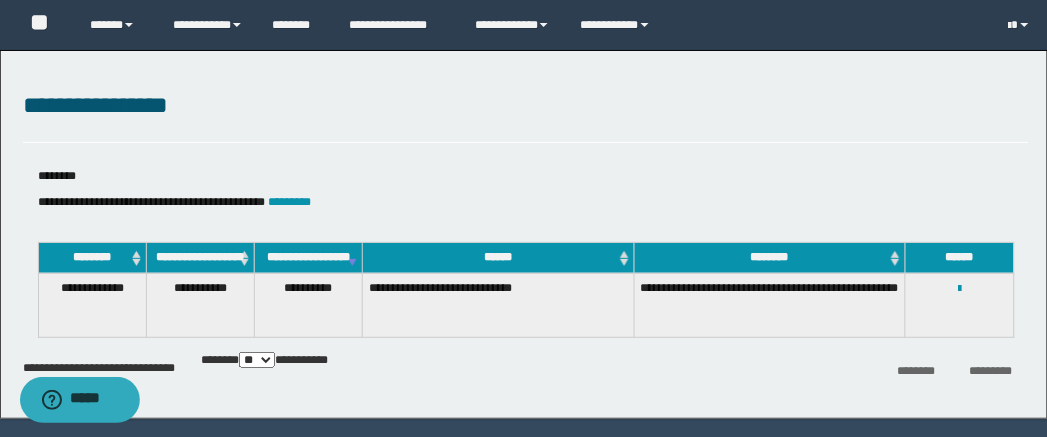 click on "**********" at bounding box center [959, 288] 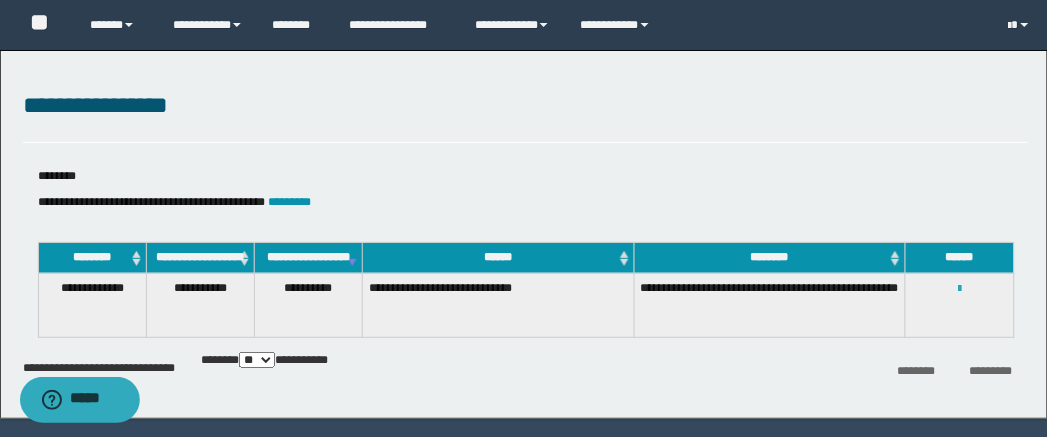 click at bounding box center [959, 289] 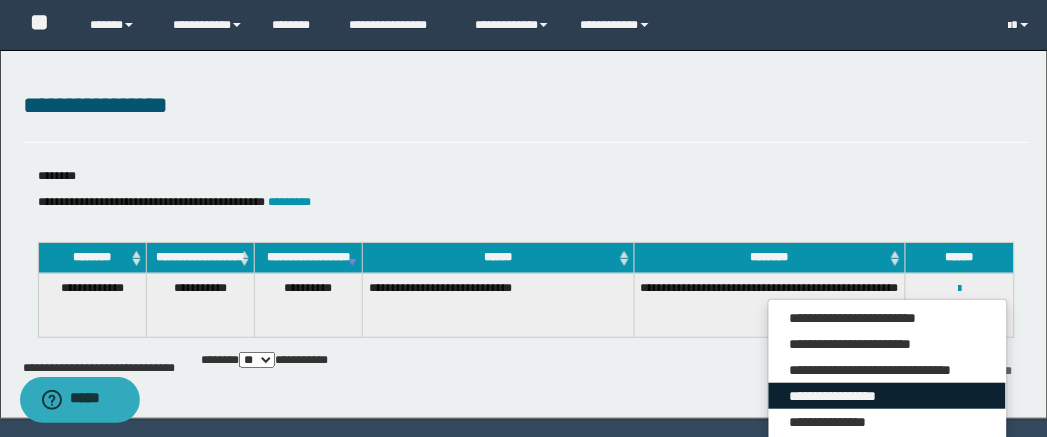 click on "**********" at bounding box center (887, 396) 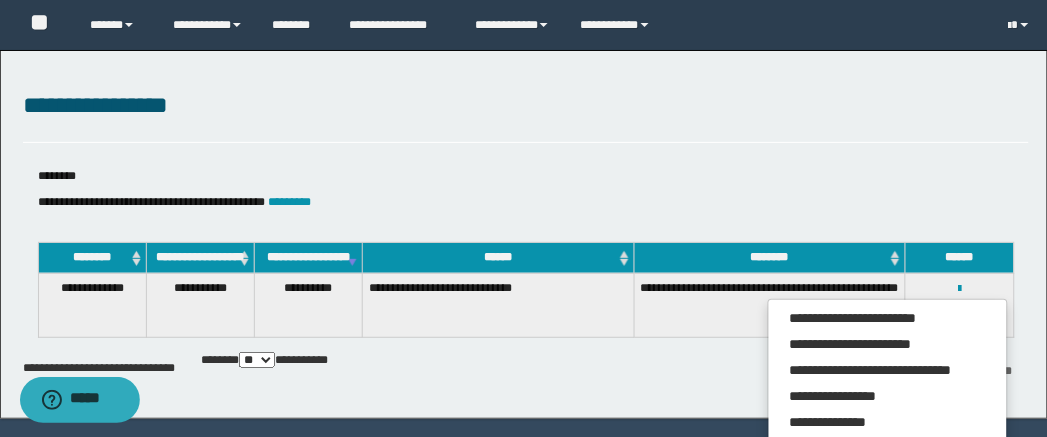 drag, startPoint x: 360, startPoint y: 200, endPoint x: 387, endPoint y: 195, distance: 27.45906 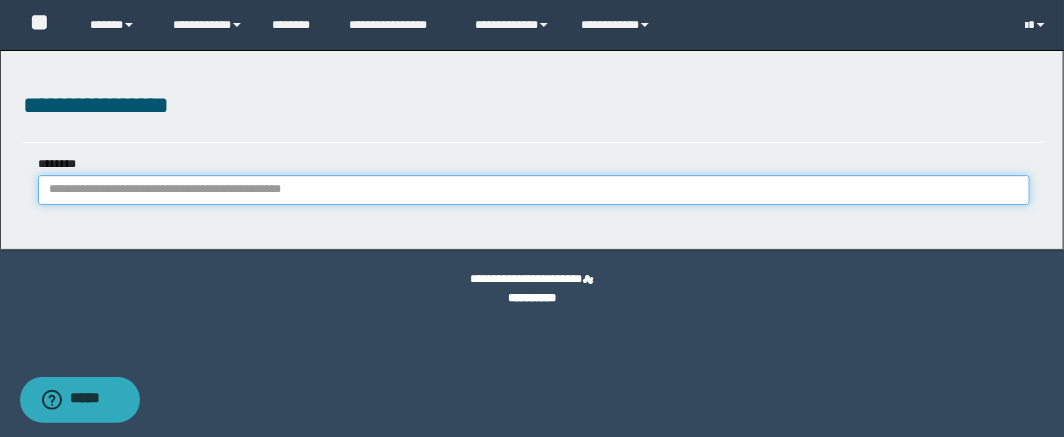 click on "********" at bounding box center [534, 190] 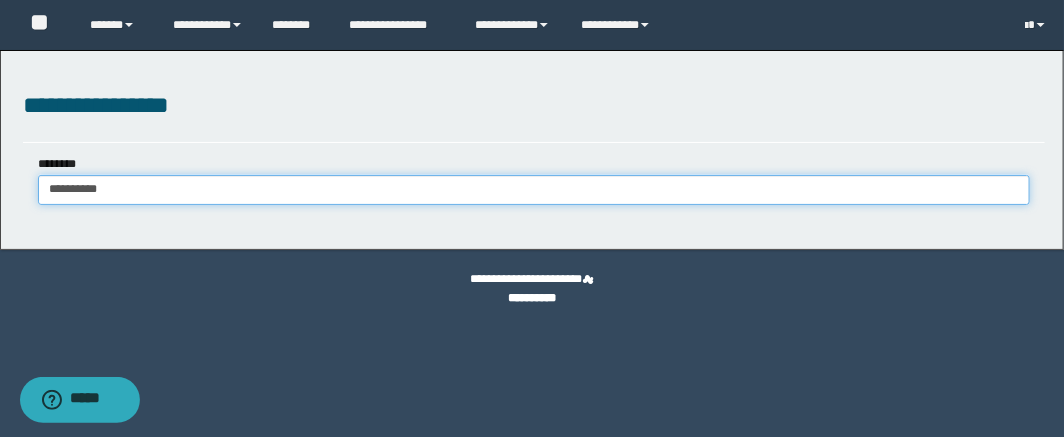 type on "**********" 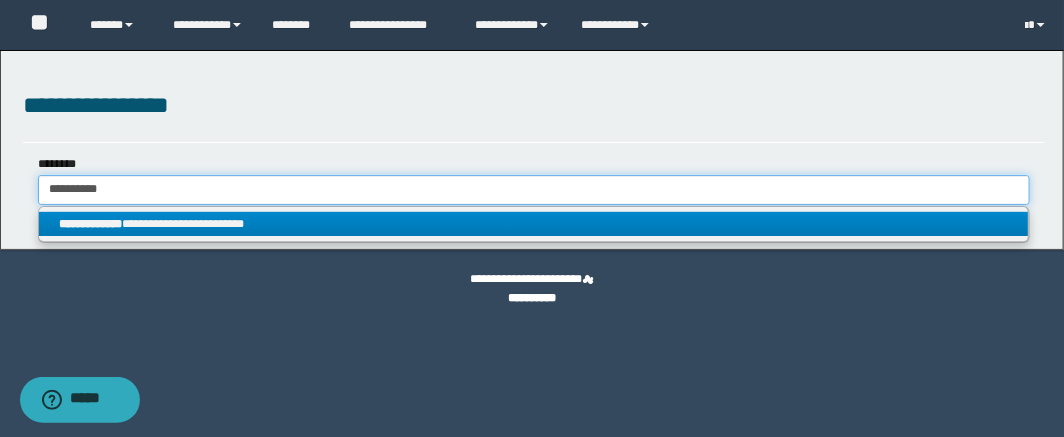 type on "**********" 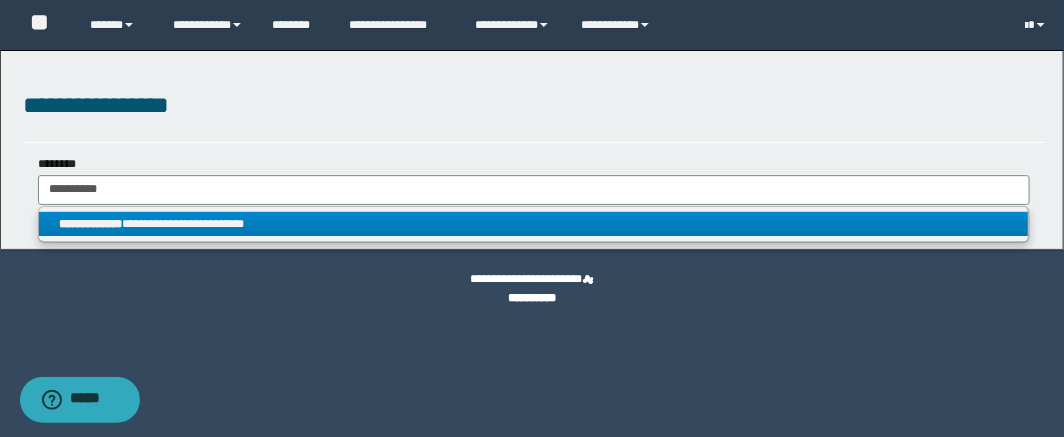 click on "**********" at bounding box center [534, 224] 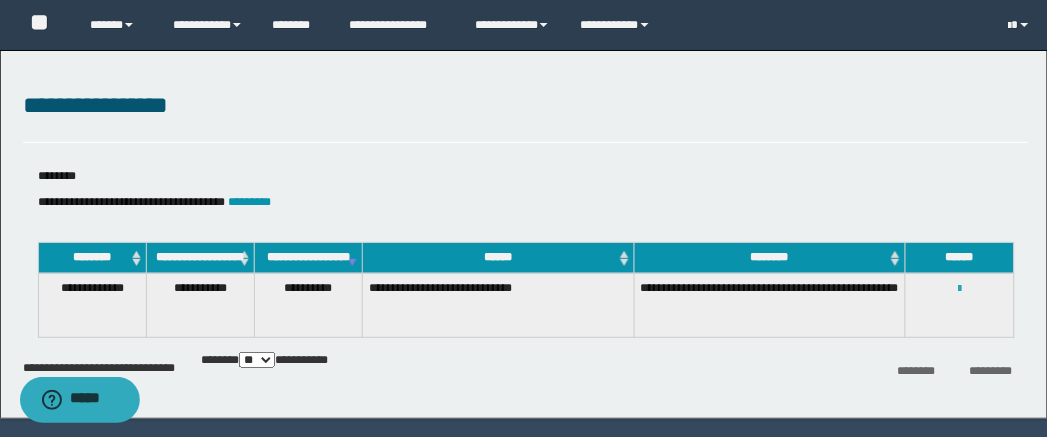 click at bounding box center [959, 289] 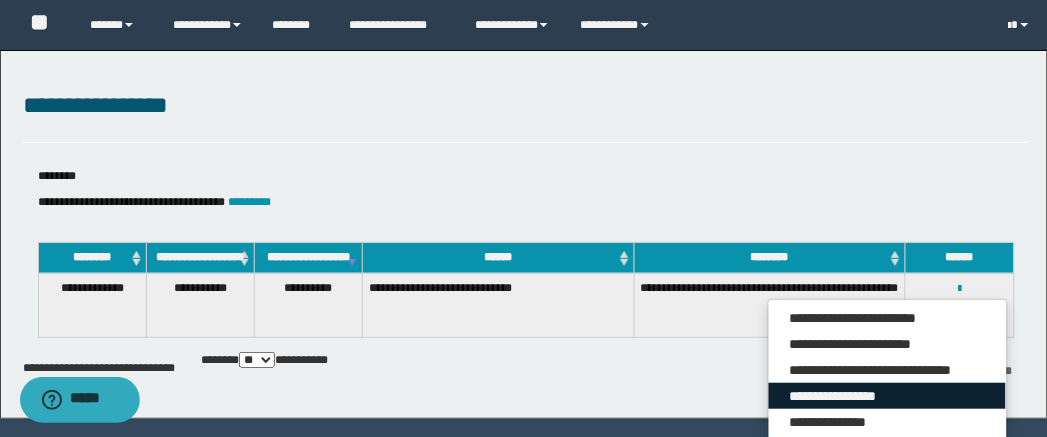 click on "**********" at bounding box center [887, 396] 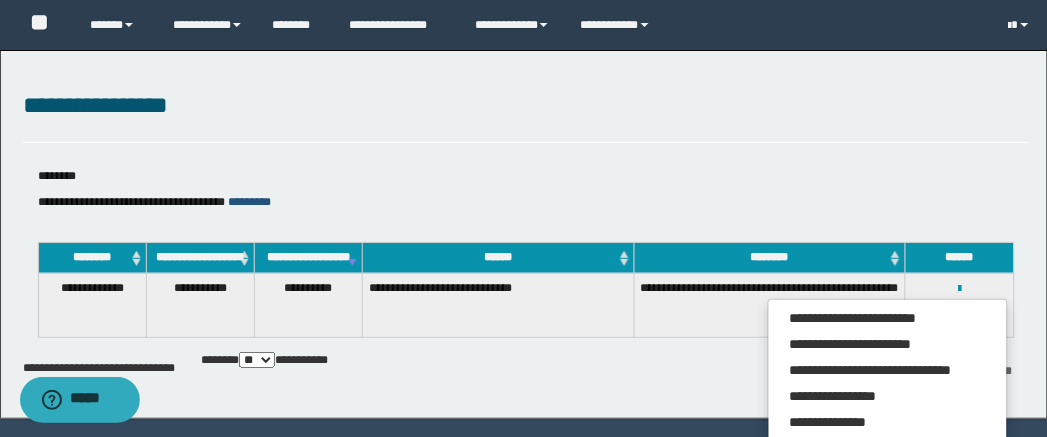click on "*********" at bounding box center (250, 202) 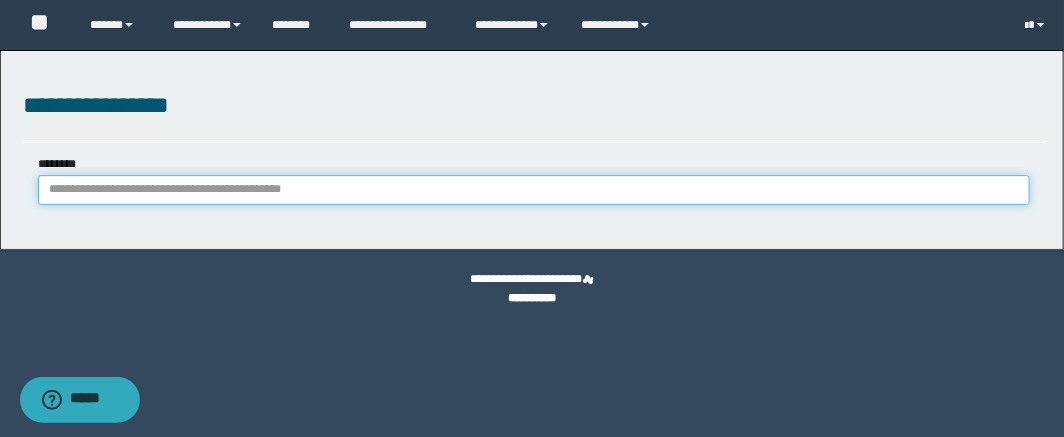 click on "********" at bounding box center (534, 190) 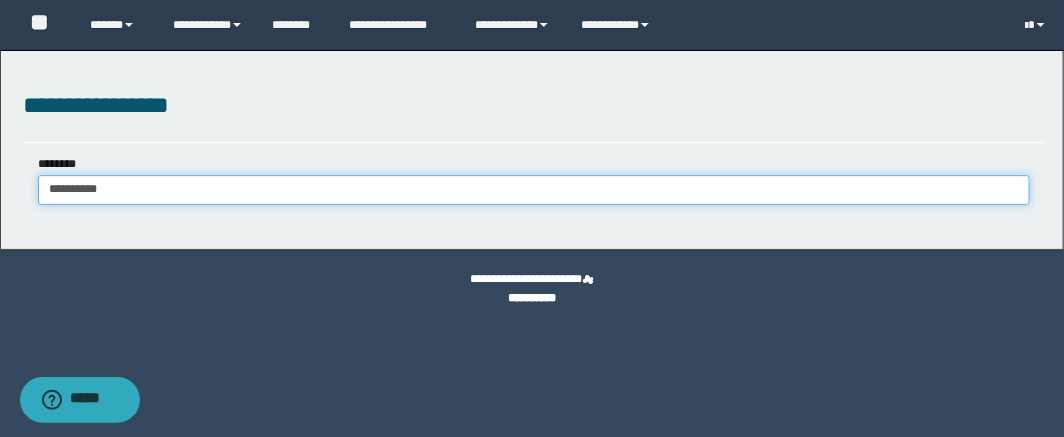 type on "**********" 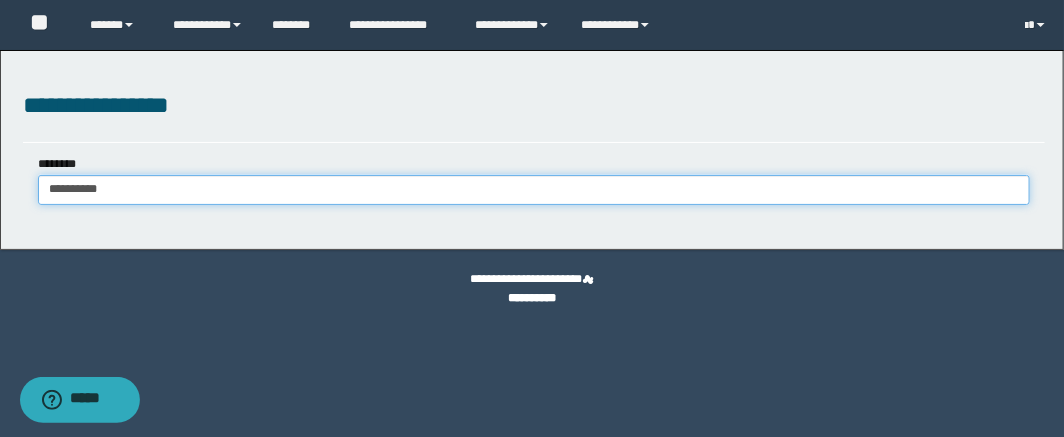 type on "**********" 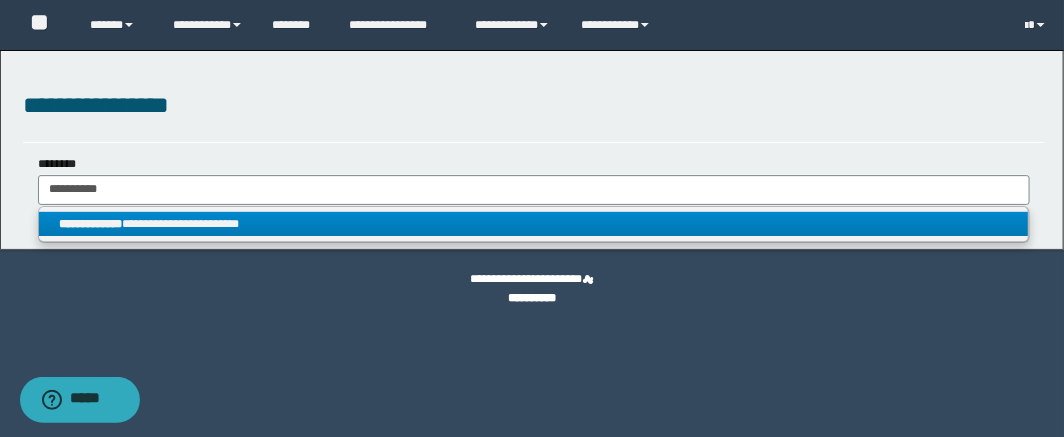 click on "**********" at bounding box center [534, 224] 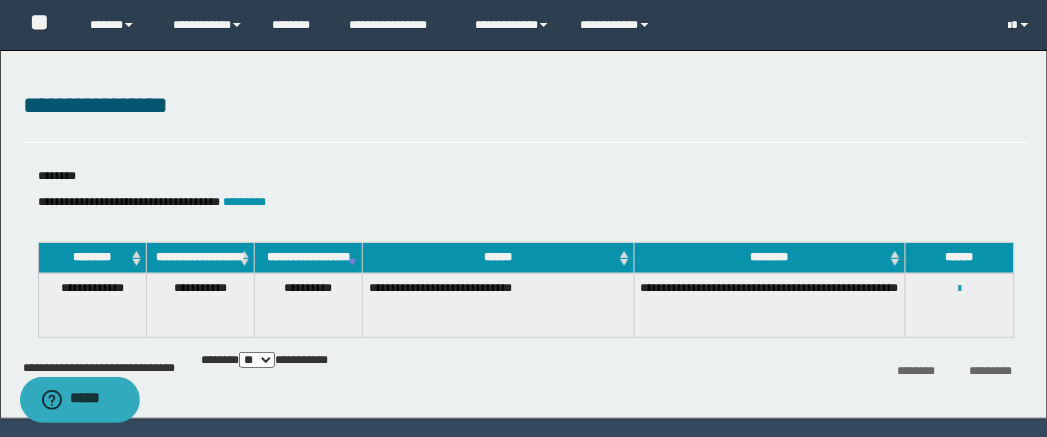 click at bounding box center [959, 289] 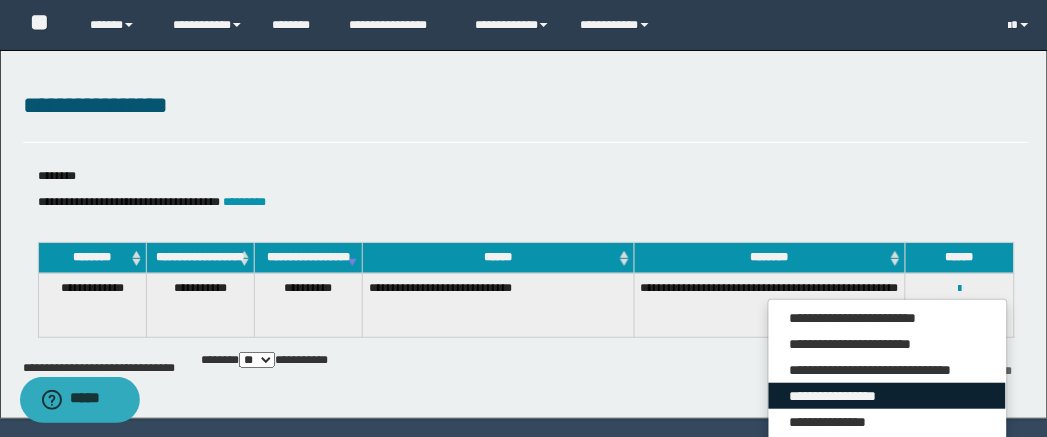 click on "**********" at bounding box center (887, 396) 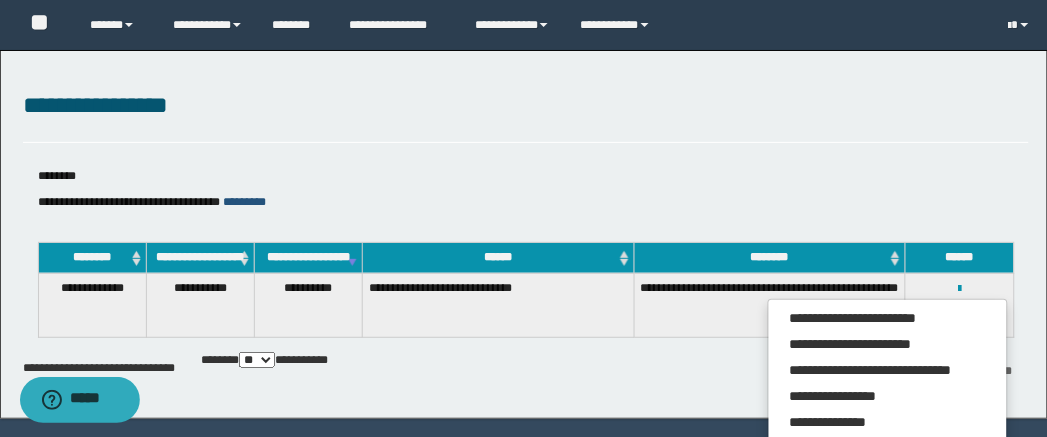 drag, startPoint x: 290, startPoint y: 198, endPoint x: 307, endPoint y: 198, distance: 17 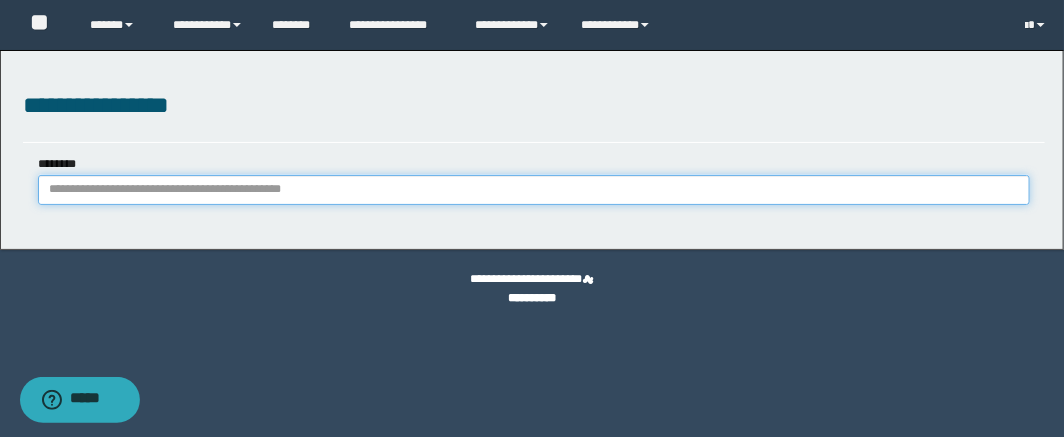 click on "********" at bounding box center (534, 190) 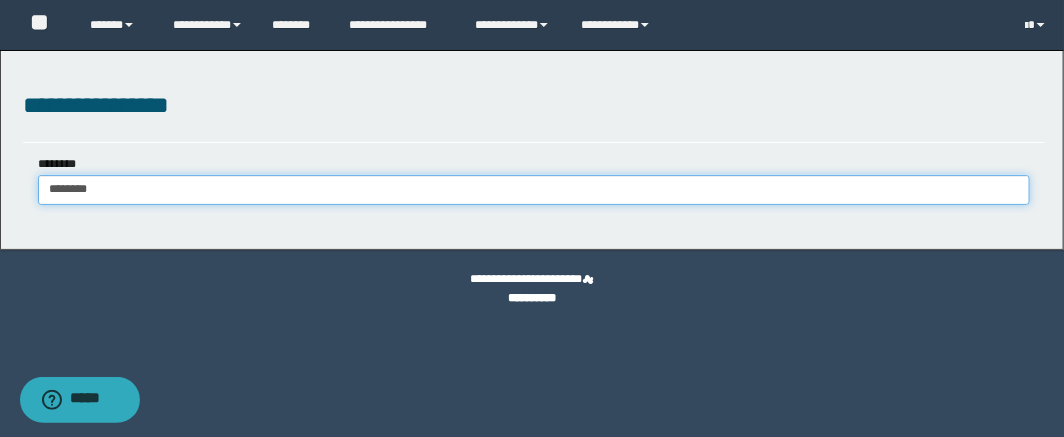 type on "********" 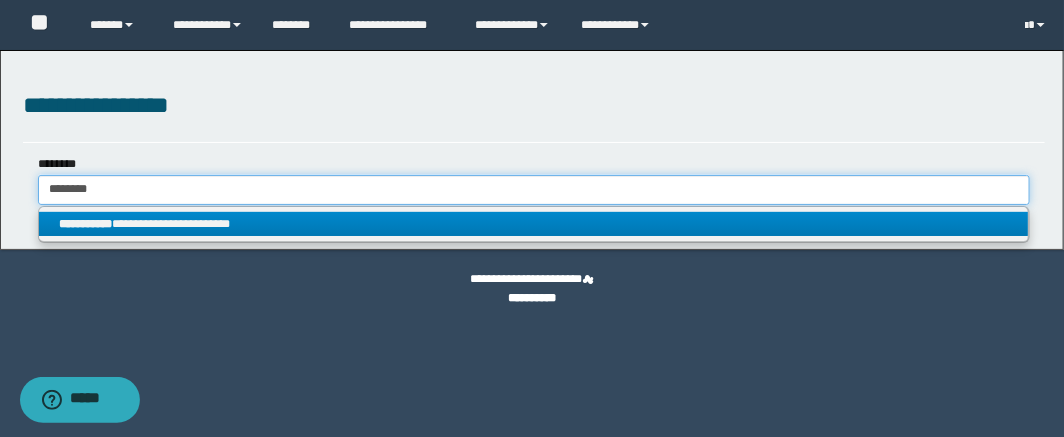 type on "********" 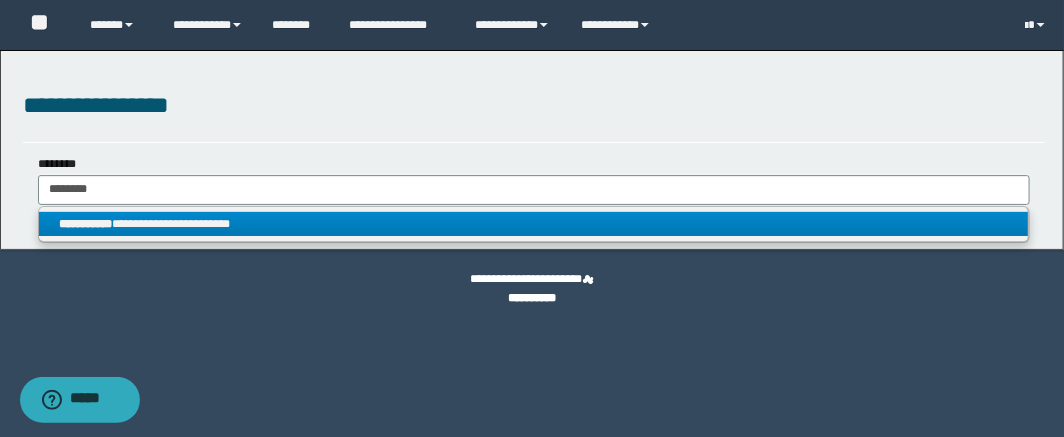 drag, startPoint x: 325, startPoint y: 218, endPoint x: 736, endPoint y: 272, distance: 414.53226 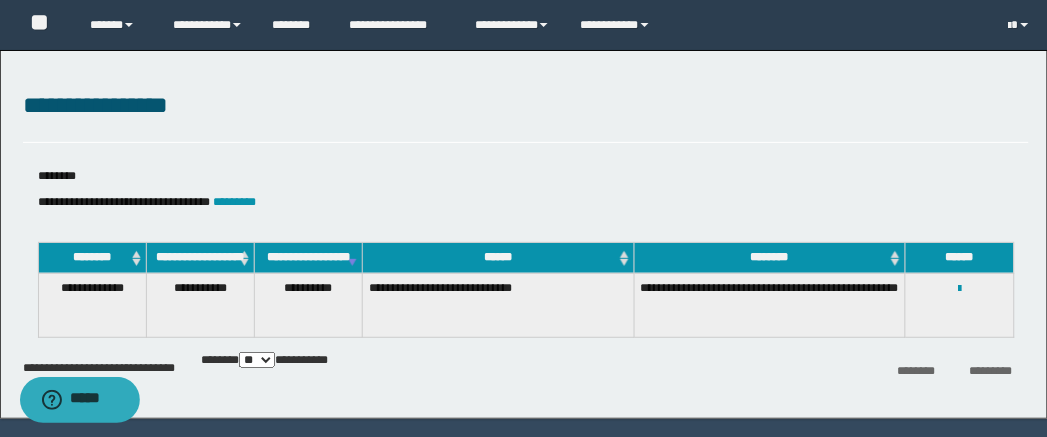 click on "**********" at bounding box center (959, 288) 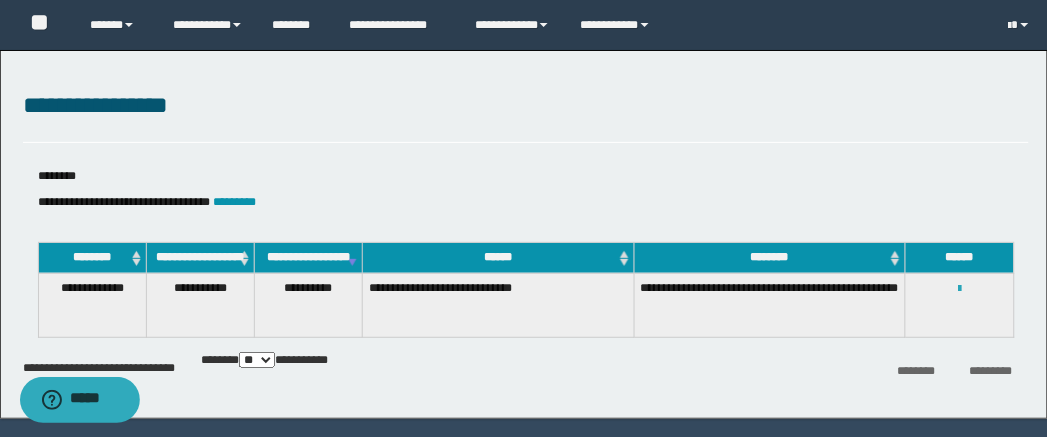 click at bounding box center [959, 289] 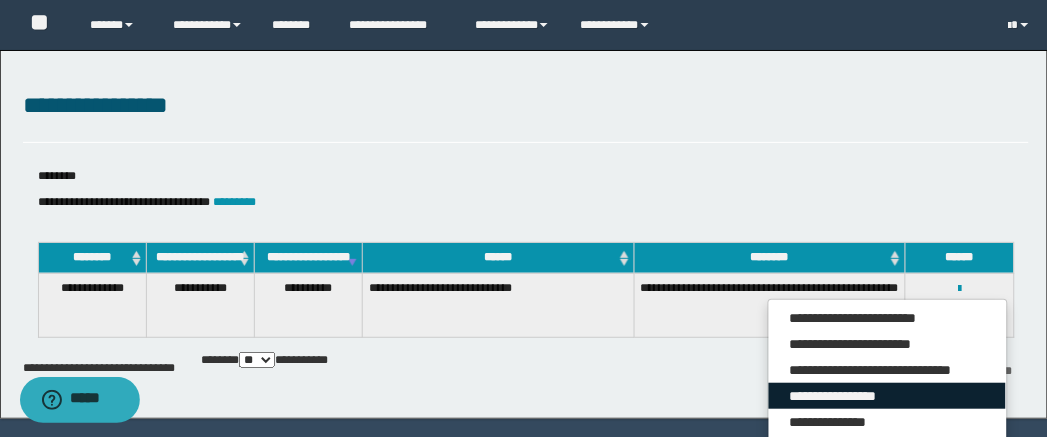 click on "**********" at bounding box center [887, 396] 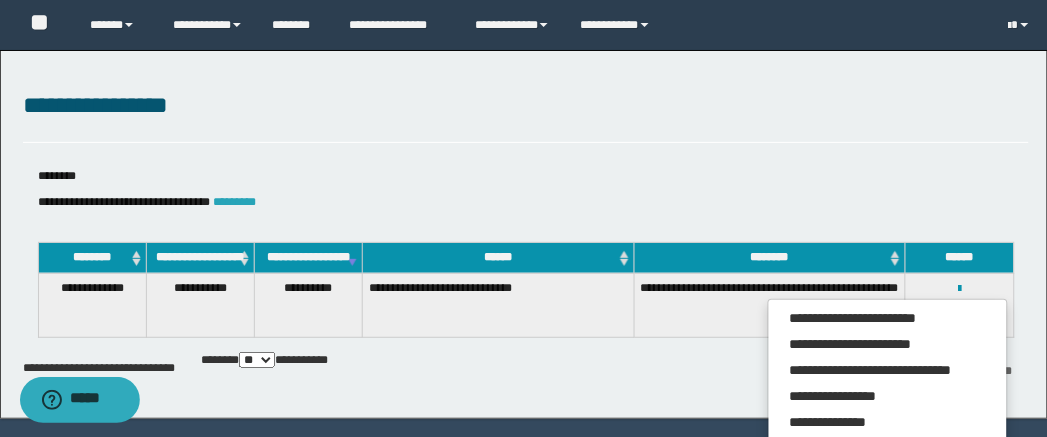 click on "*********" at bounding box center (235, 202) 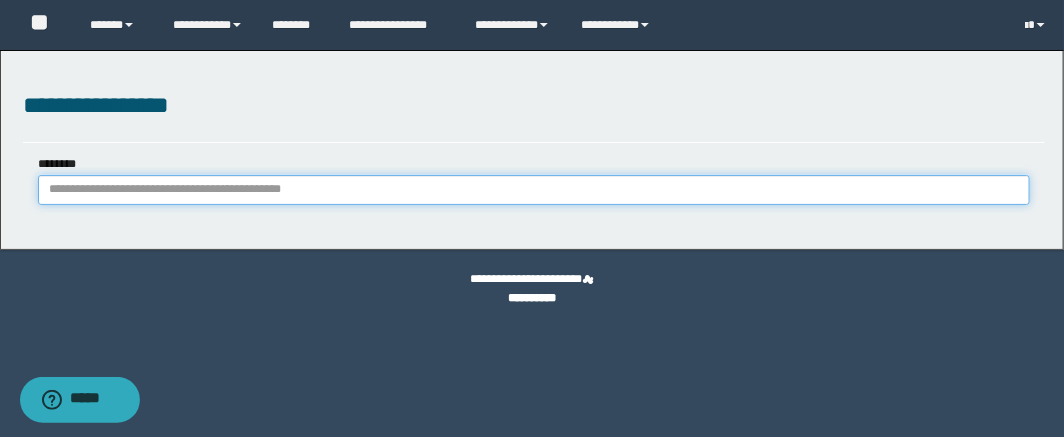 click on "********" at bounding box center [534, 190] 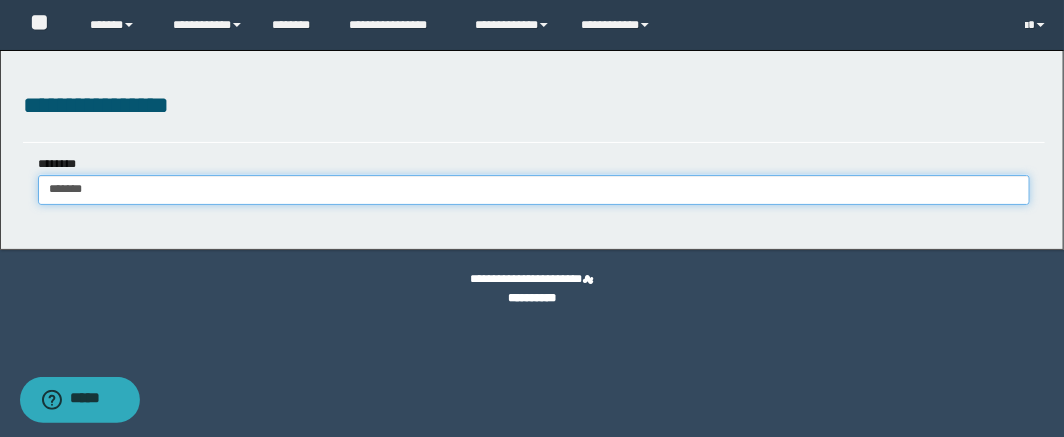 type on "*******" 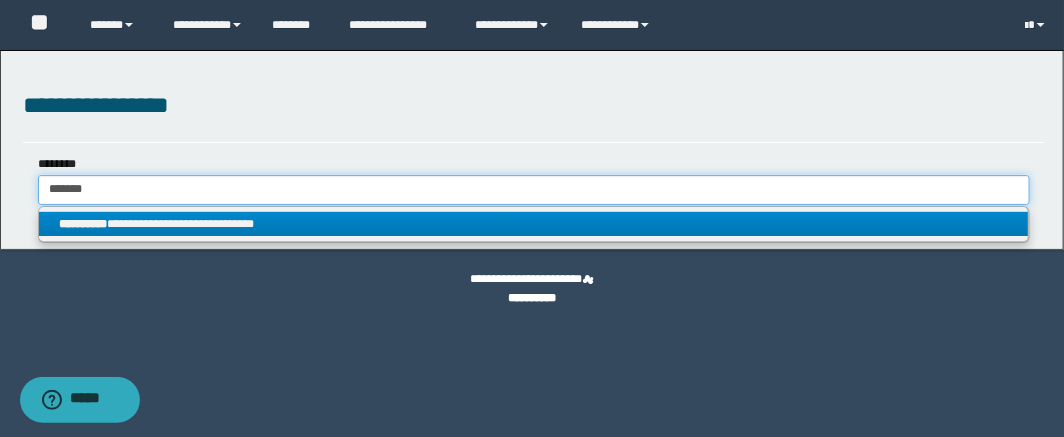 type on "*******" 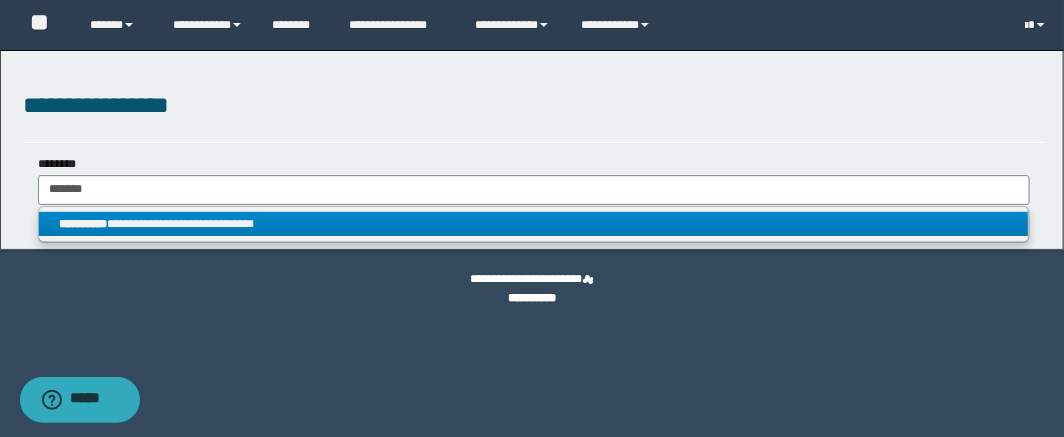 click on "**********" at bounding box center (534, 224) 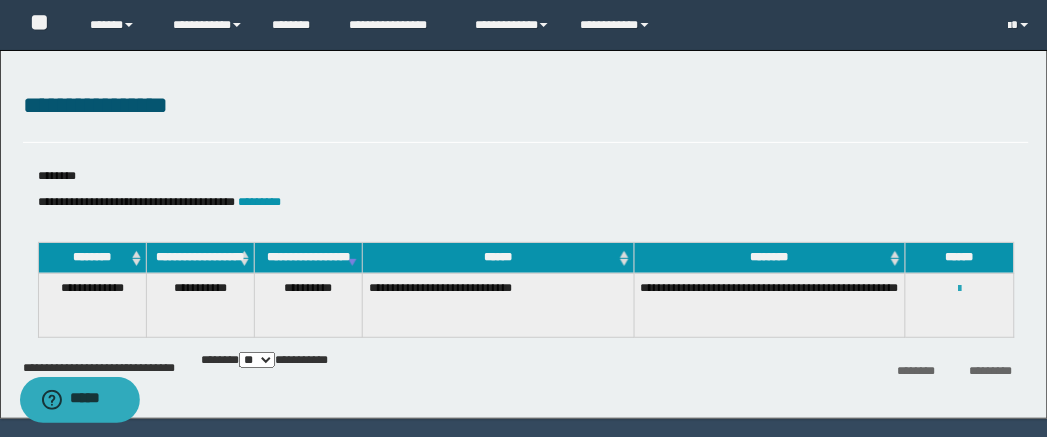 click at bounding box center [959, 289] 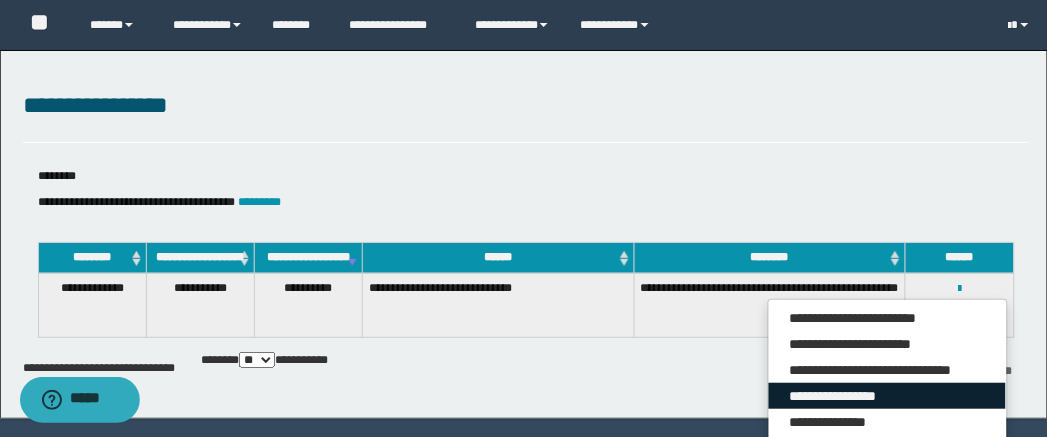 click on "**********" at bounding box center (887, 396) 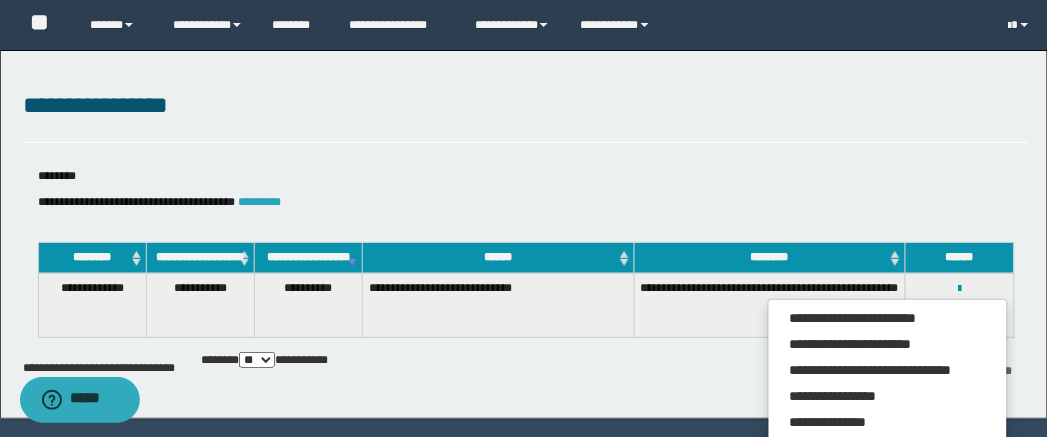 click on "*********" at bounding box center [260, 202] 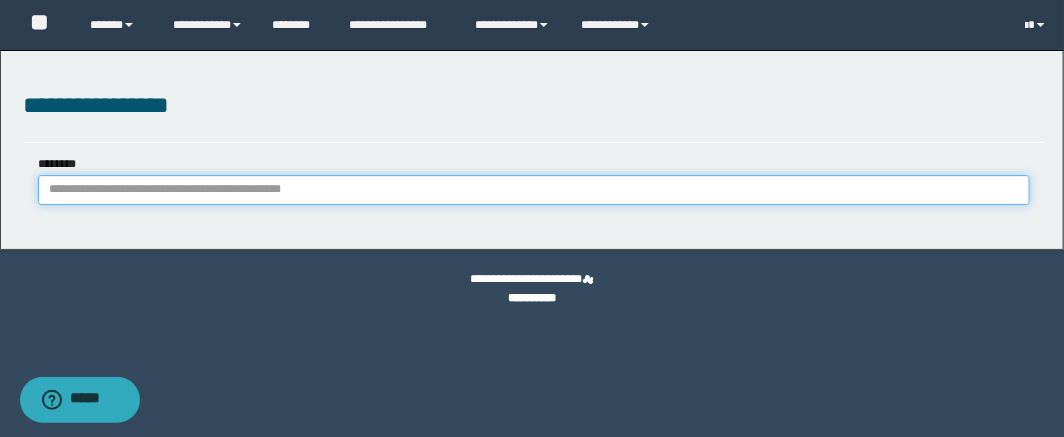 click on "********" at bounding box center (534, 190) 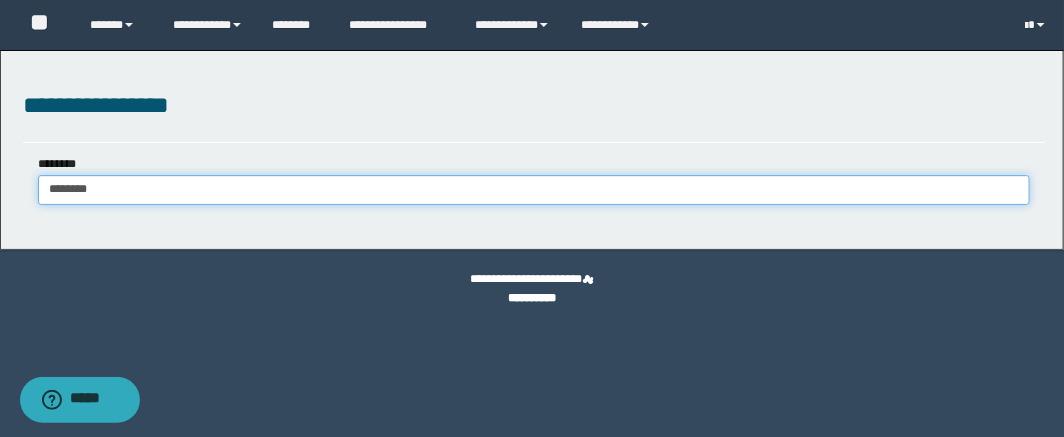 type on "********" 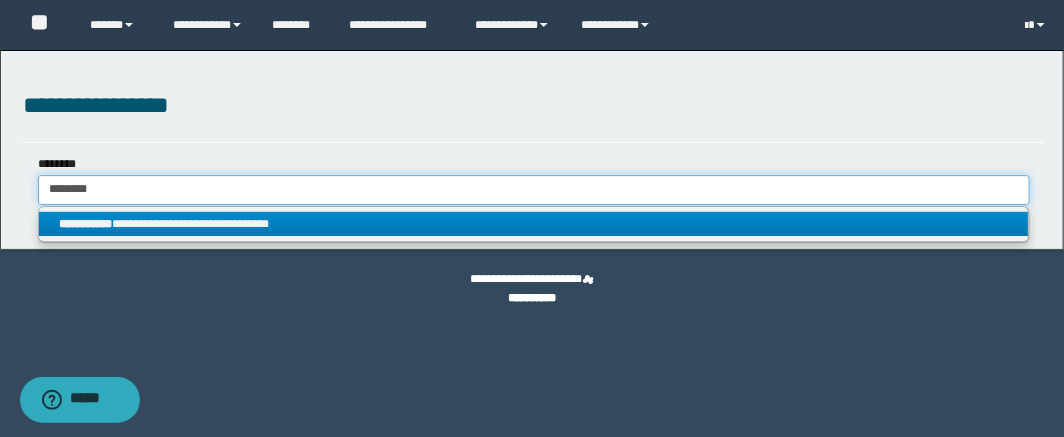 type on "********" 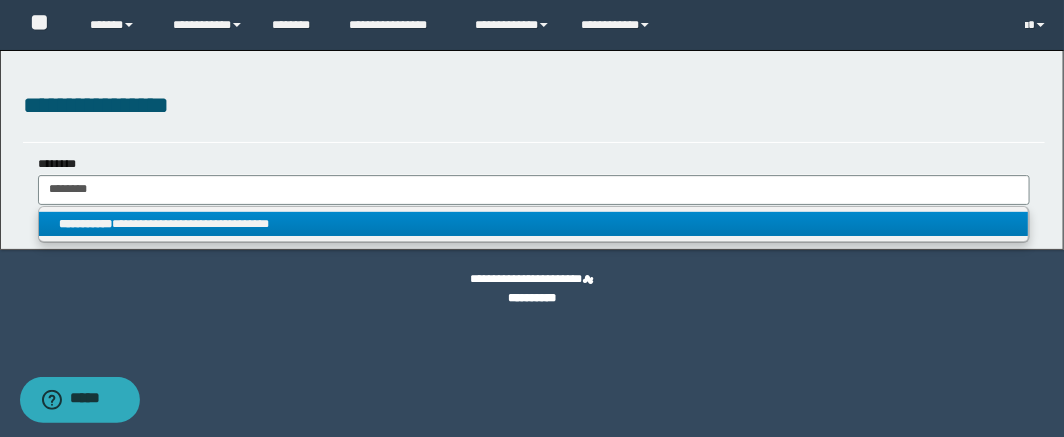 click on "**********" at bounding box center [534, 224] 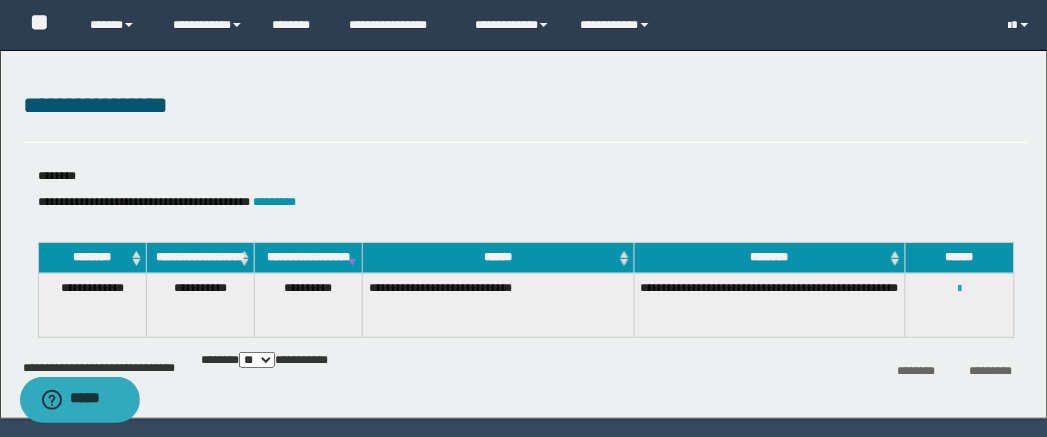 click at bounding box center (959, 289) 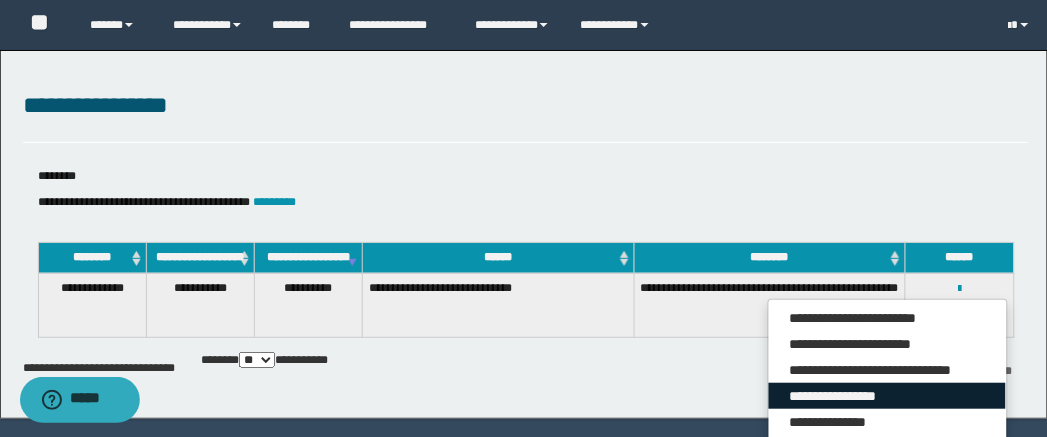 click on "**********" at bounding box center [887, 396] 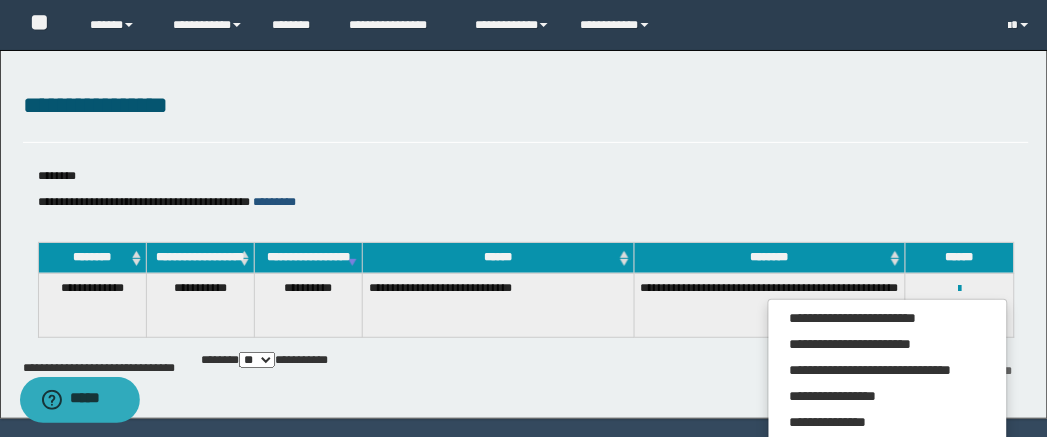 drag, startPoint x: 343, startPoint y: 205, endPoint x: 353, endPoint y: 200, distance: 11.18034 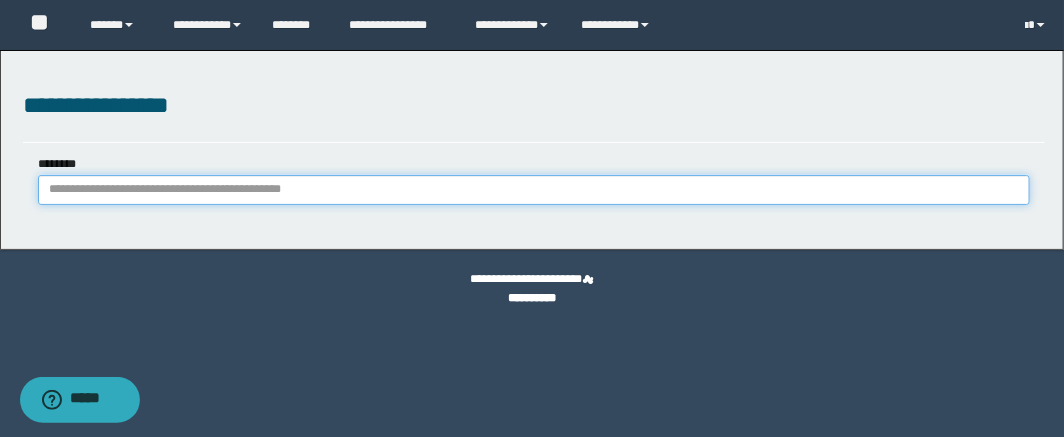 click on "********" at bounding box center (534, 190) 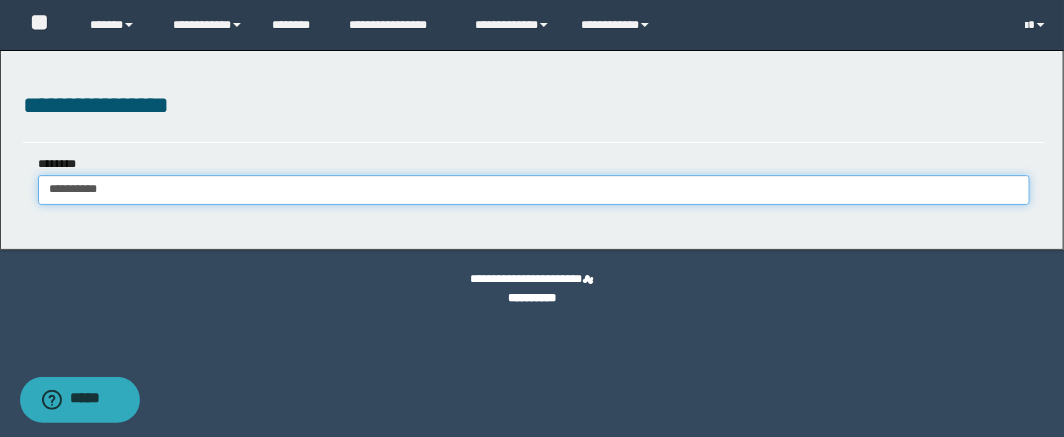 type on "**********" 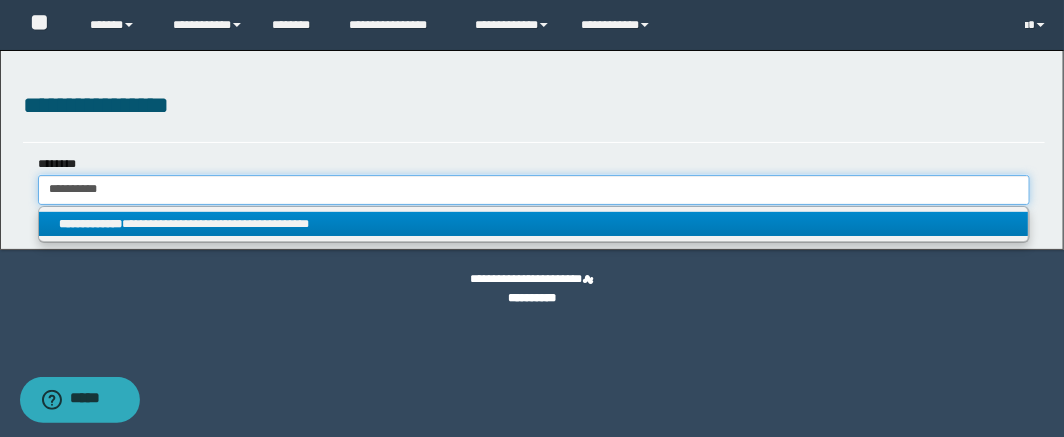 type on "**********" 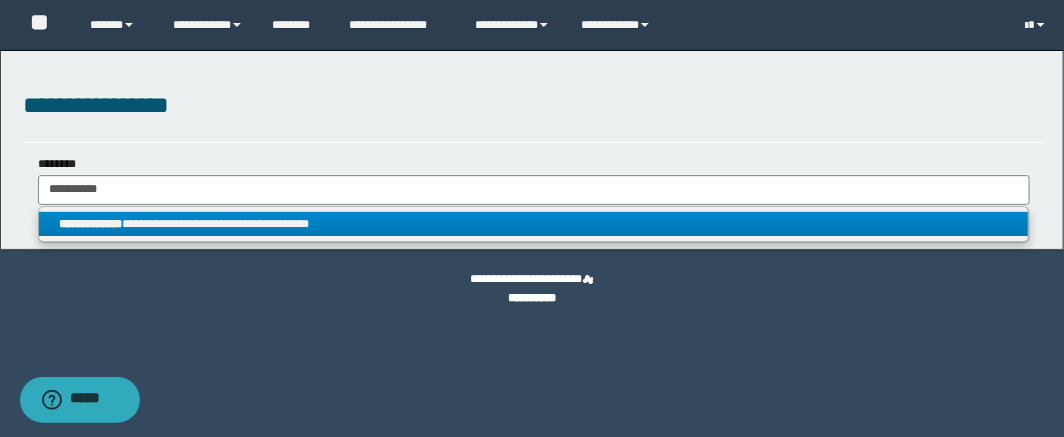 drag, startPoint x: 364, startPoint y: 226, endPoint x: 440, endPoint y: 237, distance: 76.79192 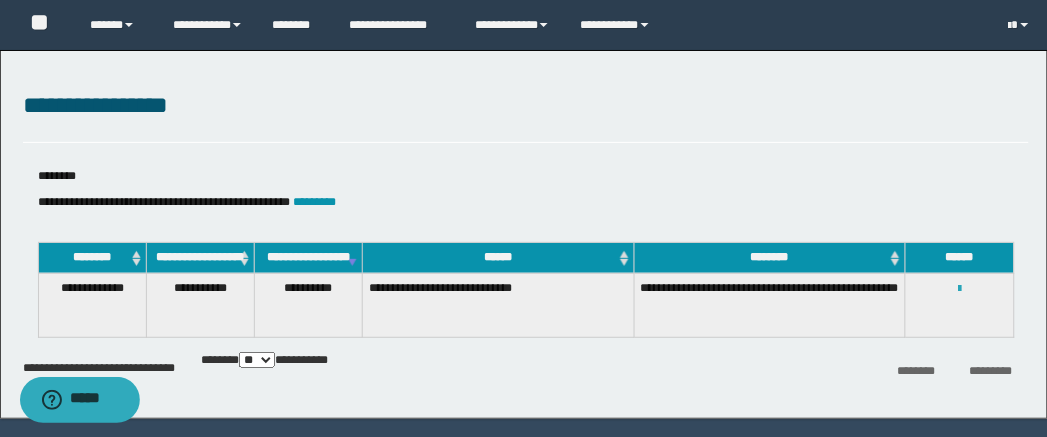 click at bounding box center [959, 289] 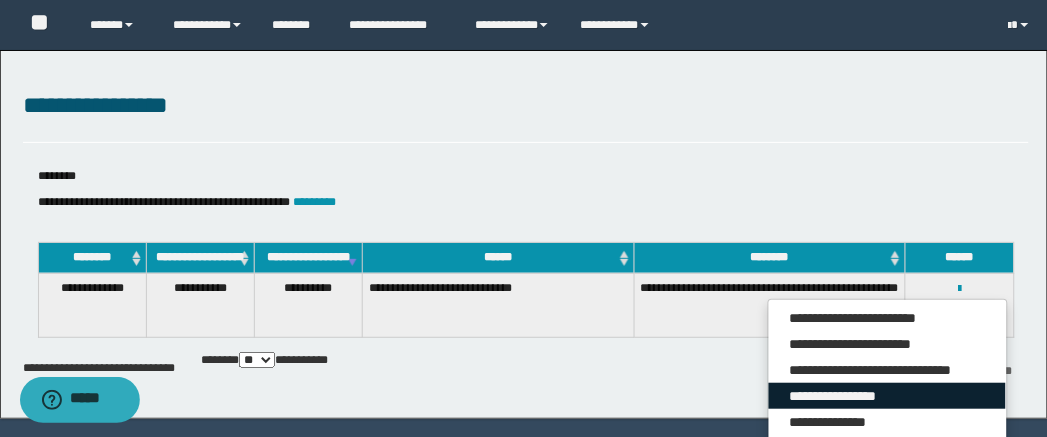 click on "**********" at bounding box center [887, 396] 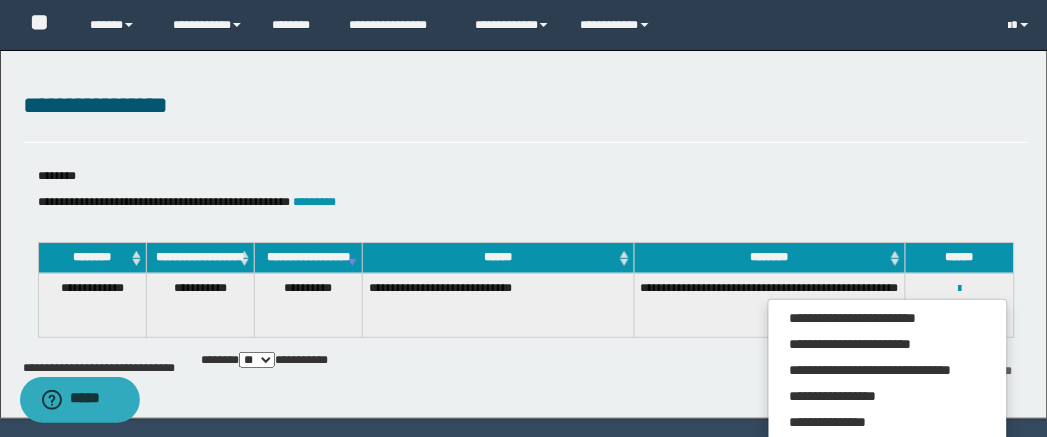 click on "*********" at bounding box center [315, 202] 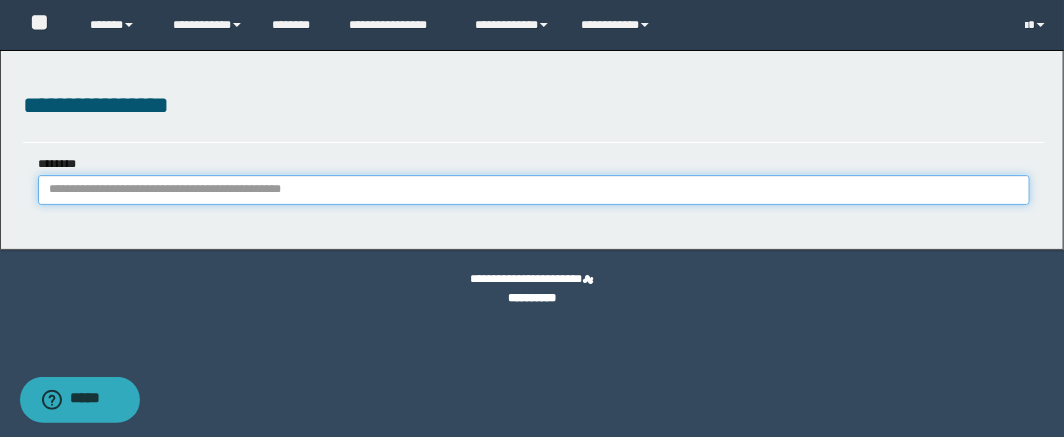 click on "********" at bounding box center (534, 190) 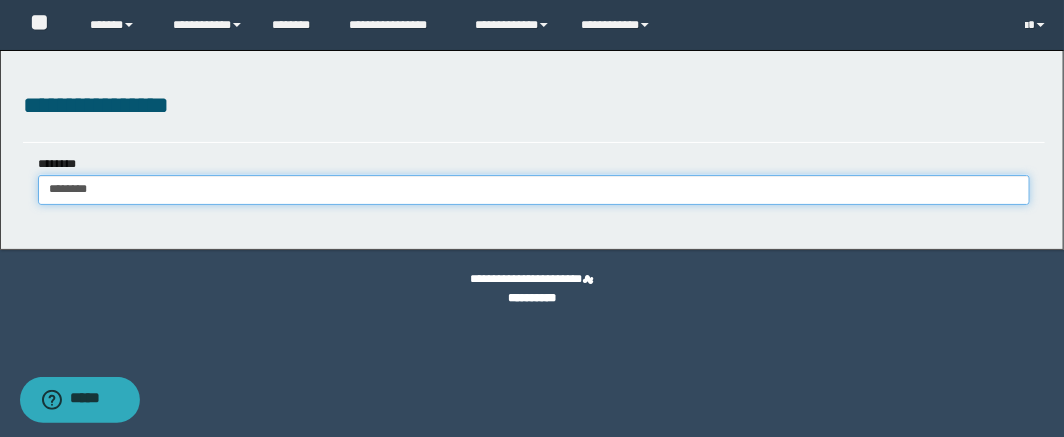 type on "********" 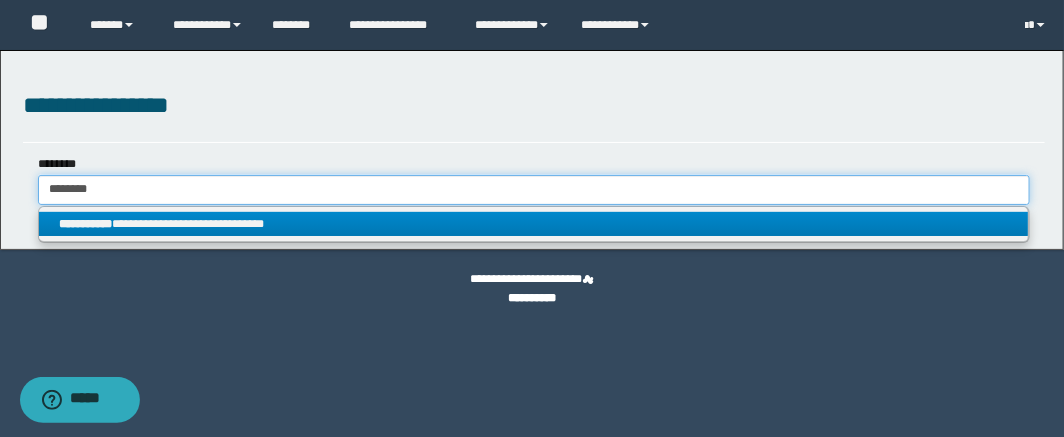 type on "********" 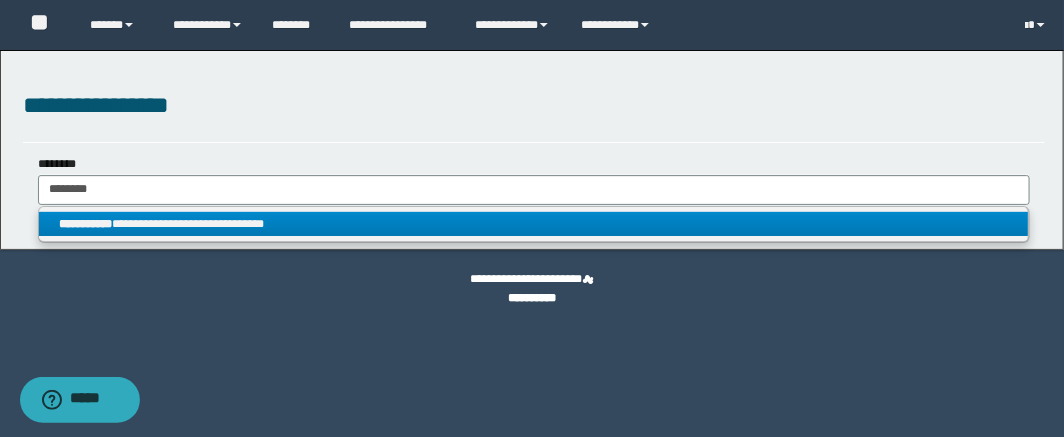 click on "**********" at bounding box center [534, 224] 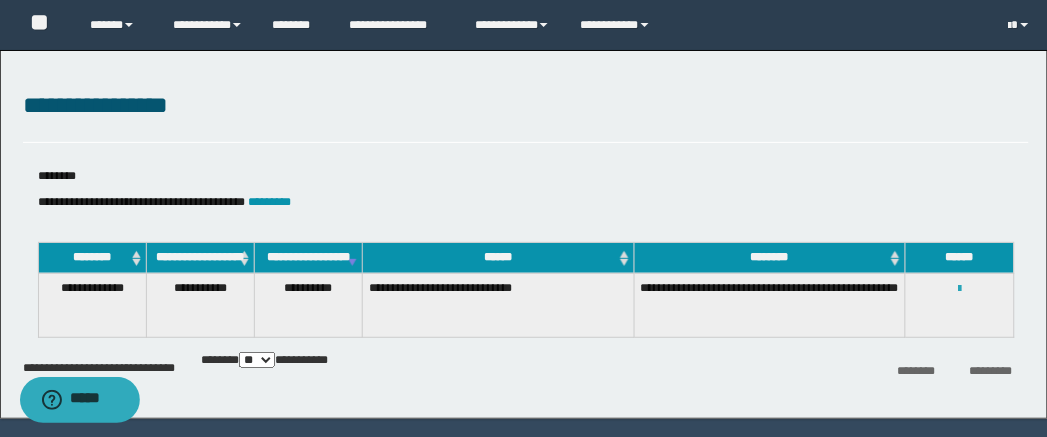click at bounding box center (959, 289) 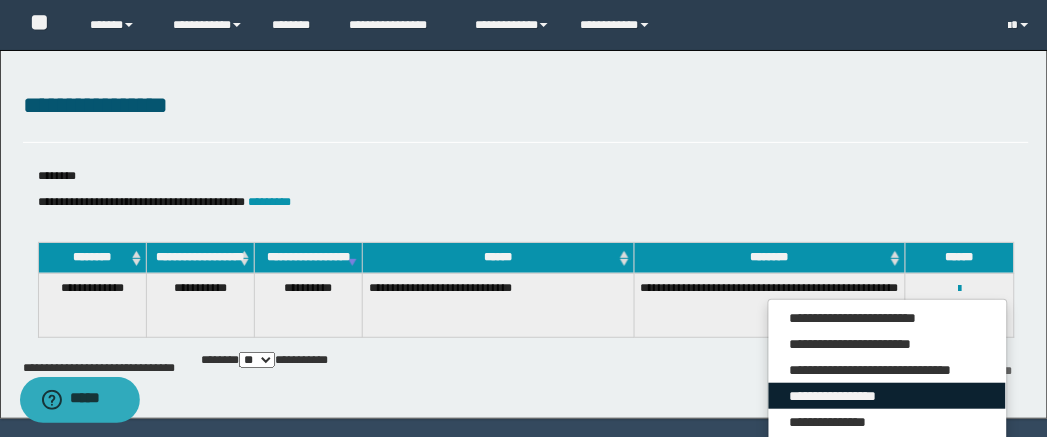 click on "**********" at bounding box center [887, 396] 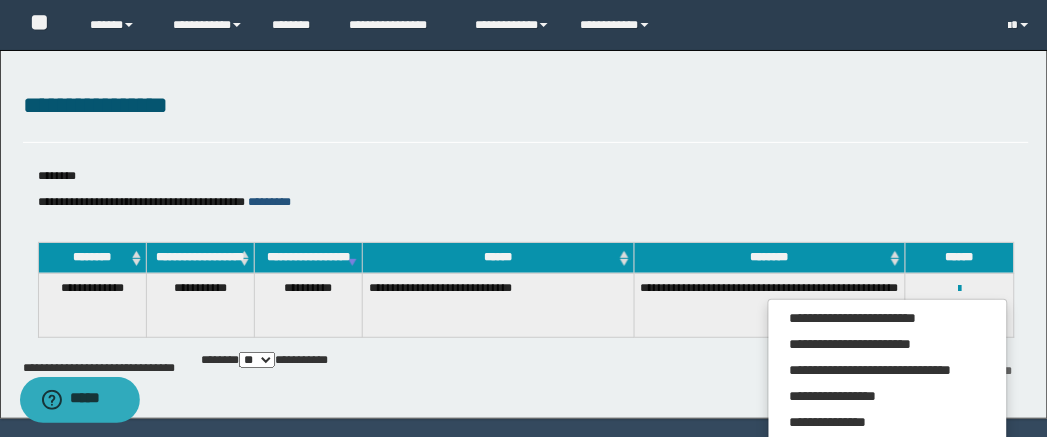 drag, startPoint x: 341, startPoint y: 202, endPoint x: 358, endPoint y: 202, distance: 17 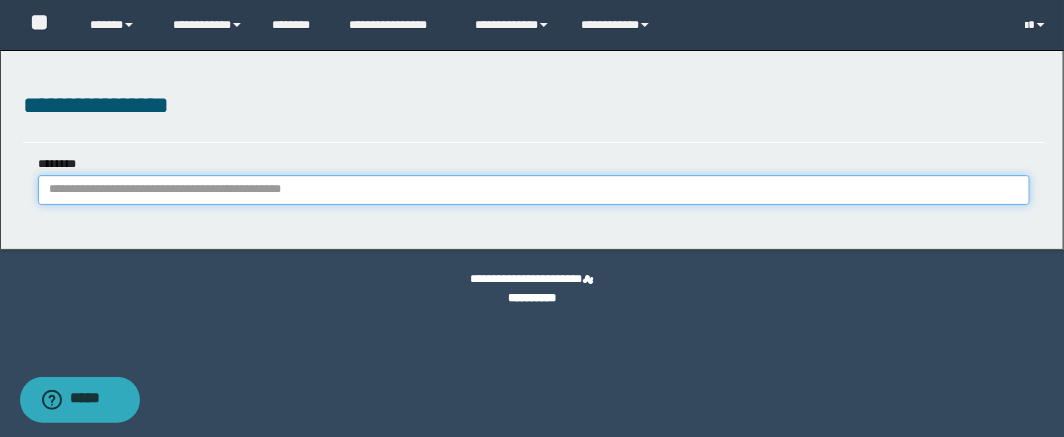 click on "********" at bounding box center (534, 190) 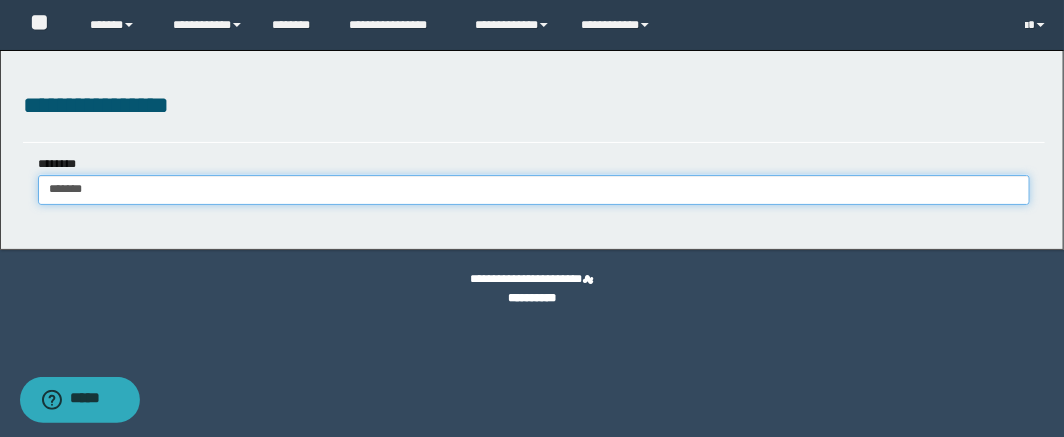 type on "*******" 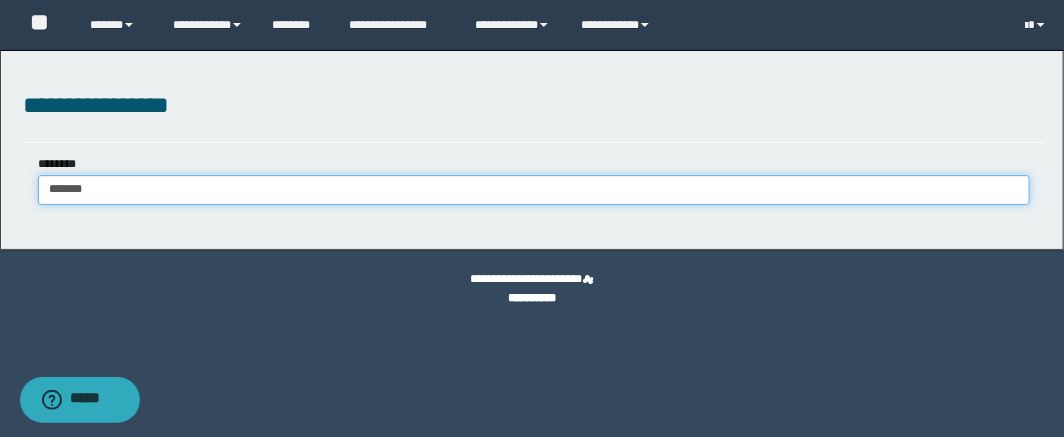 type on "*******" 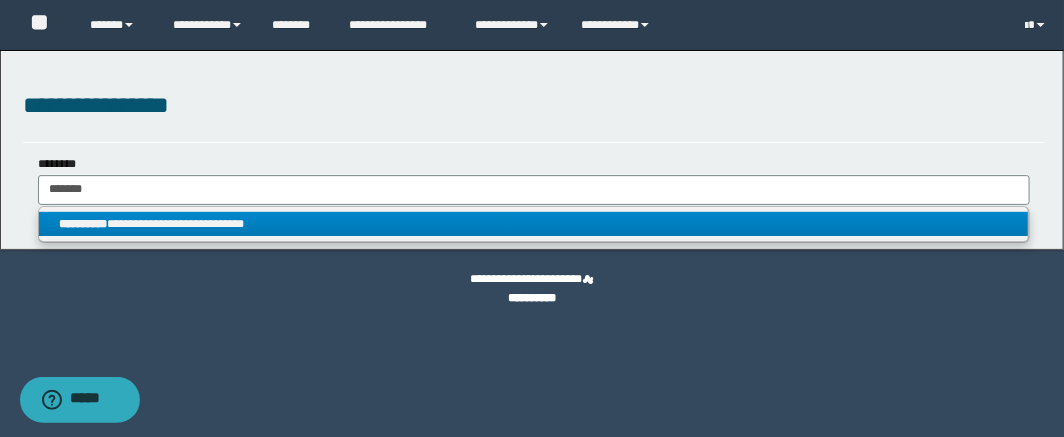 click on "**********" at bounding box center [534, 224] 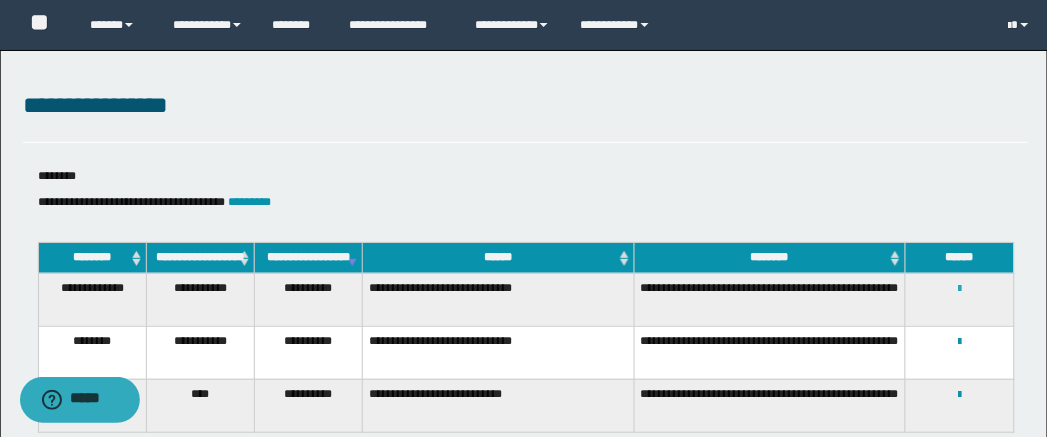 click at bounding box center (959, 289) 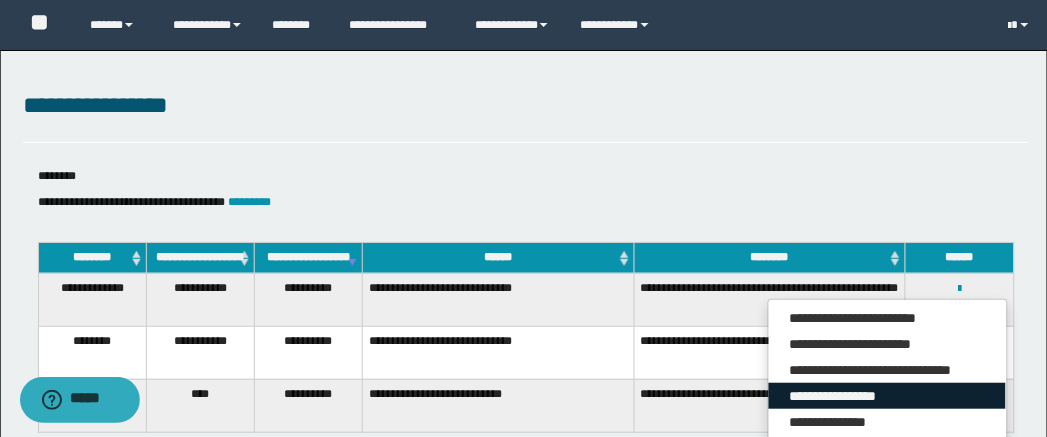 click on "**********" at bounding box center (887, 396) 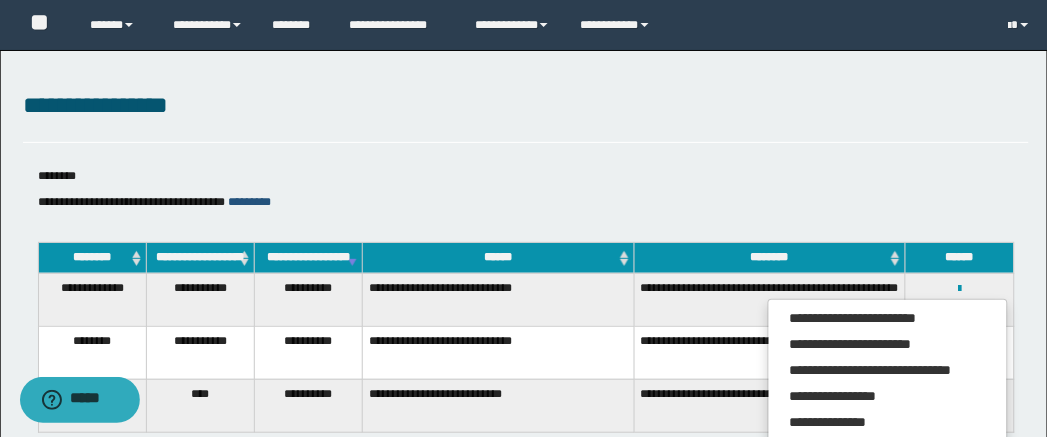 click on "*********" at bounding box center (250, 202) 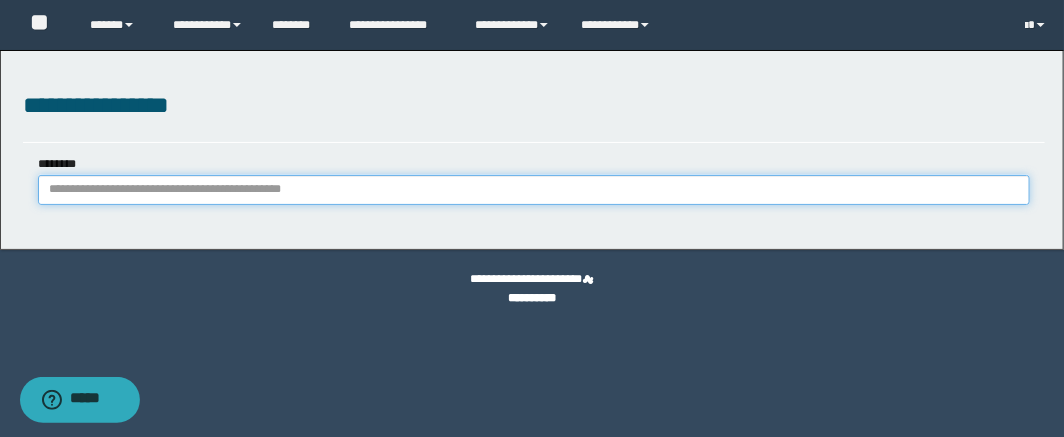 click on "********" at bounding box center (534, 190) 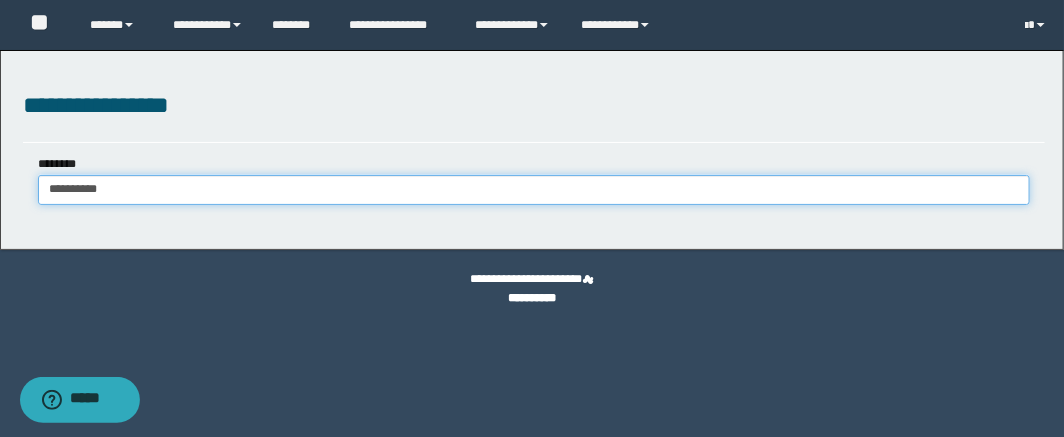 type on "**********" 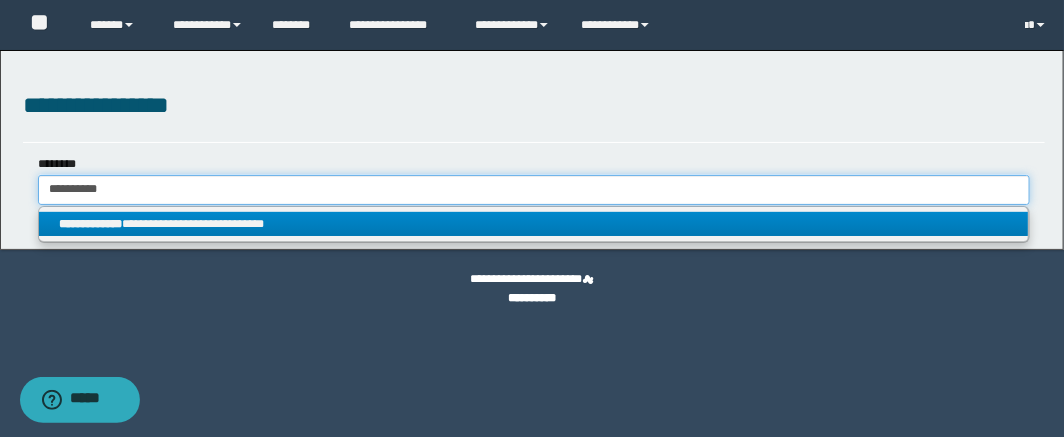 type on "**********" 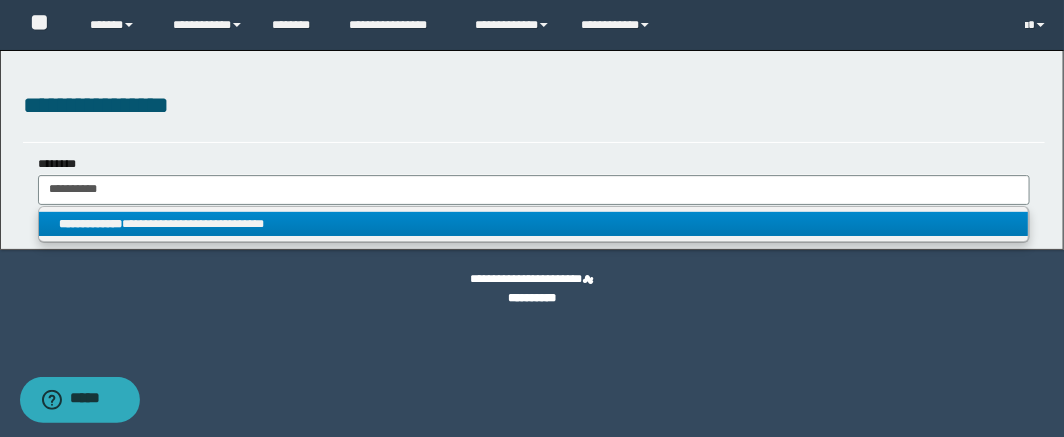 drag, startPoint x: 343, startPoint y: 213, endPoint x: 438, endPoint y: 233, distance: 97.082436 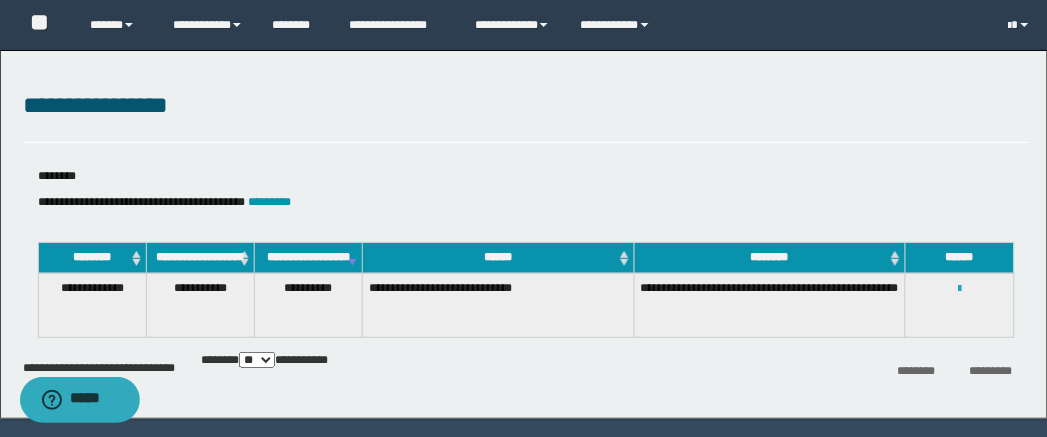 click at bounding box center [959, 289] 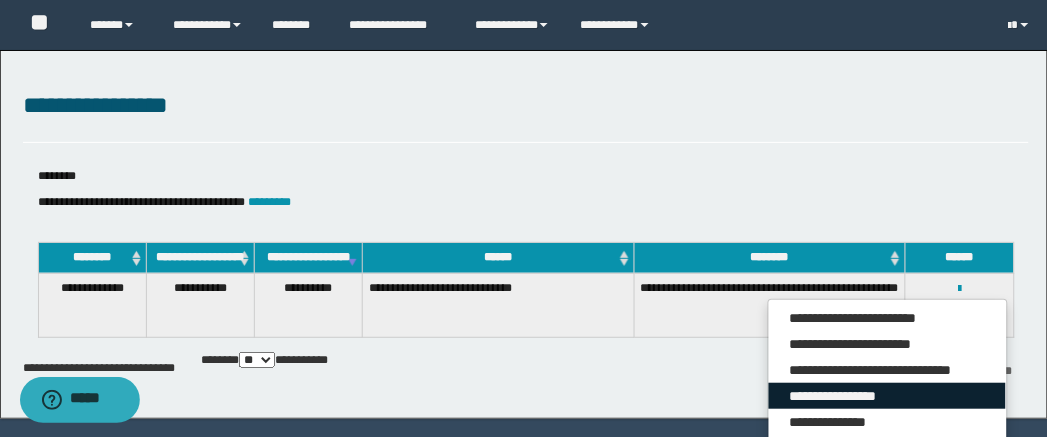 click on "**********" at bounding box center [887, 396] 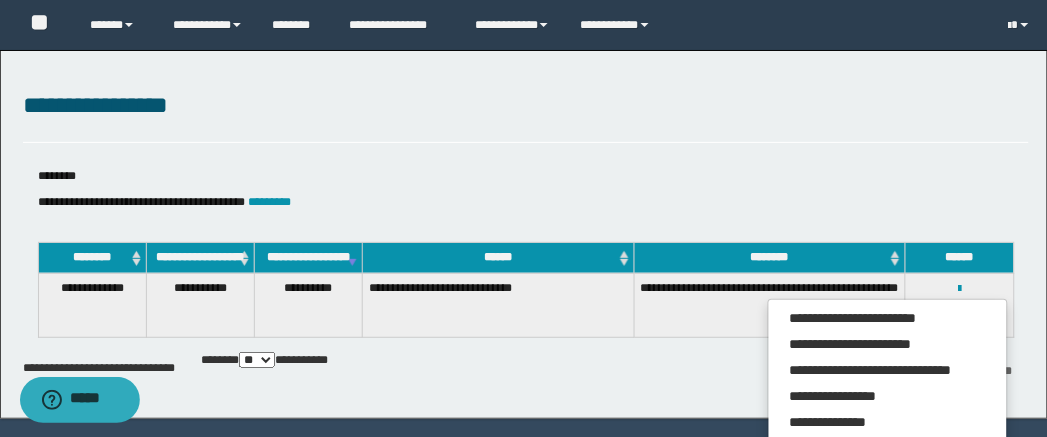 click on "*********" at bounding box center [270, 202] 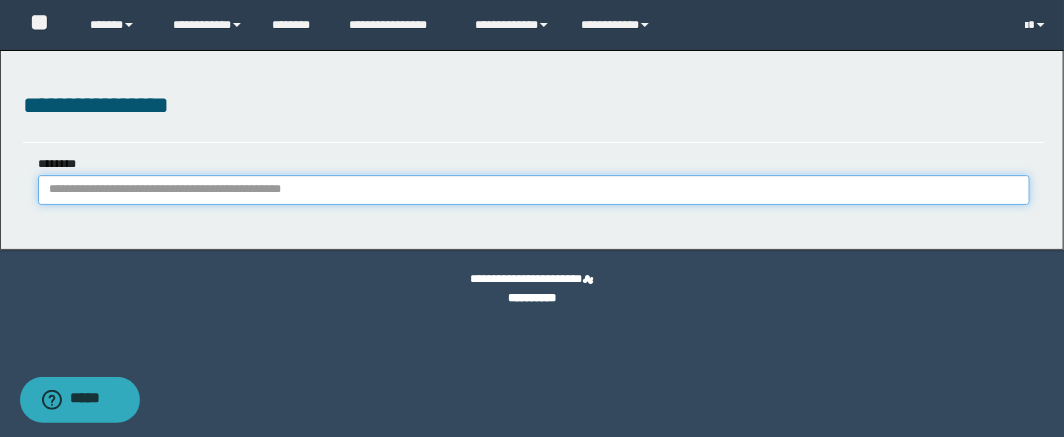 click on "********" at bounding box center [534, 190] 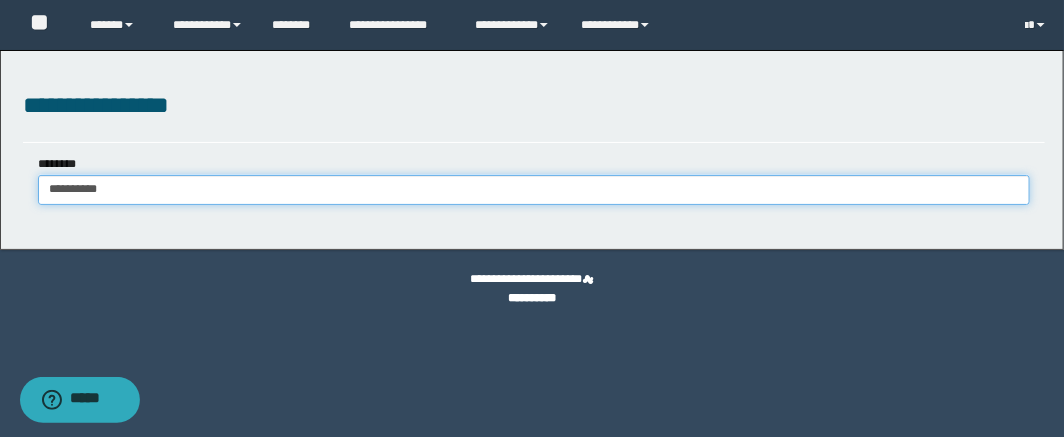 type on "**********" 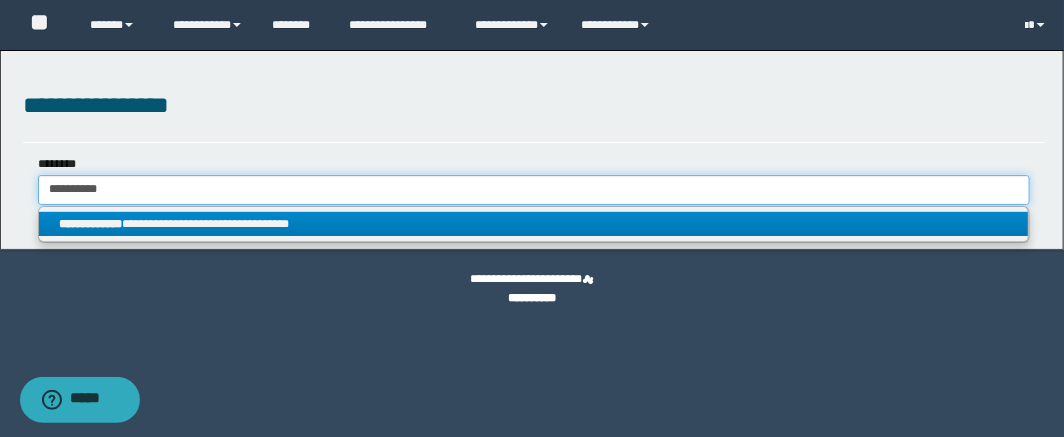 type on "**********" 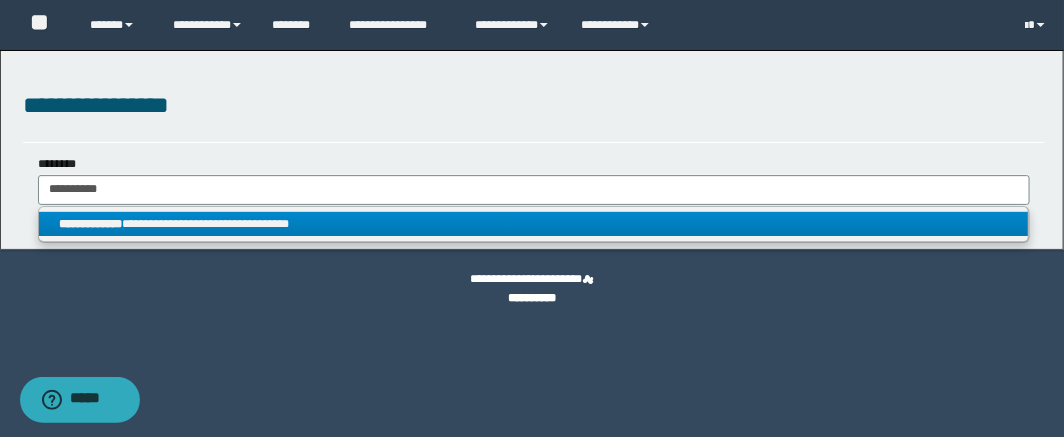 drag, startPoint x: 458, startPoint y: 223, endPoint x: 594, endPoint y: 227, distance: 136.0588 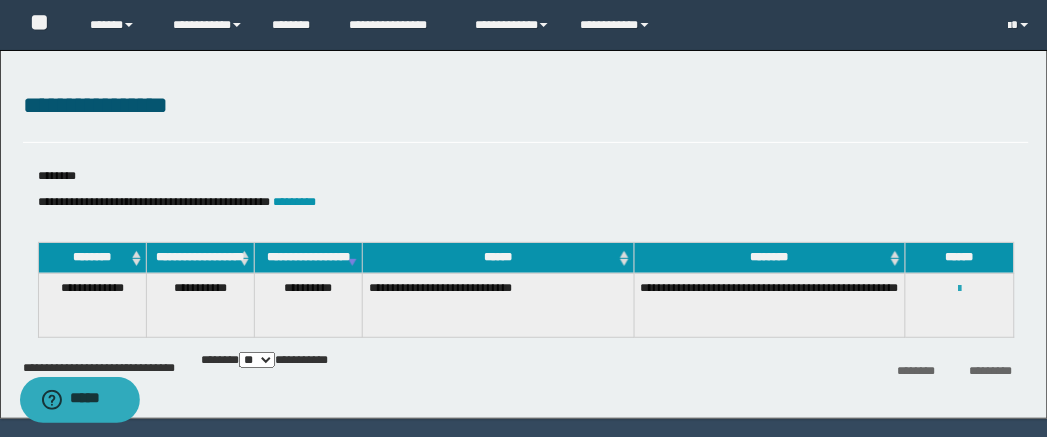 click at bounding box center (959, 289) 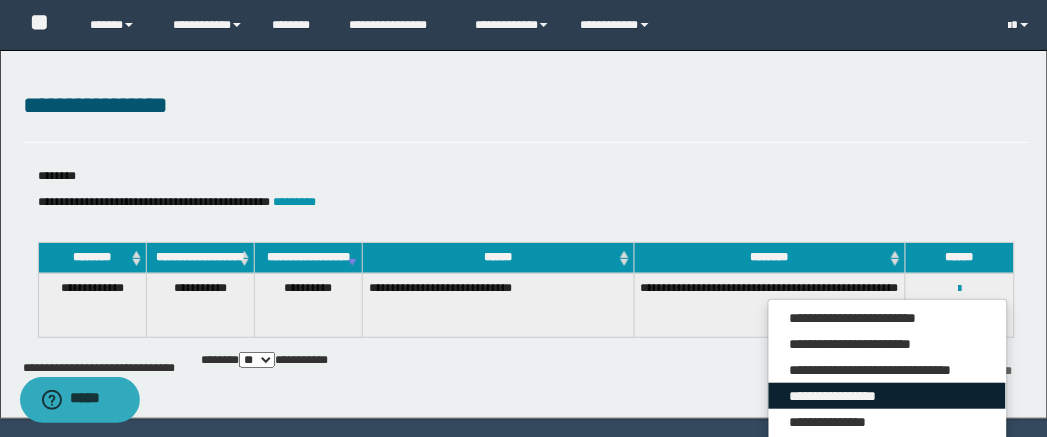 click on "**********" at bounding box center [887, 396] 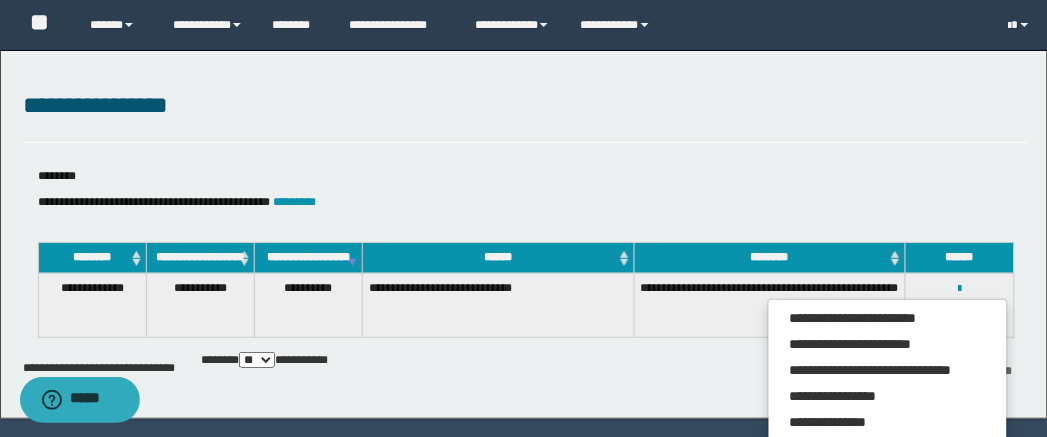 click on "**********" at bounding box center [526, 202] 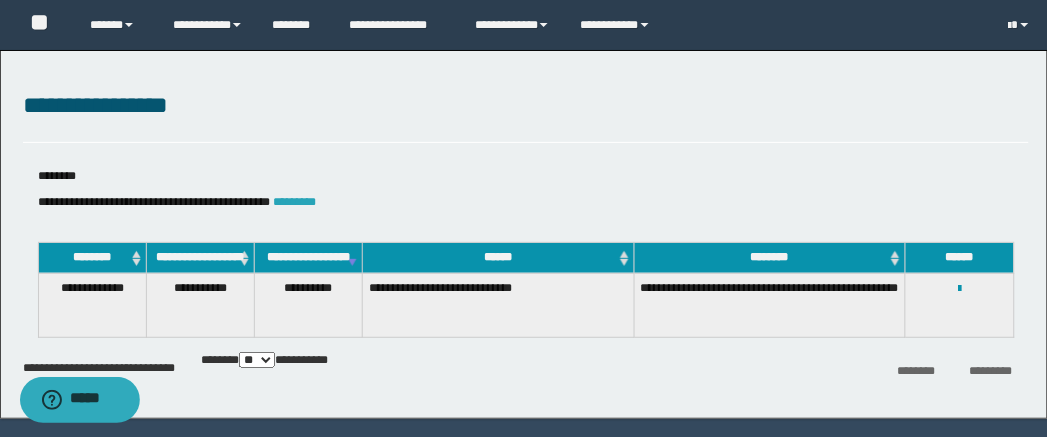 click on "*********" at bounding box center (295, 202) 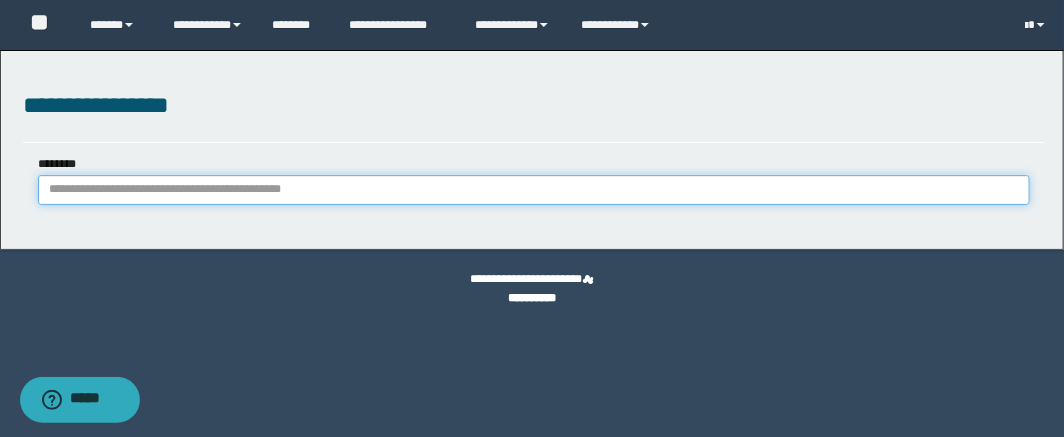 click on "********" at bounding box center (534, 190) 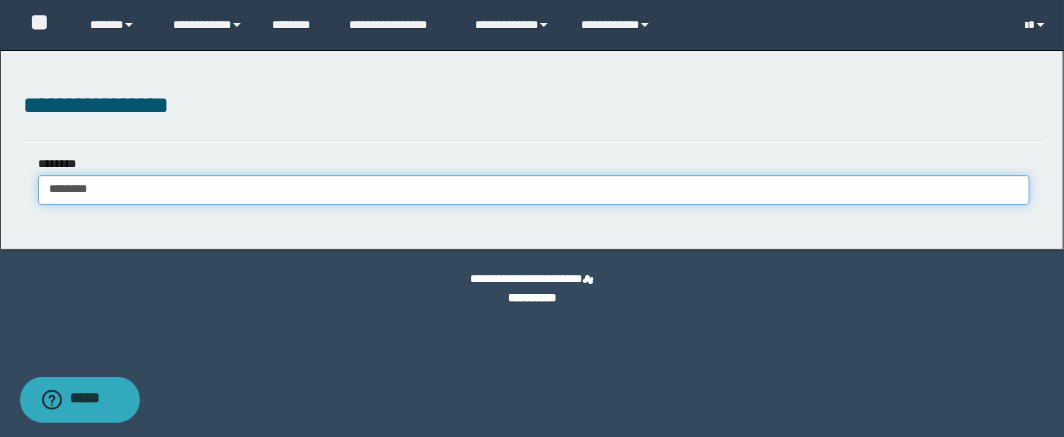 type on "********" 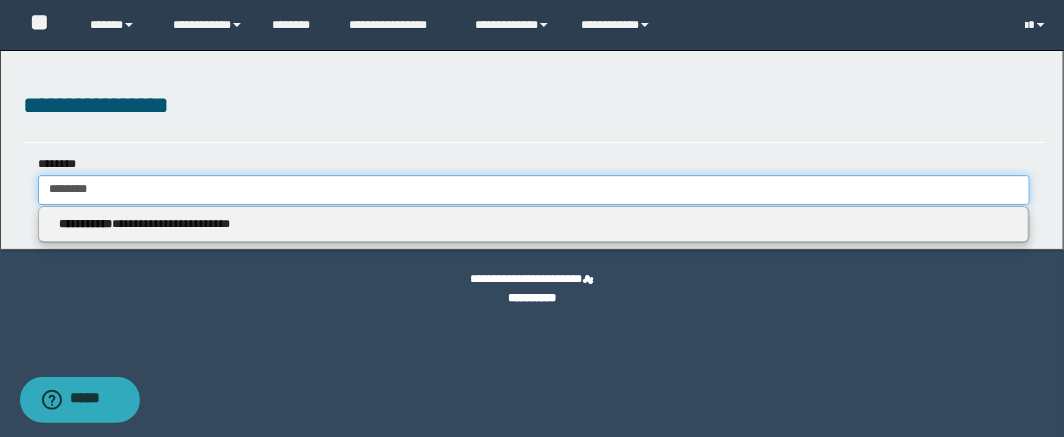 type on "********" 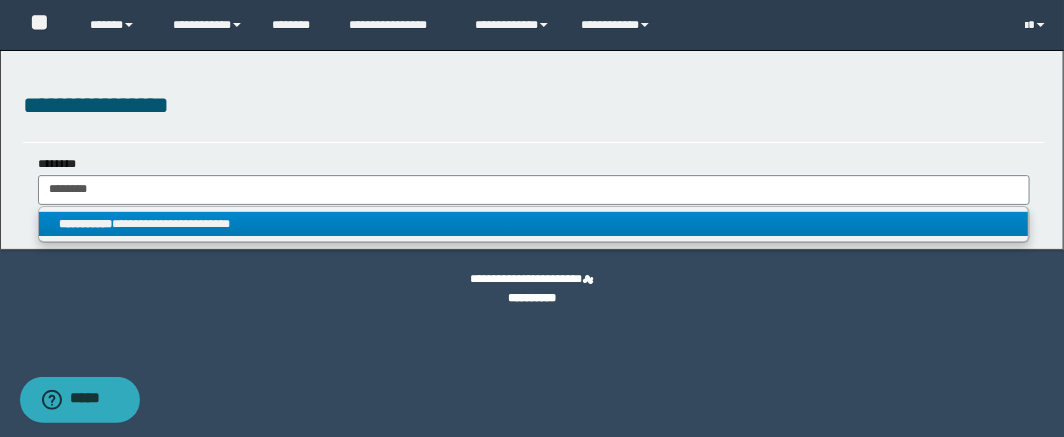 click on "**********" at bounding box center [534, 224] 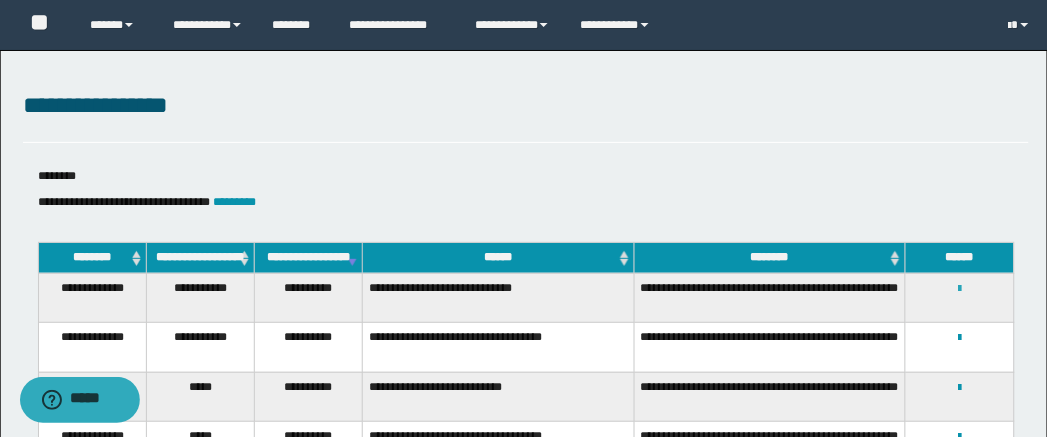 click at bounding box center (959, 289) 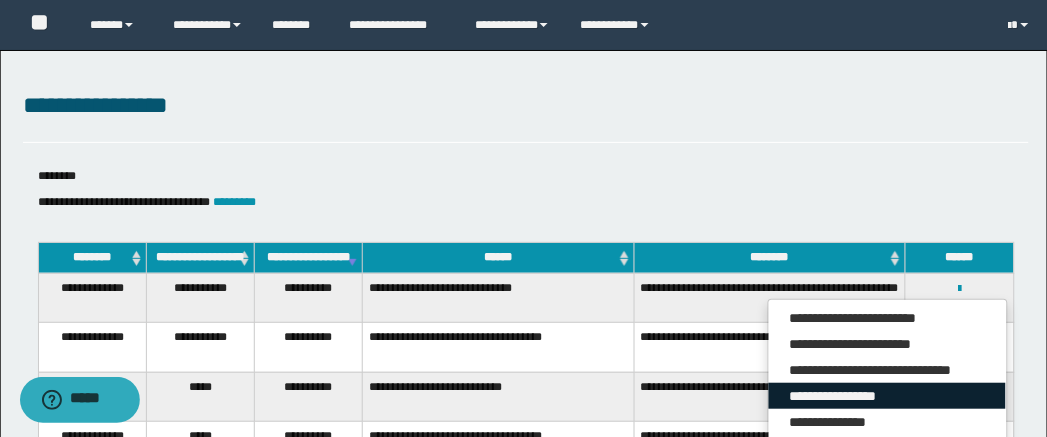 click on "**********" at bounding box center (887, 396) 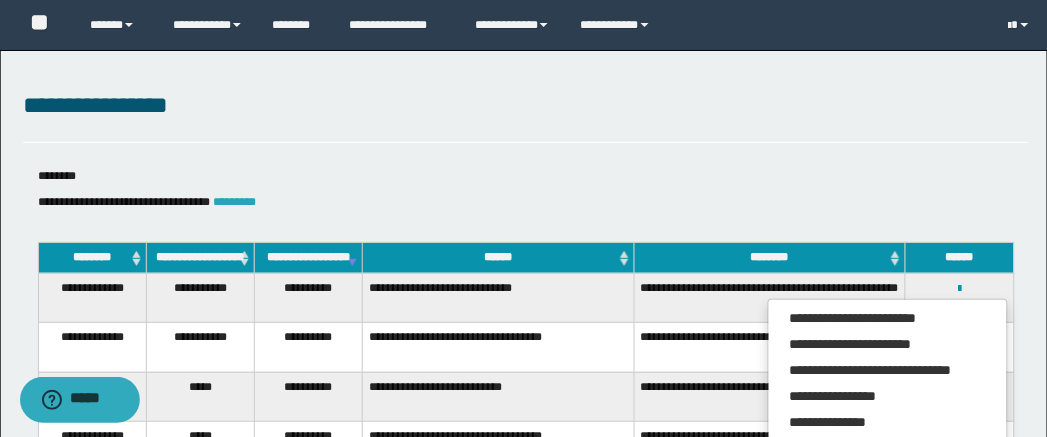 click on "*********" at bounding box center (235, 202) 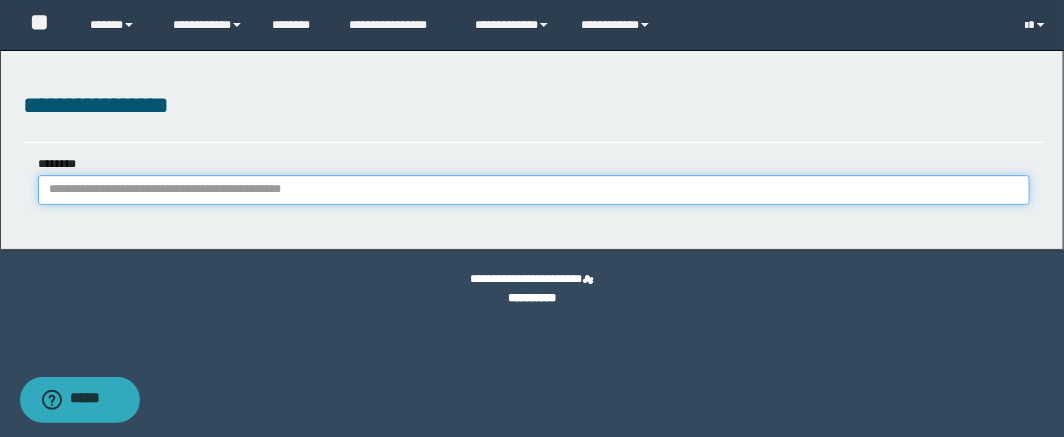 click on "********" at bounding box center [534, 190] 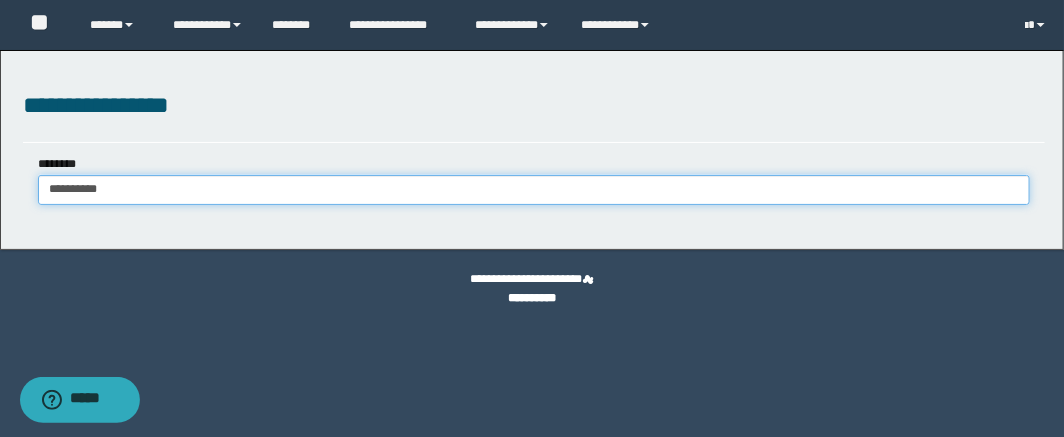 type on "**********" 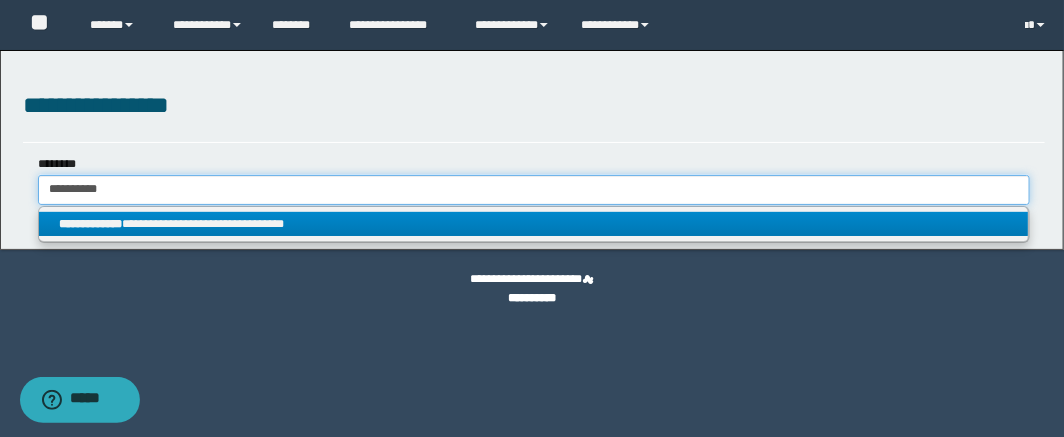 type on "**********" 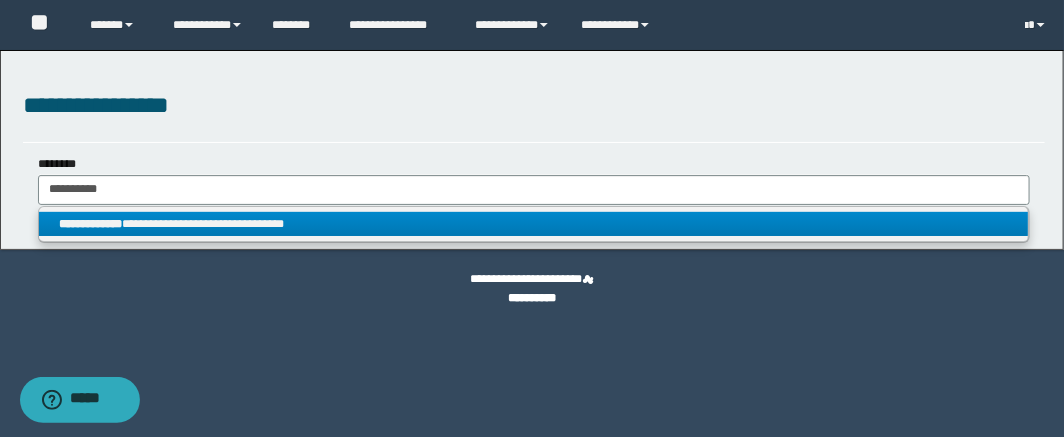 click on "**********" at bounding box center (534, 224) 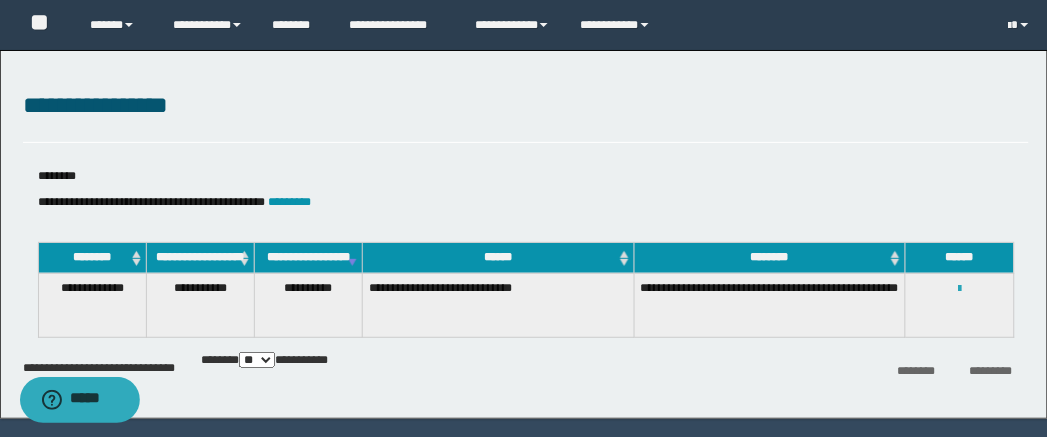 click at bounding box center [959, 289] 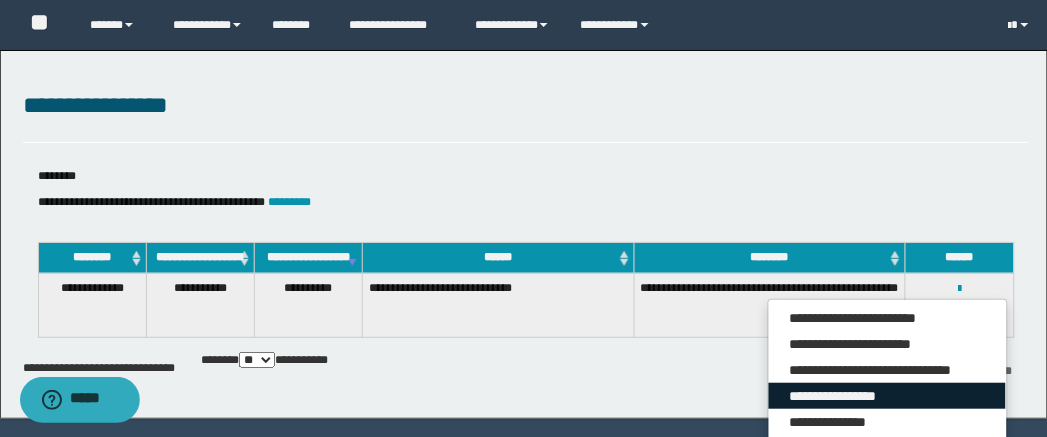 click on "**********" at bounding box center (887, 396) 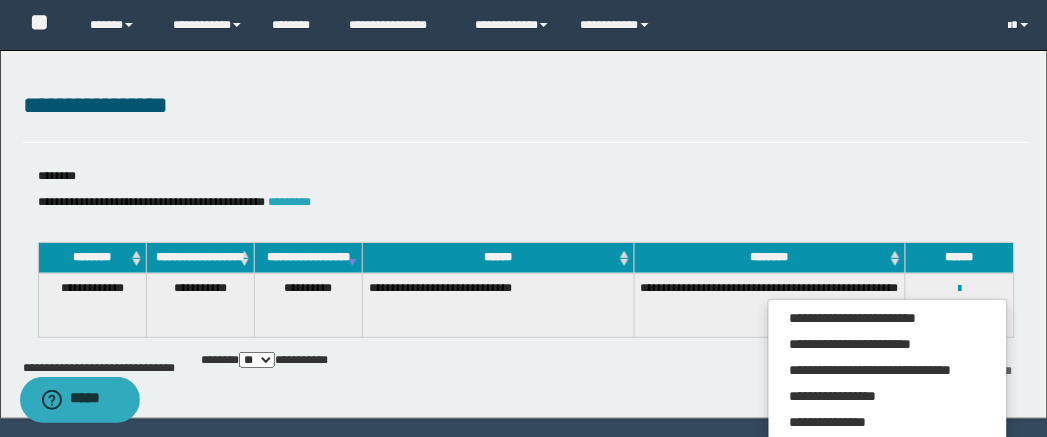 click on "*********" at bounding box center (290, 202) 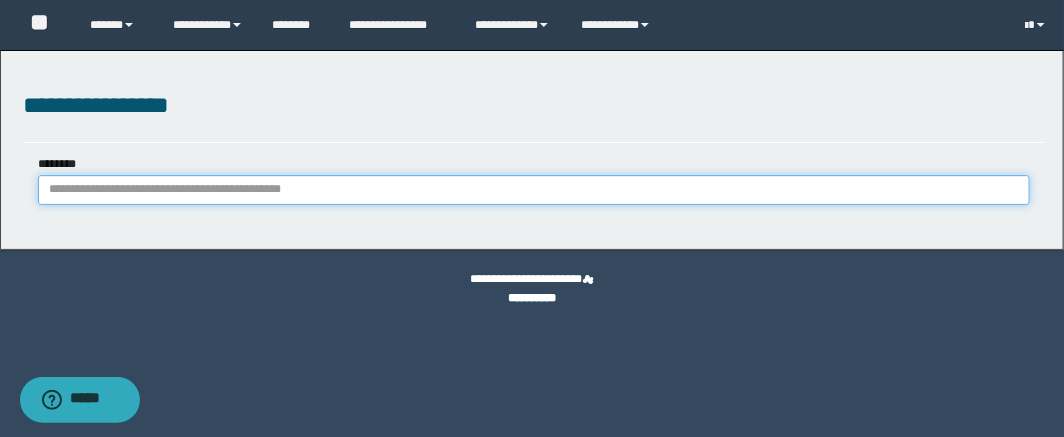 click on "********" at bounding box center [534, 190] 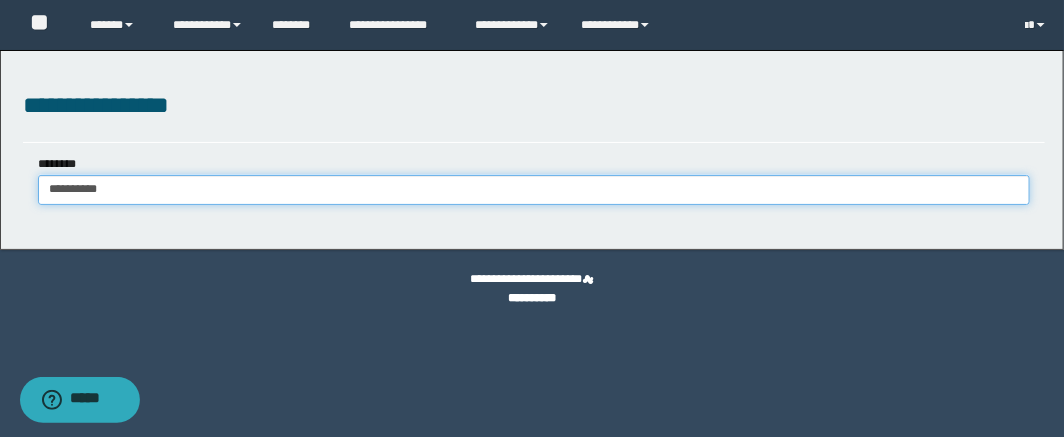 type on "**********" 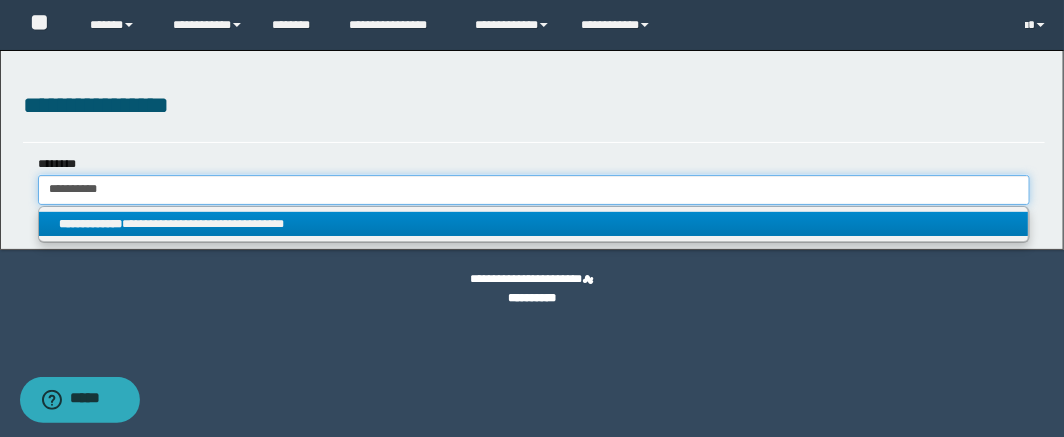 type on "**********" 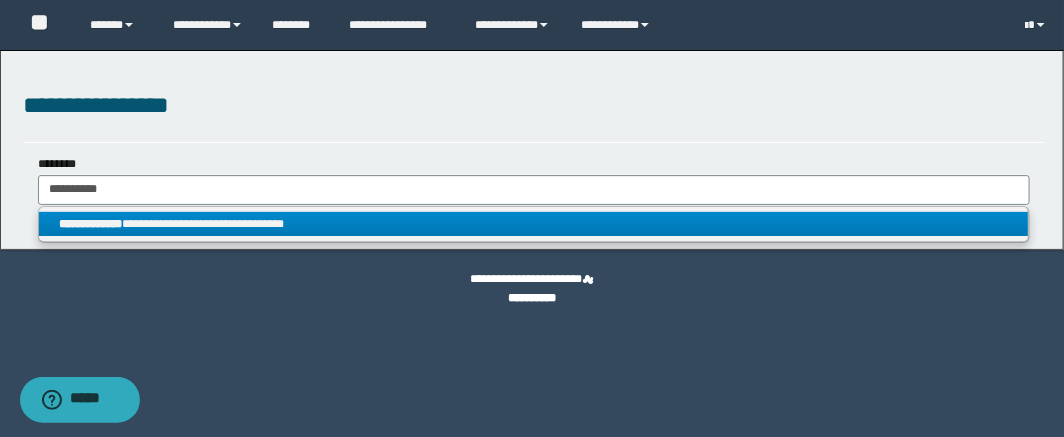 click on "**********" at bounding box center [534, 224] 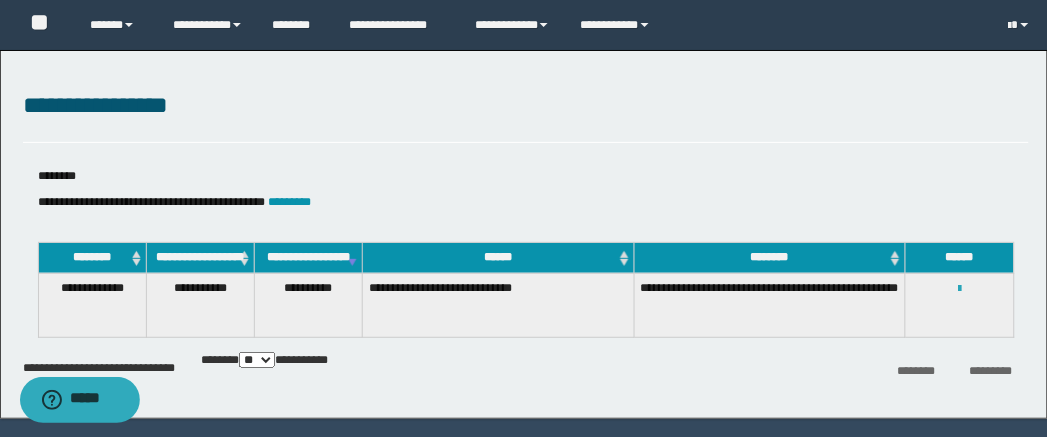 click at bounding box center (959, 289) 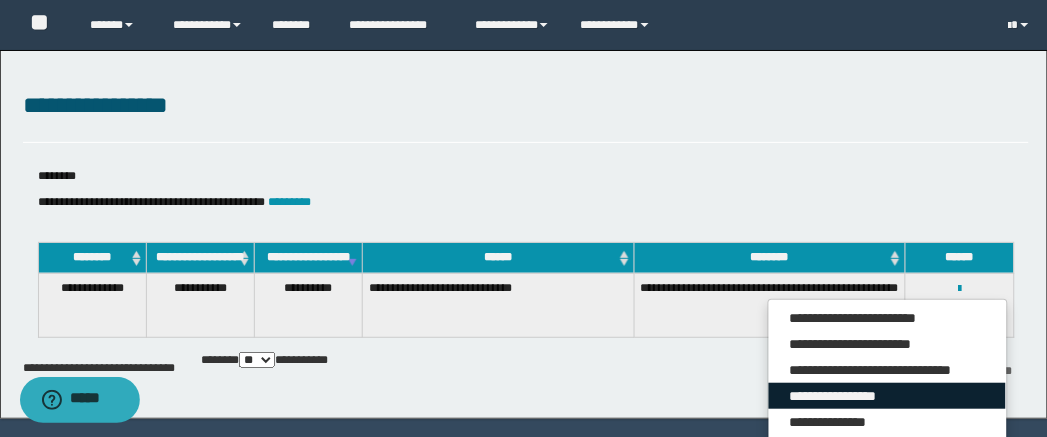 click on "**********" at bounding box center [887, 396] 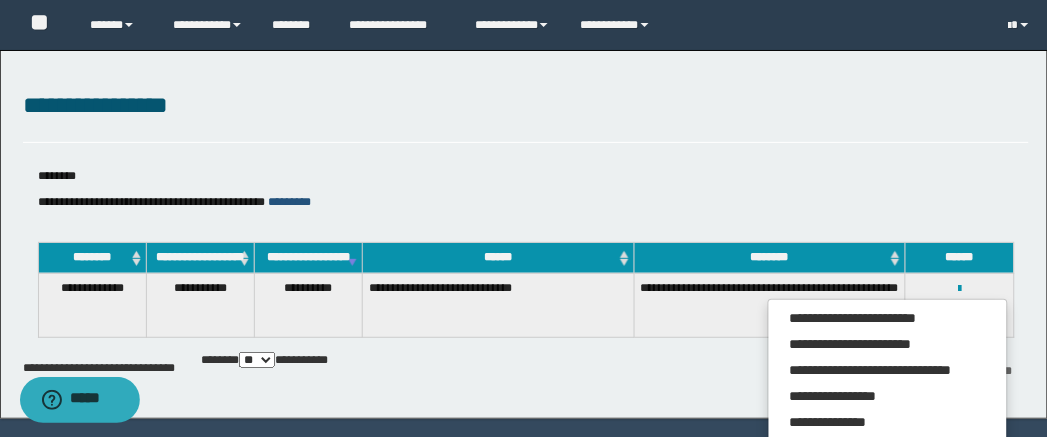click on "*********" at bounding box center [290, 202] 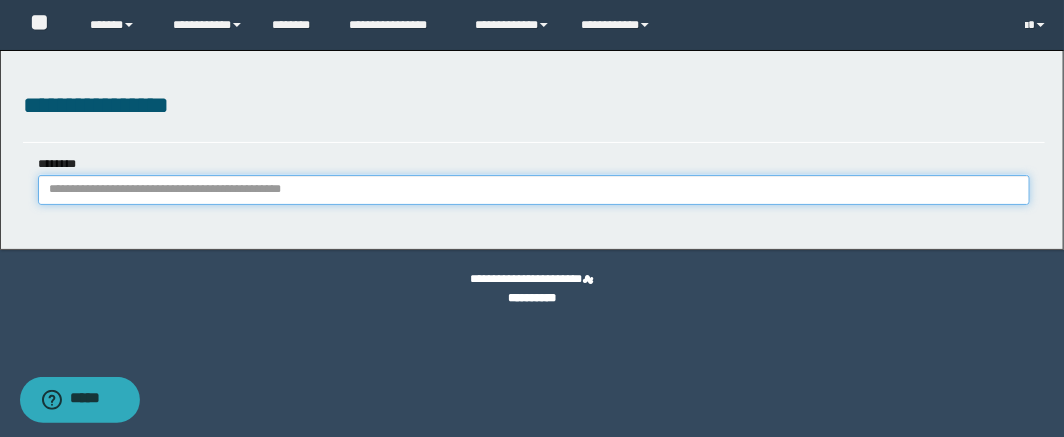 click on "********" at bounding box center [534, 190] 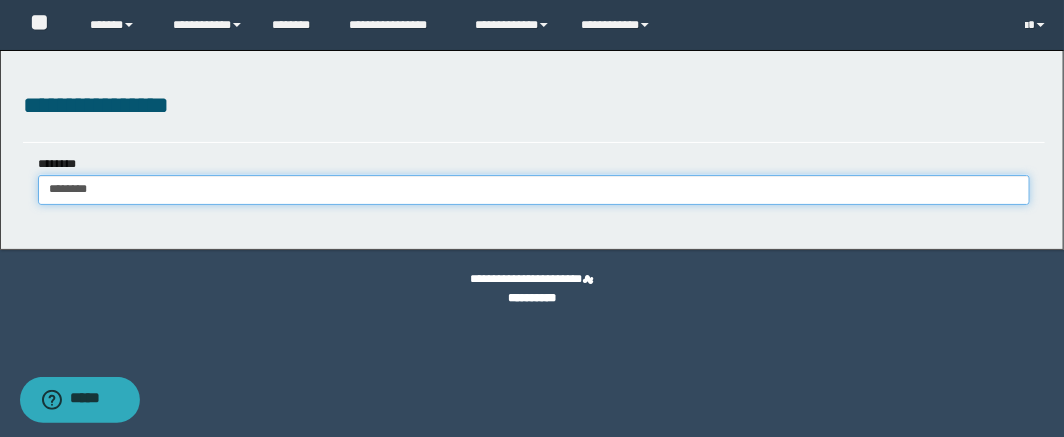 type on "********" 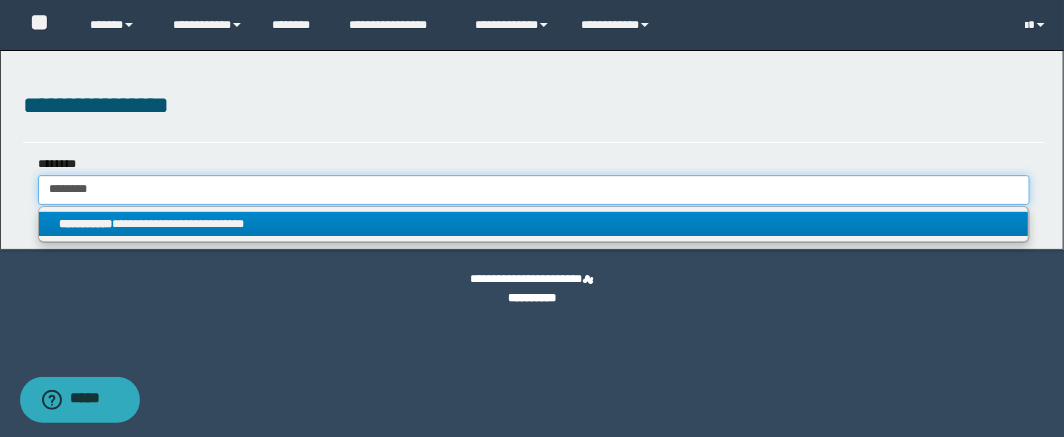 type on "********" 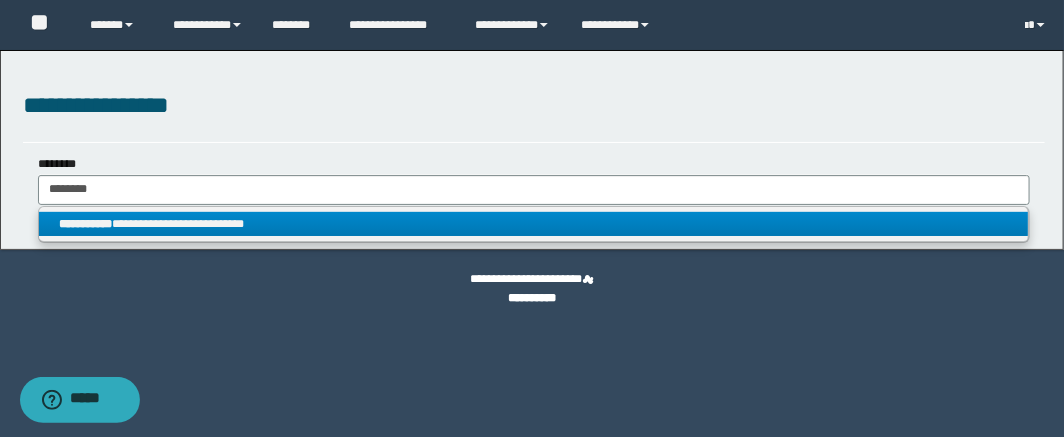 drag, startPoint x: 345, startPoint y: 215, endPoint x: 385, endPoint y: 228, distance: 42.059483 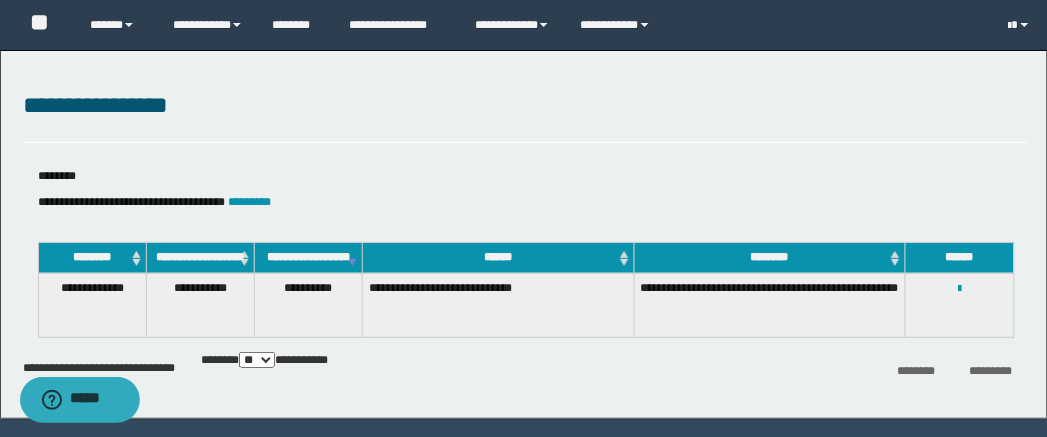 click on "**********" at bounding box center [959, 288] 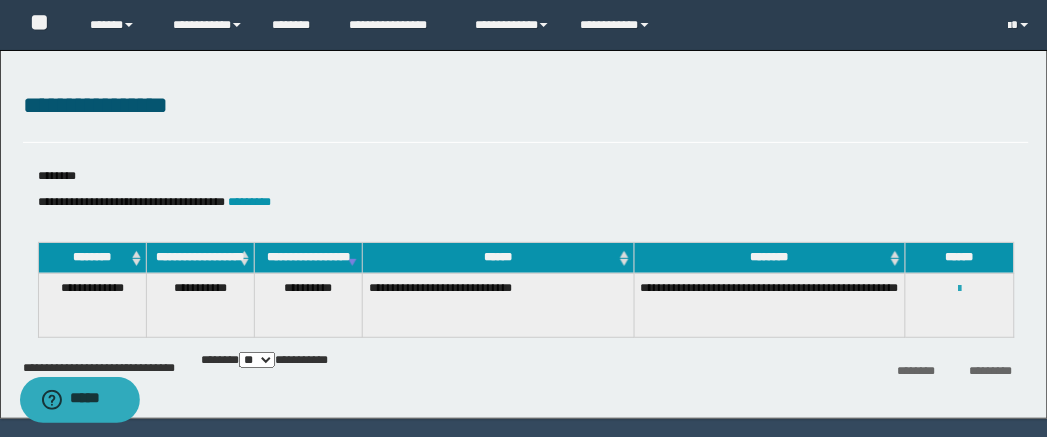 click at bounding box center (959, 289) 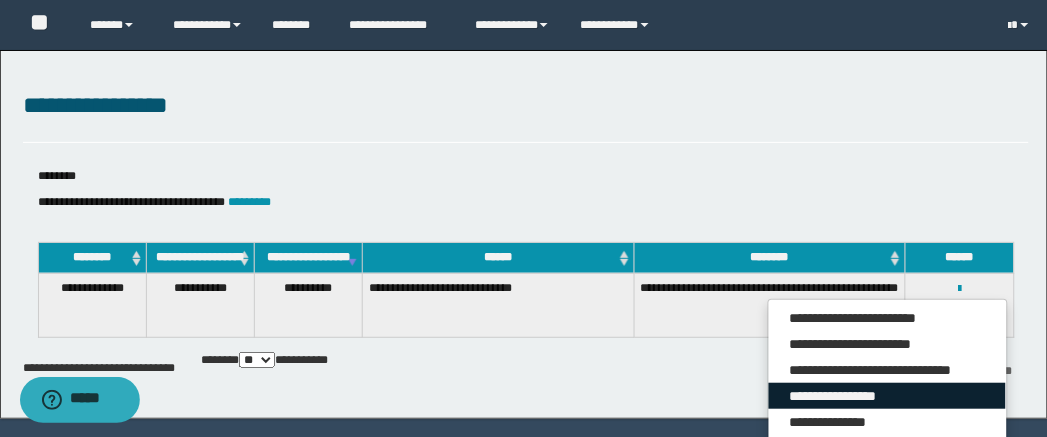 click on "**********" at bounding box center (887, 396) 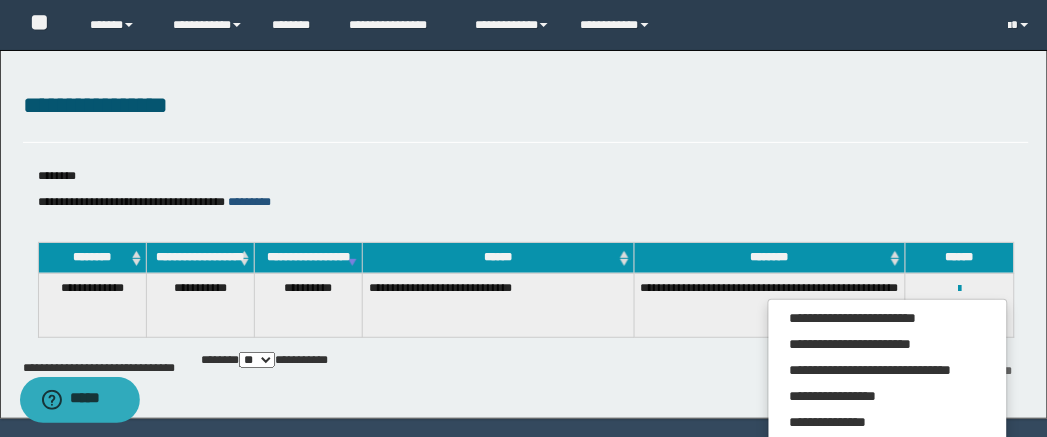 click on "*********" at bounding box center [250, 202] 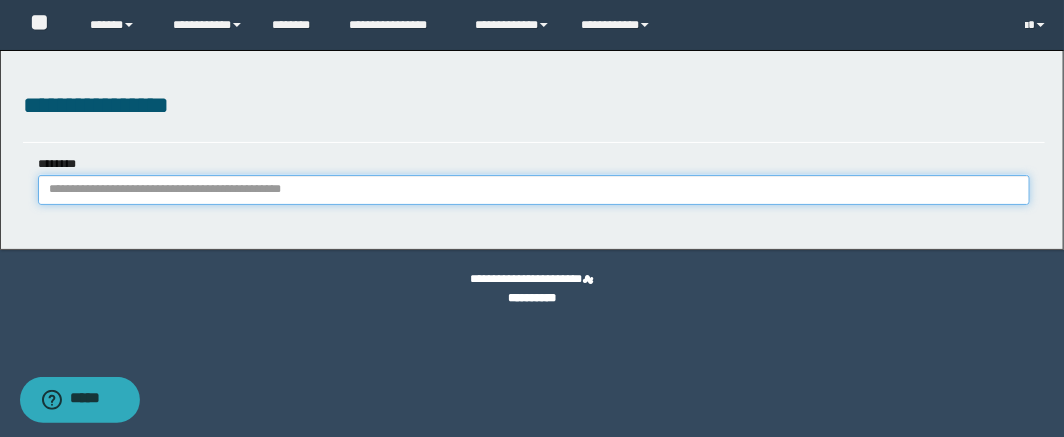 click on "********" at bounding box center (534, 190) 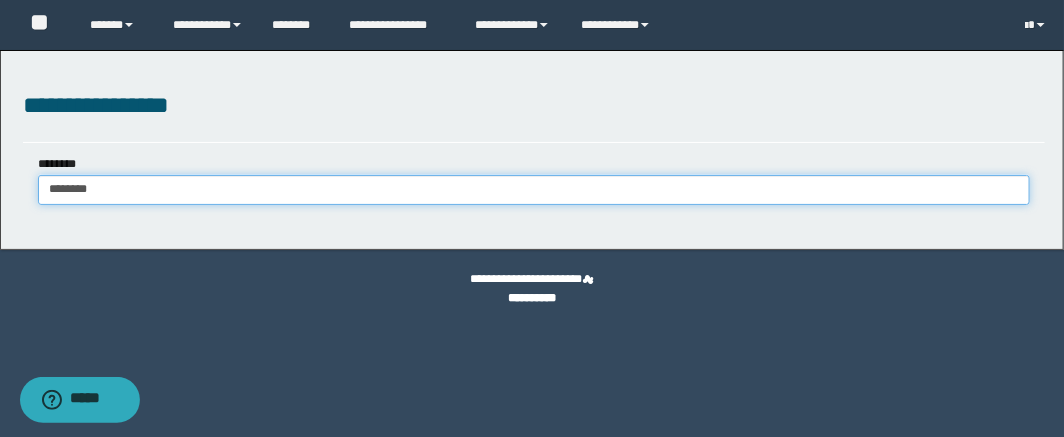 type on "********" 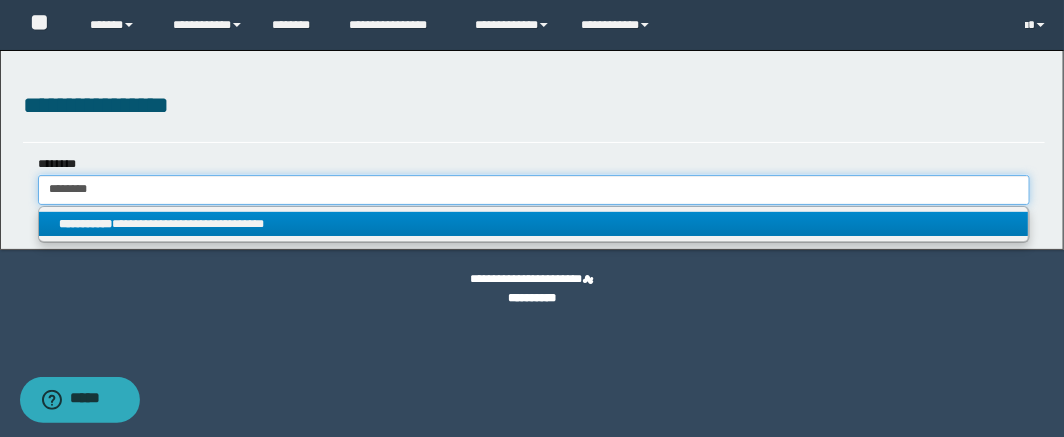 type on "********" 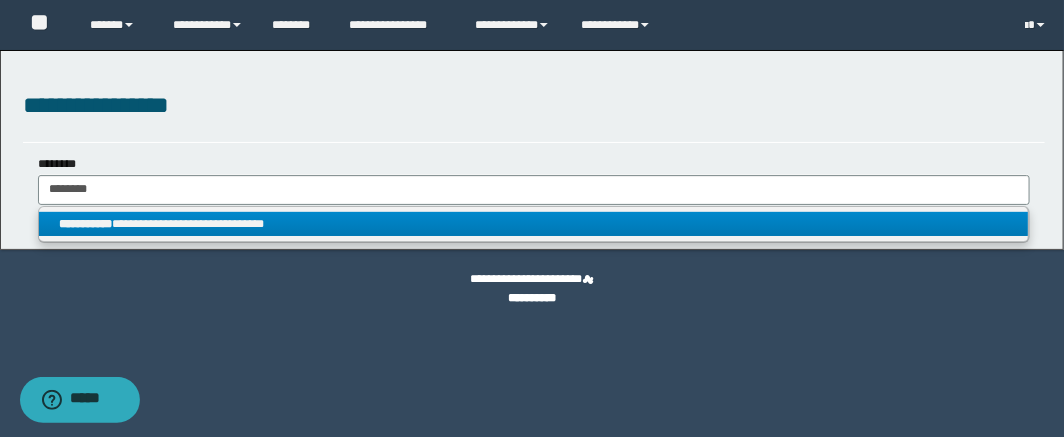 click on "**********" at bounding box center [534, 224] 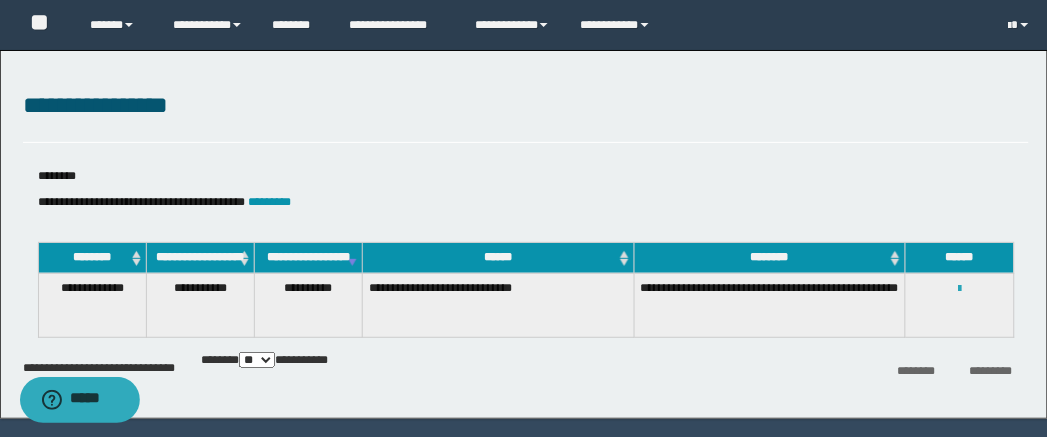 click at bounding box center [959, 289] 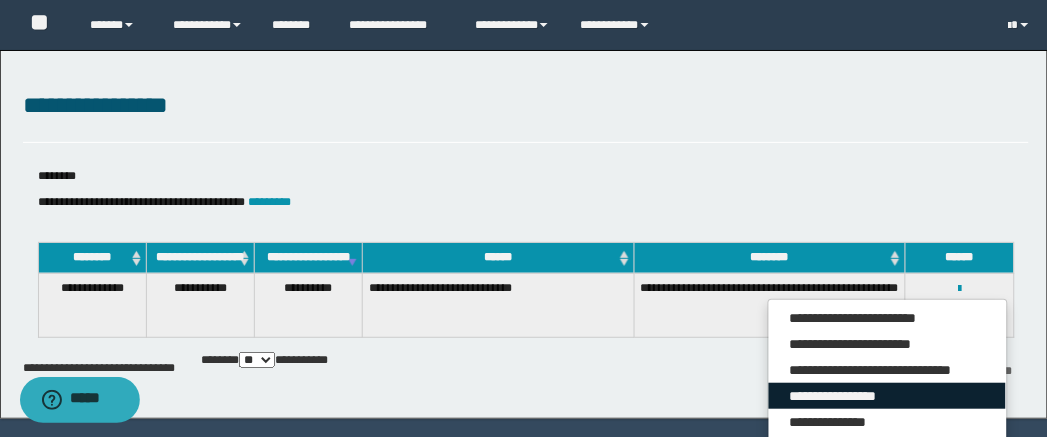 click on "**********" at bounding box center [887, 396] 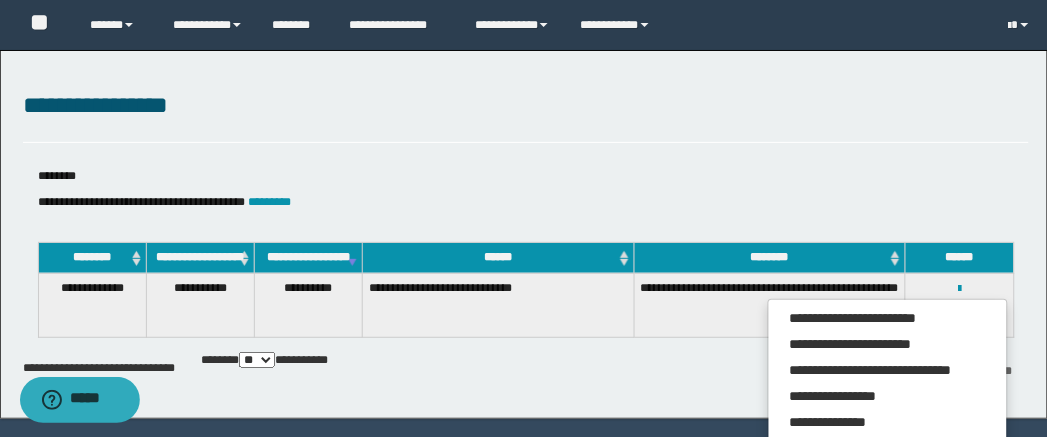click on "*********" at bounding box center [270, 202] 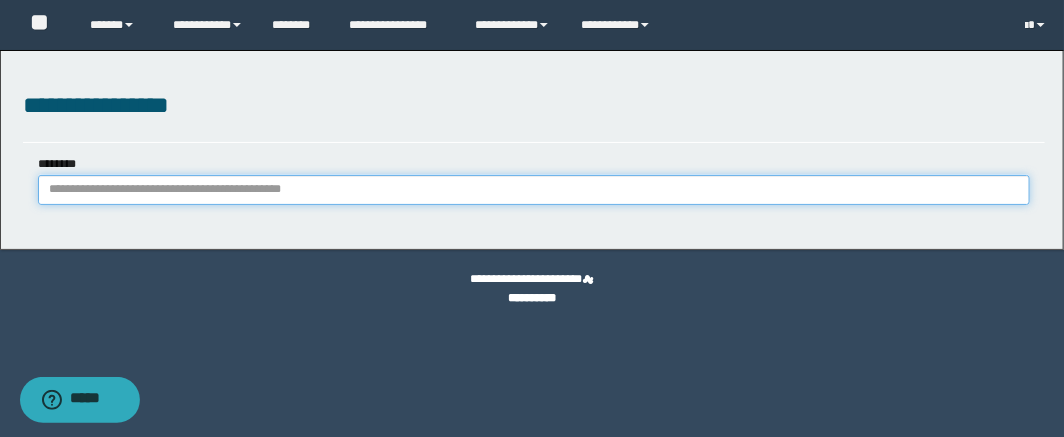 click on "********" at bounding box center [534, 190] 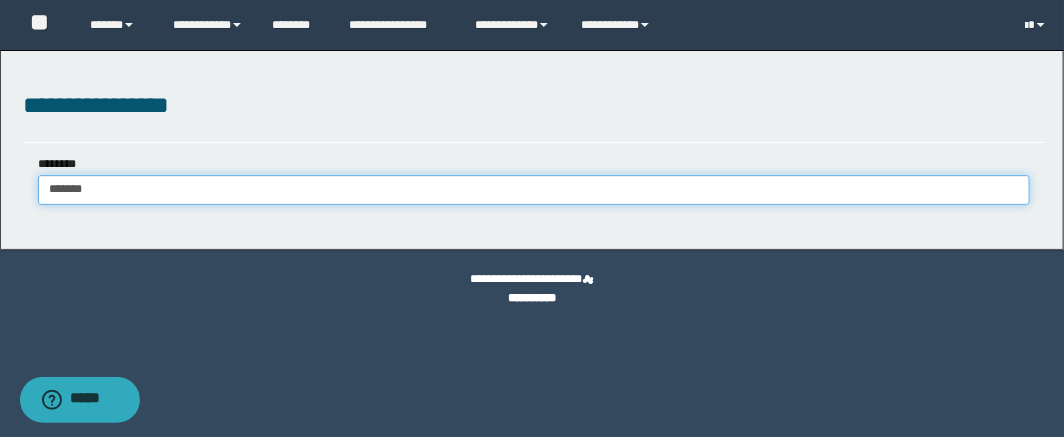 type on "*******" 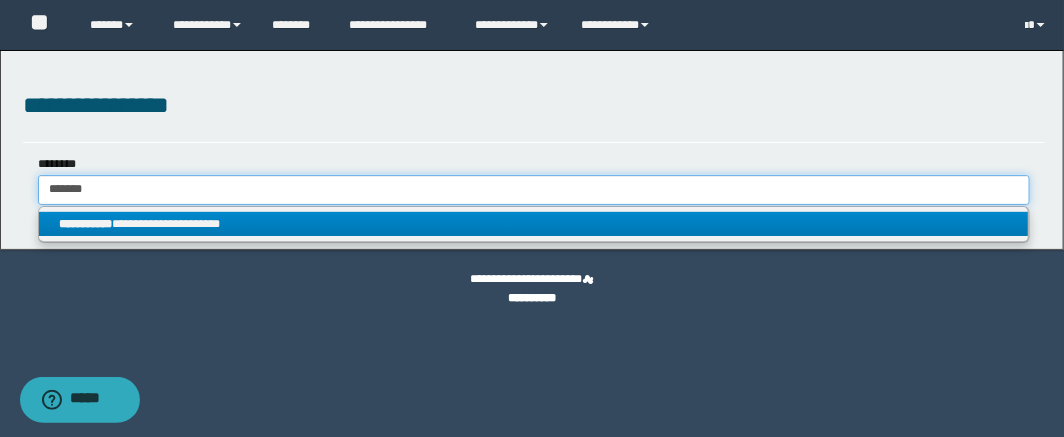 type on "*******" 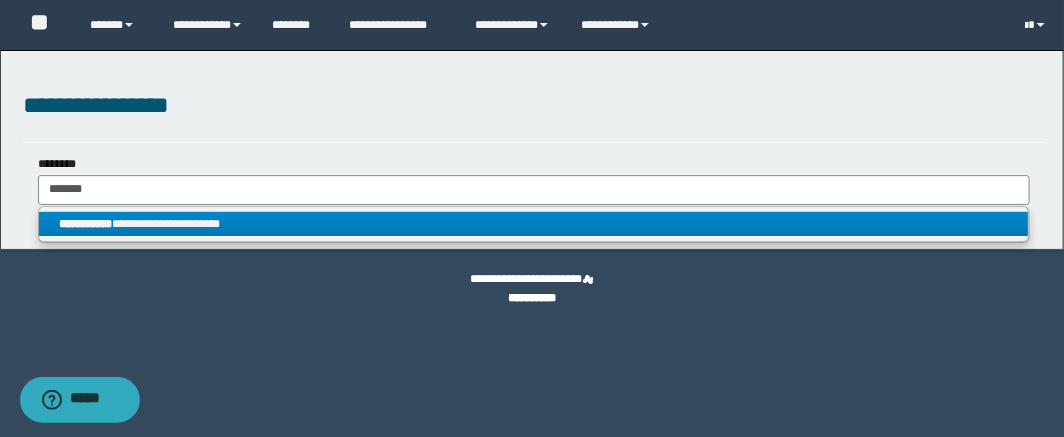 click on "**********" at bounding box center [534, 224] 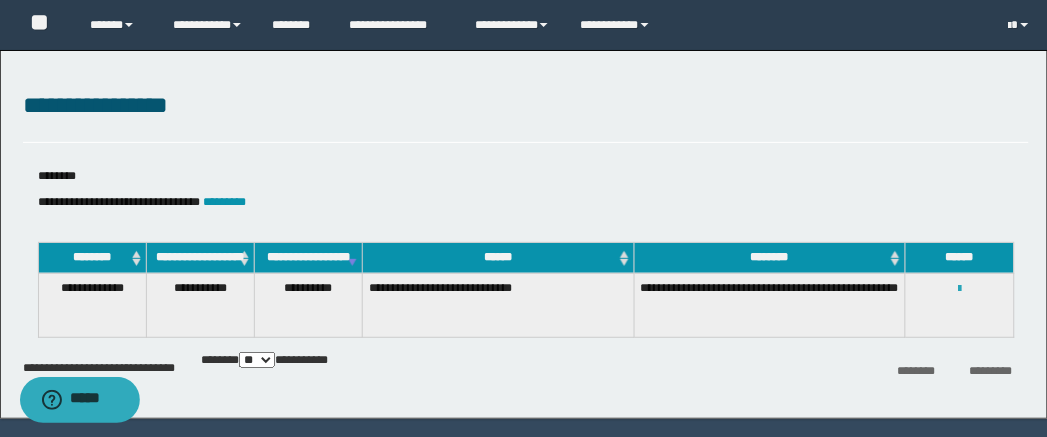 click at bounding box center (959, 289) 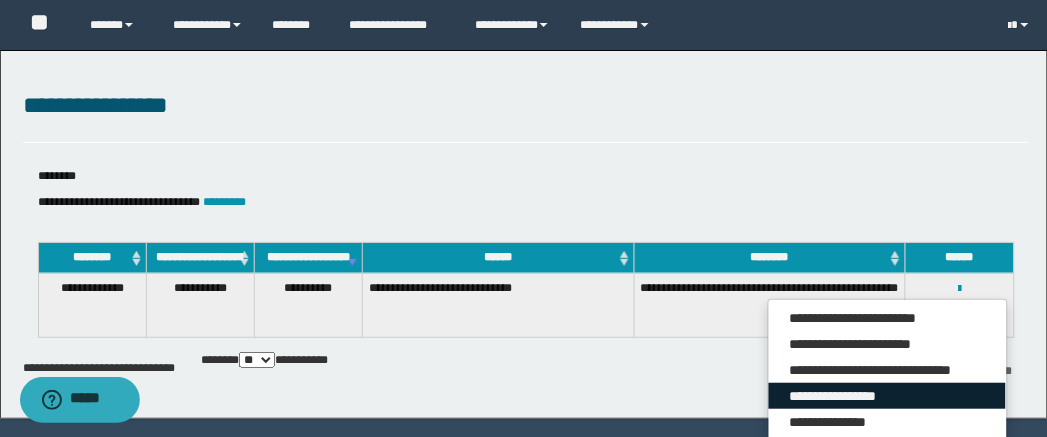 click on "**********" at bounding box center (887, 396) 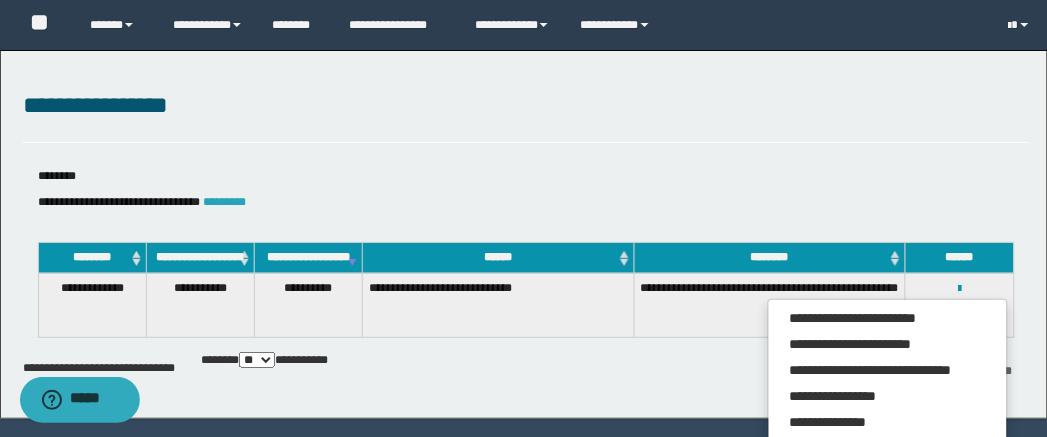 click on "*********" at bounding box center (225, 202) 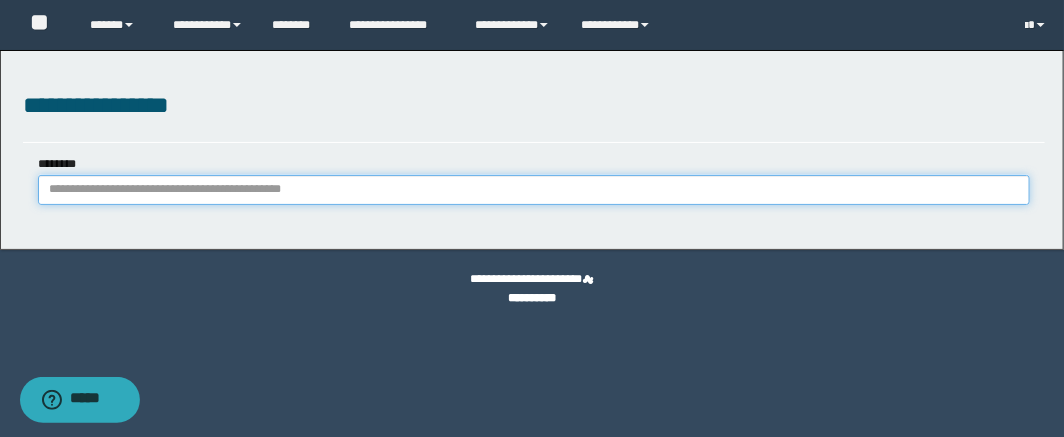 click on "********" at bounding box center (534, 190) 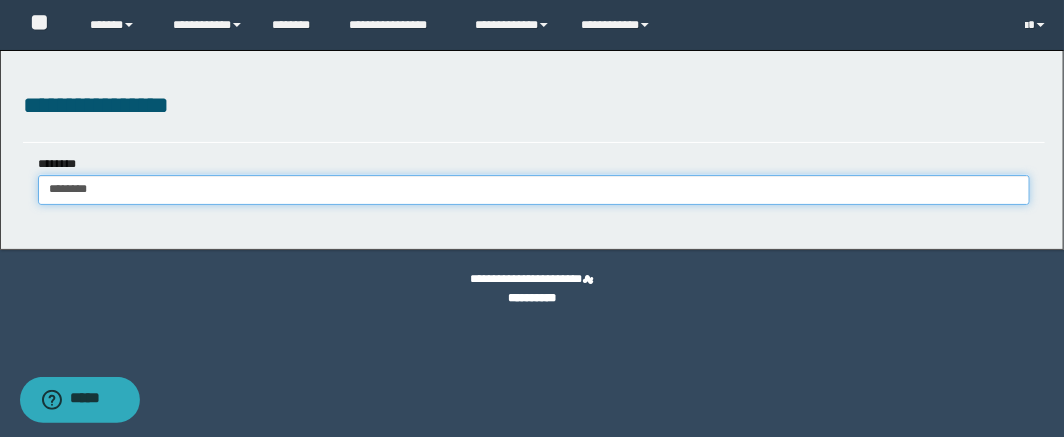 type on "********" 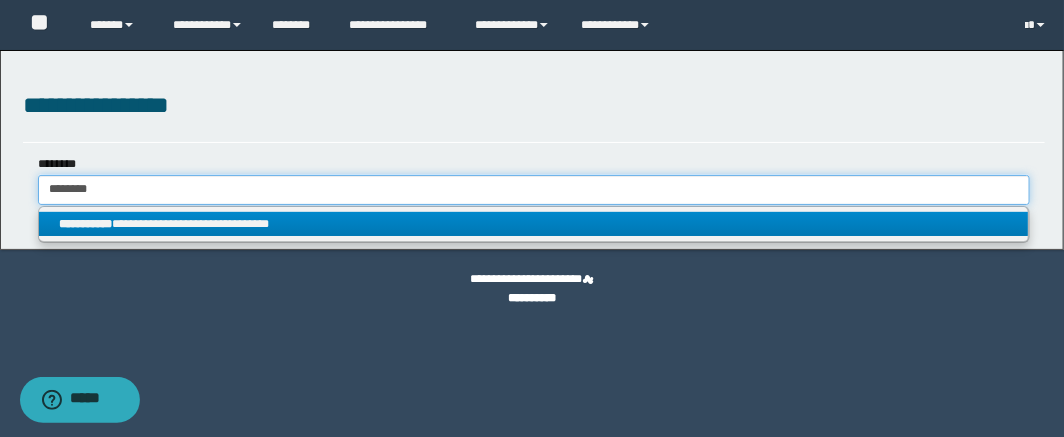 type on "********" 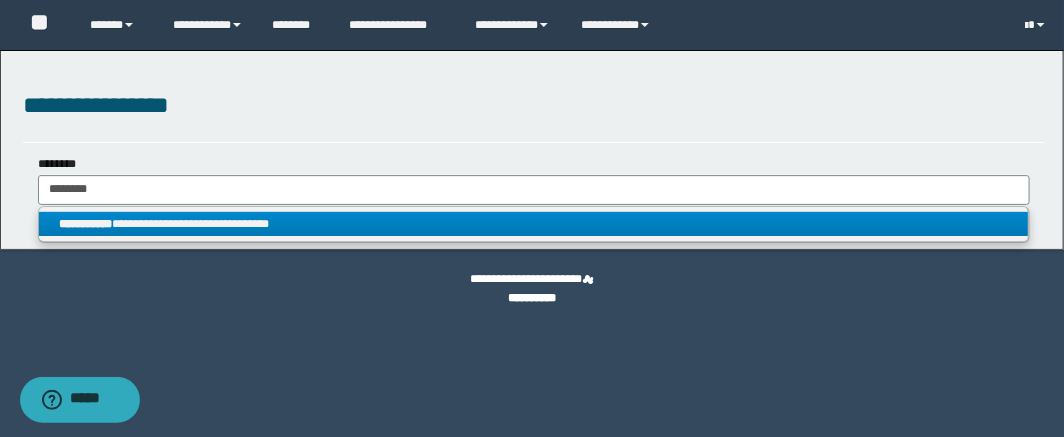click on "**********" at bounding box center (534, 224) 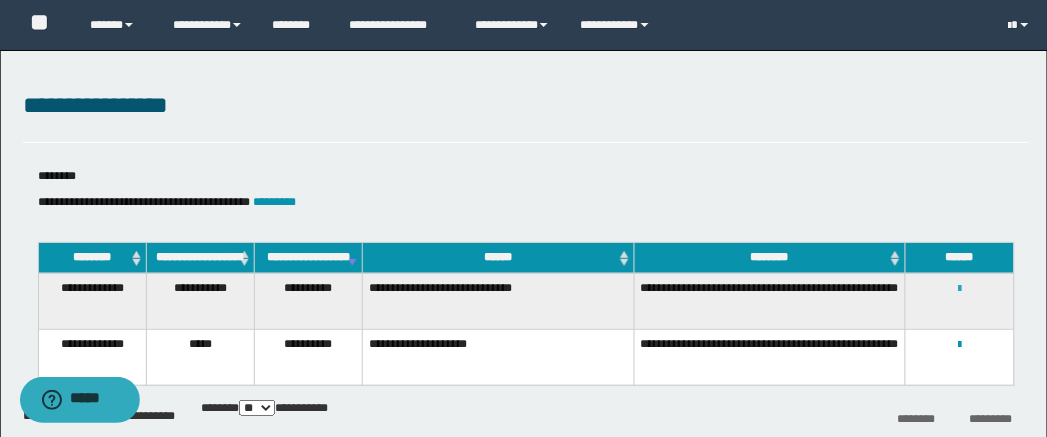 click at bounding box center [959, 289] 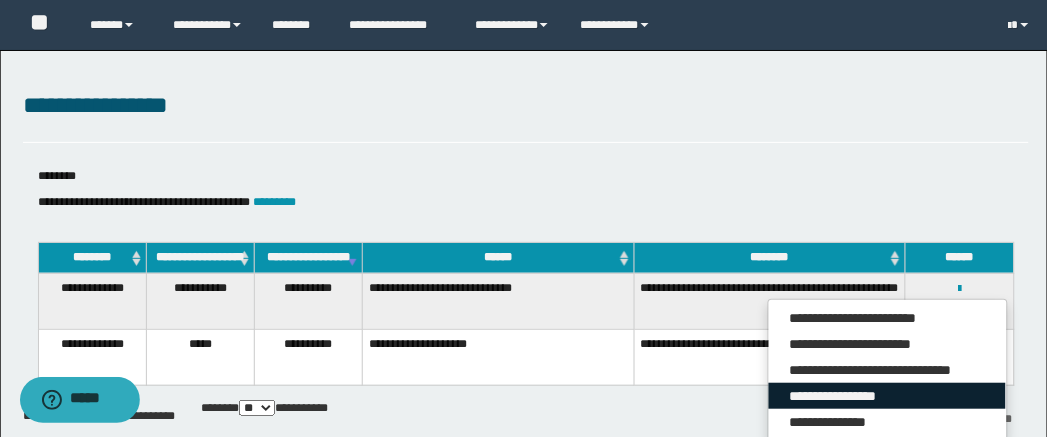 click on "**********" at bounding box center (887, 396) 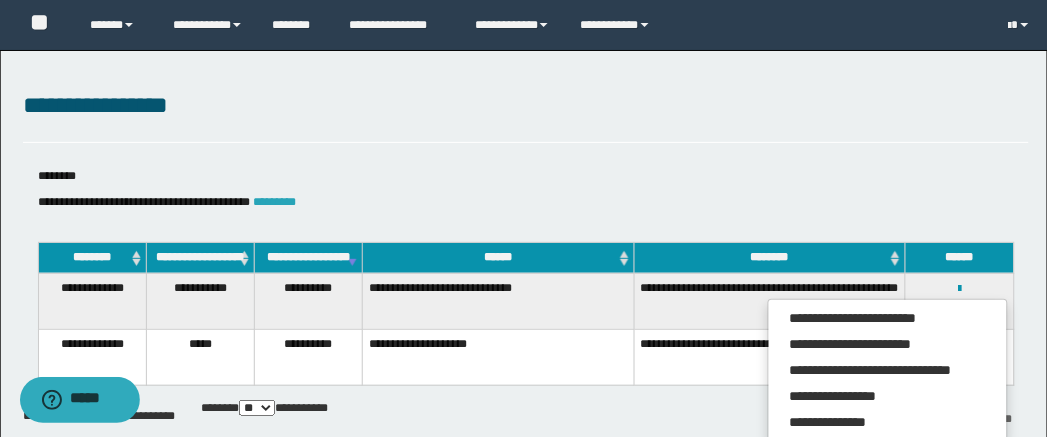 click on "*********" at bounding box center [275, 202] 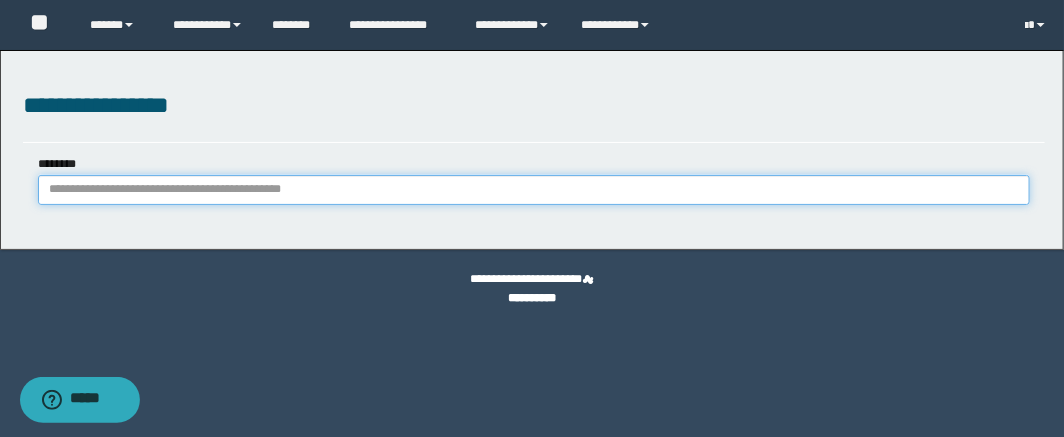 click on "********" at bounding box center [534, 190] 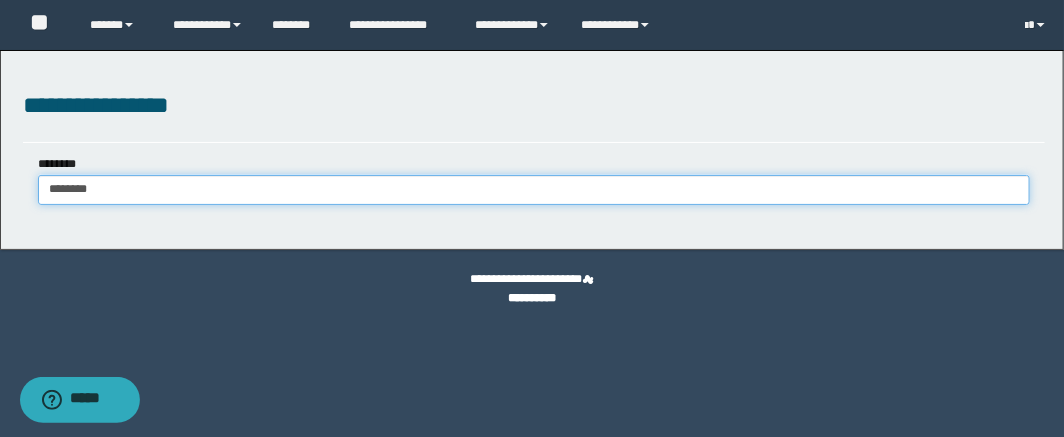 type on "********" 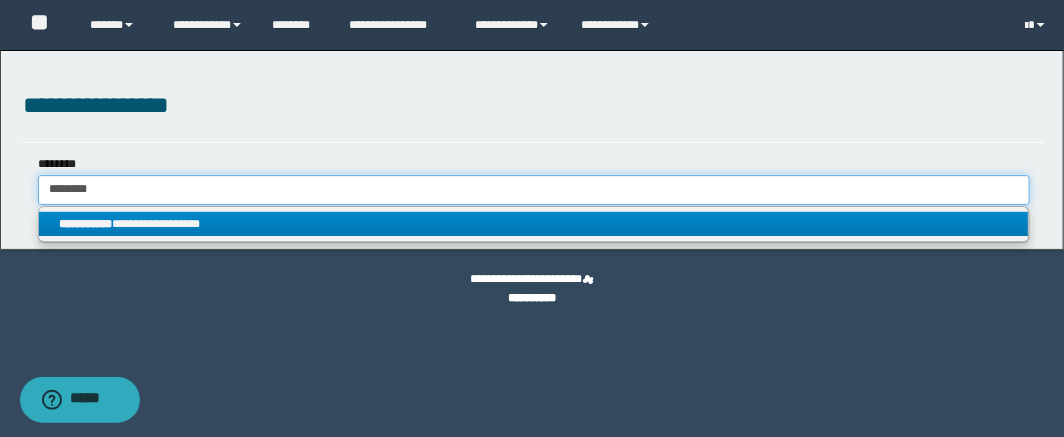 type on "********" 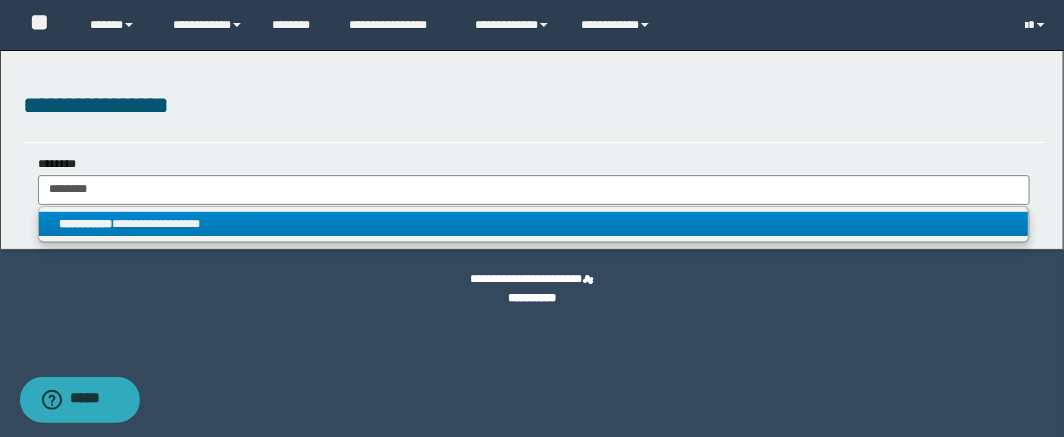 click on "**********" at bounding box center [534, 224] 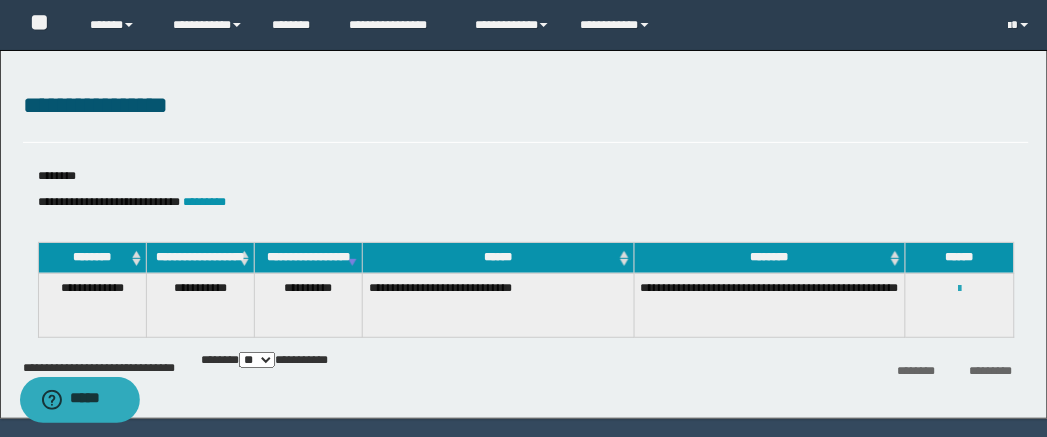 click at bounding box center (959, 289) 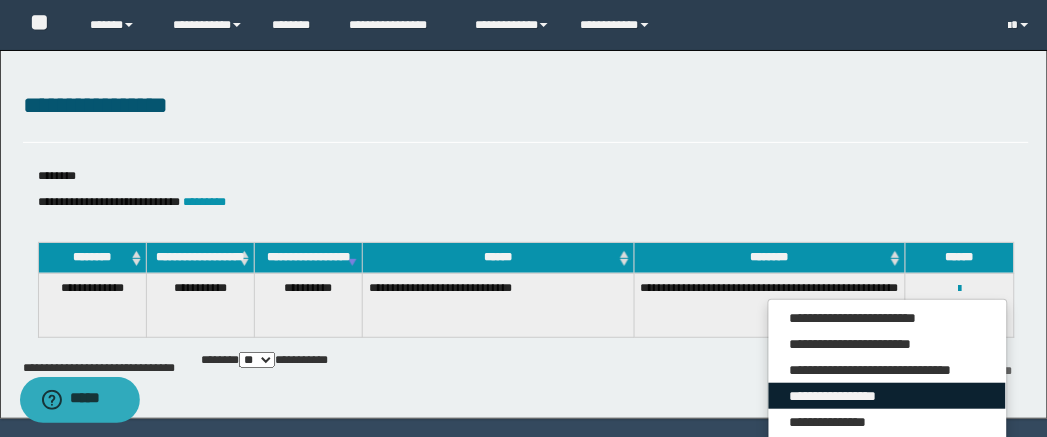 click on "**********" at bounding box center (887, 396) 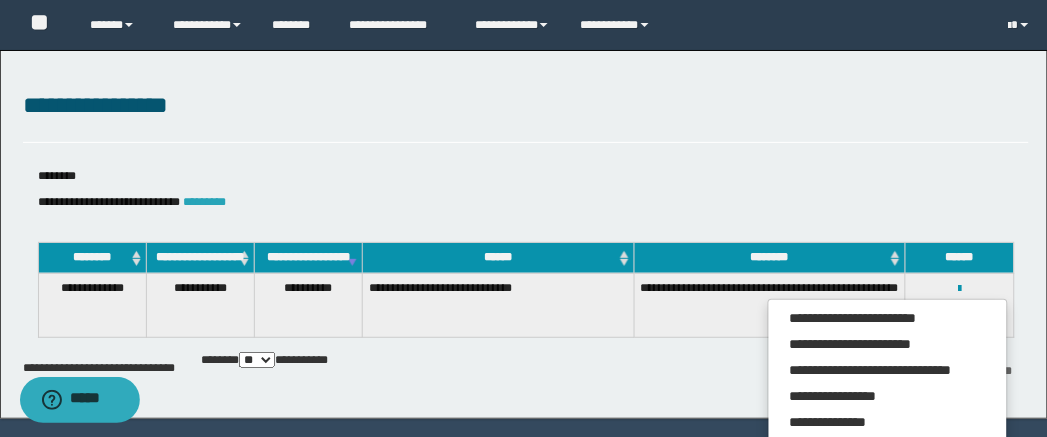 click on "*********" at bounding box center (205, 202) 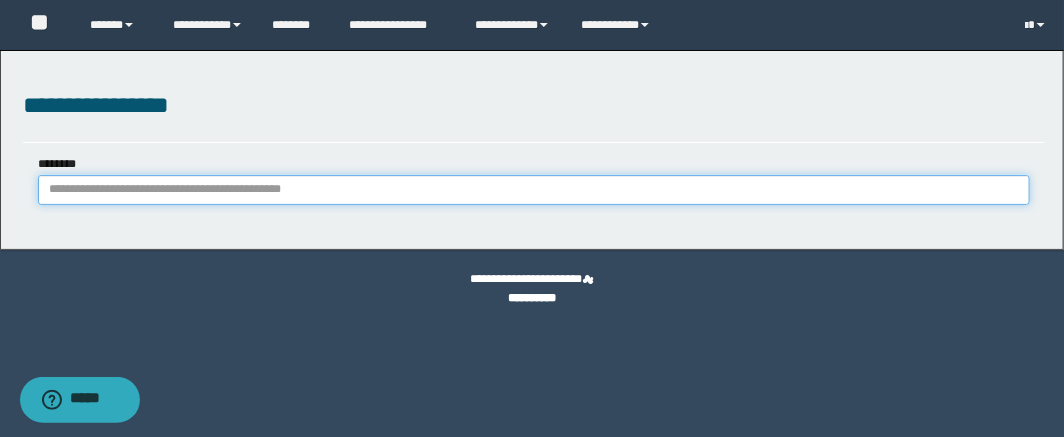 click on "********" at bounding box center [534, 190] 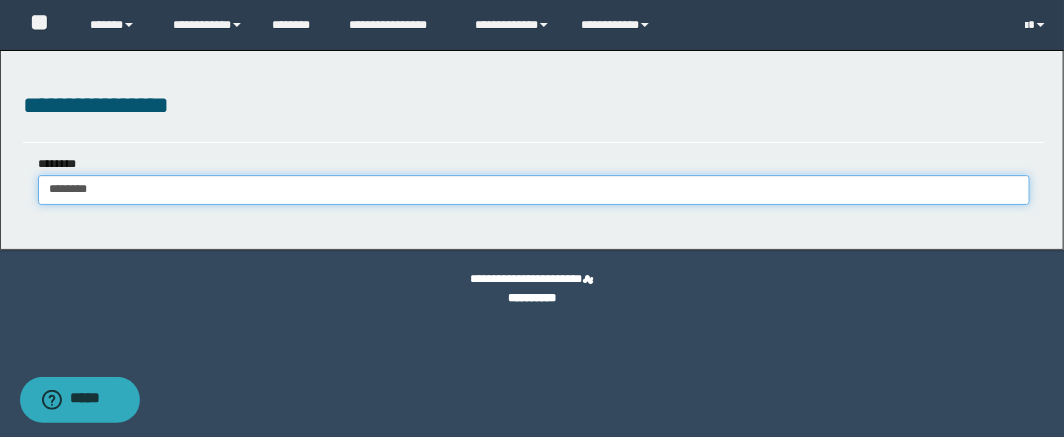 type on "********" 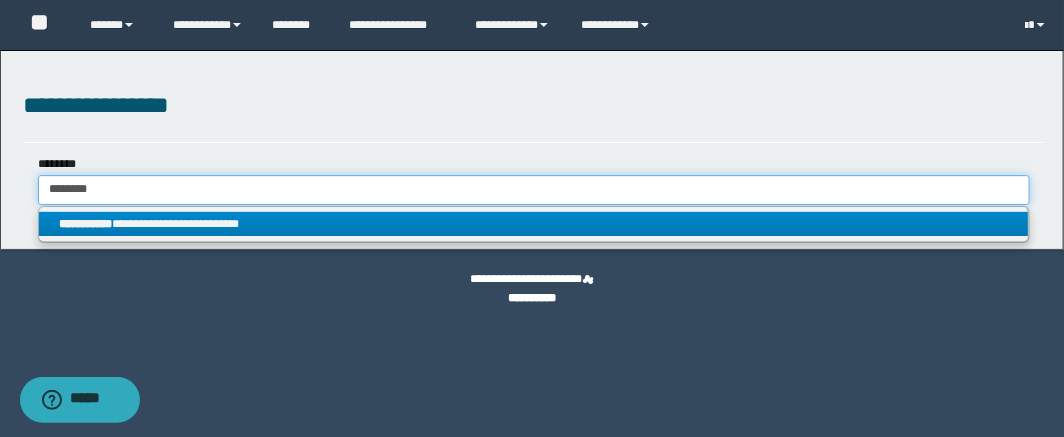 type on "********" 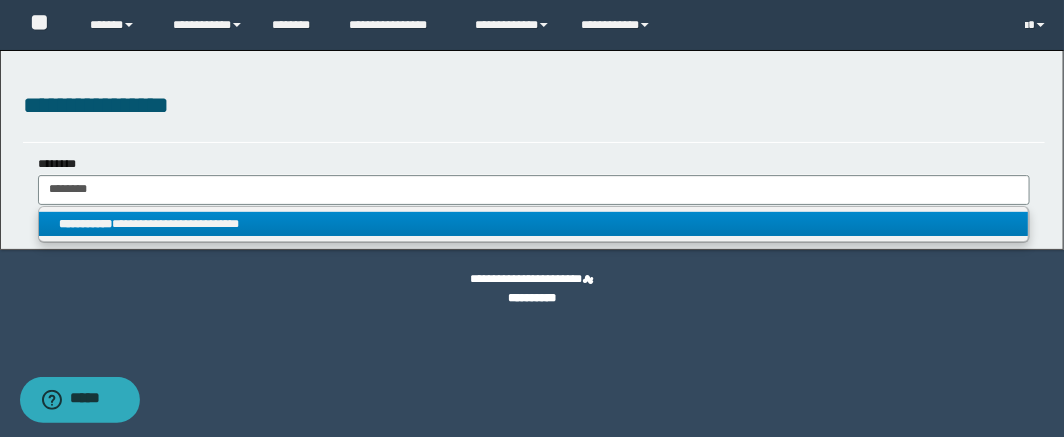 drag, startPoint x: 291, startPoint y: 212, endPoint x: 413, endPoint y: 252, distance: 128.39003 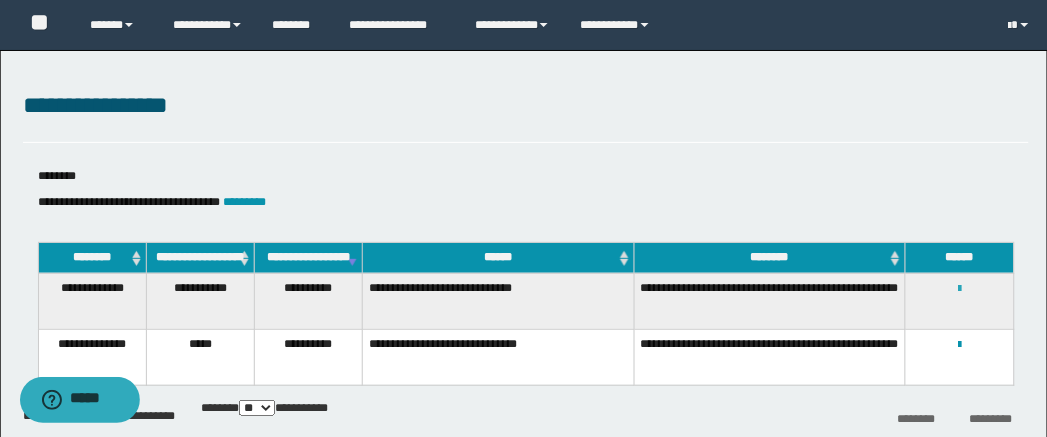 click at bounding box center [959, 289] 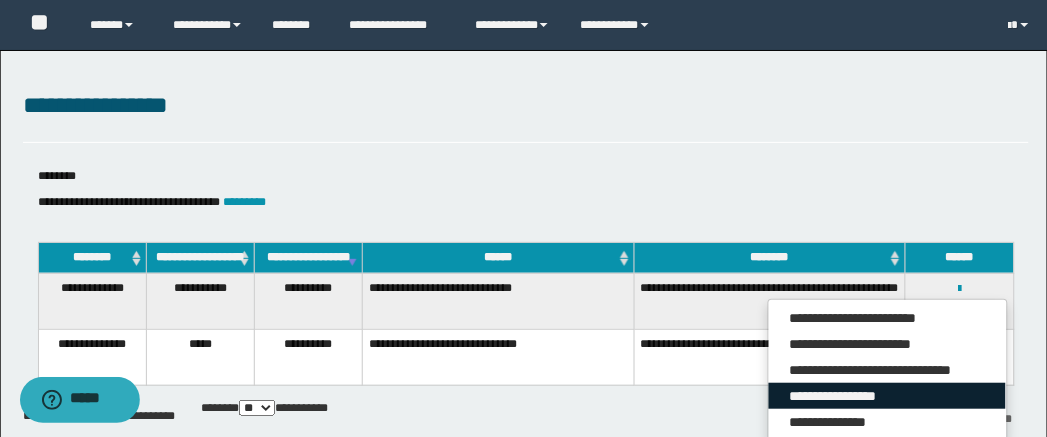 click on "**********" at bounding box center (887, 396) 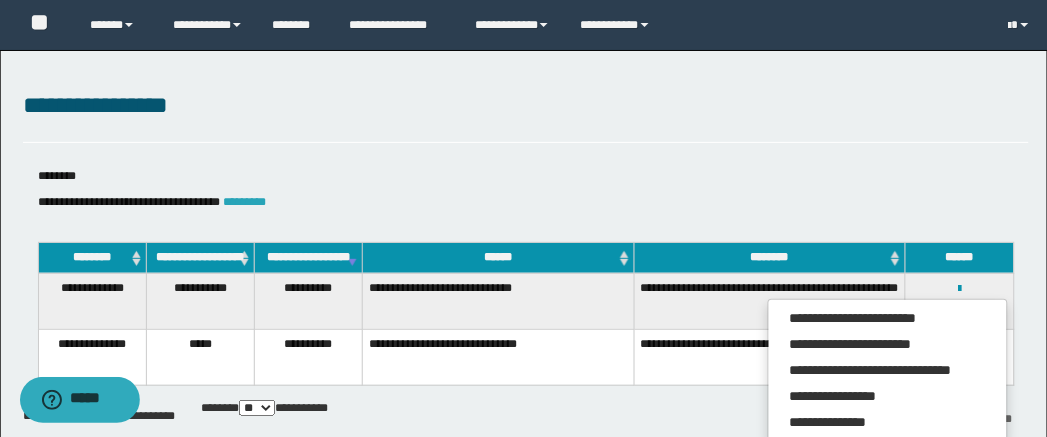 click on "*********" at bounding box center (245, 202) 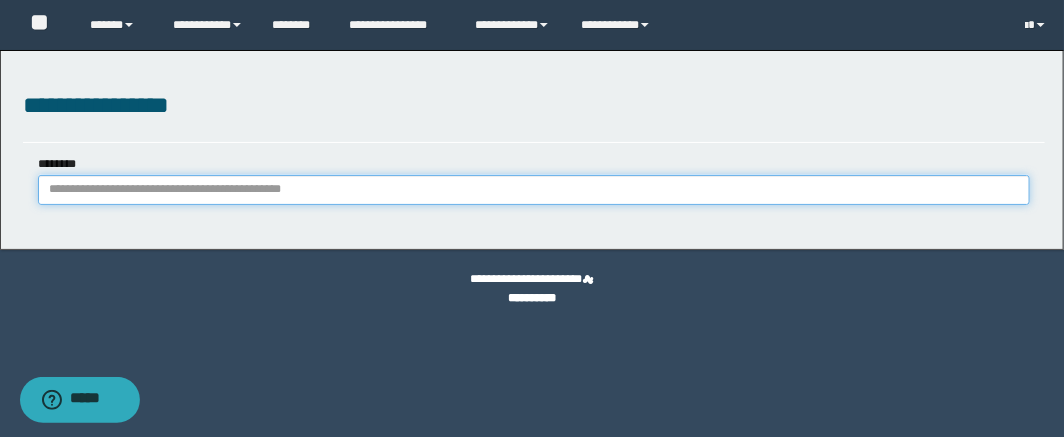 click on "********" at bounding box center [534, 190] 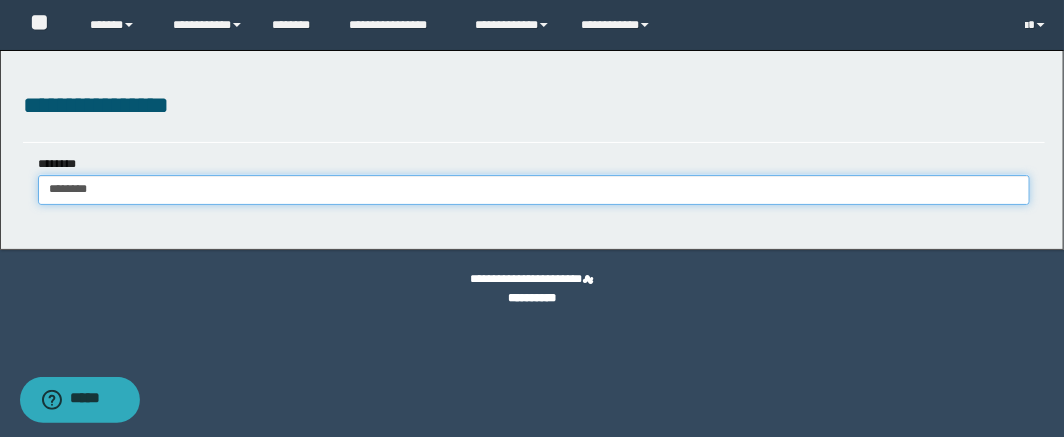 type on "********" 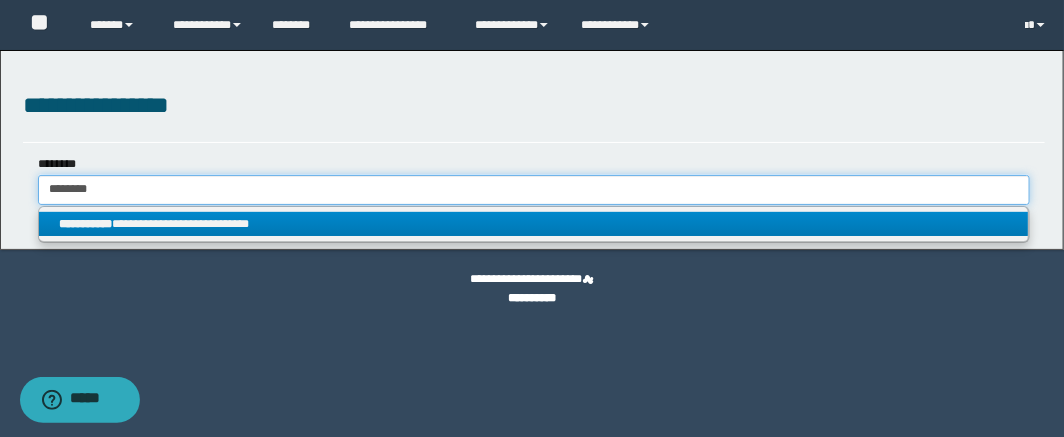 type on "********" 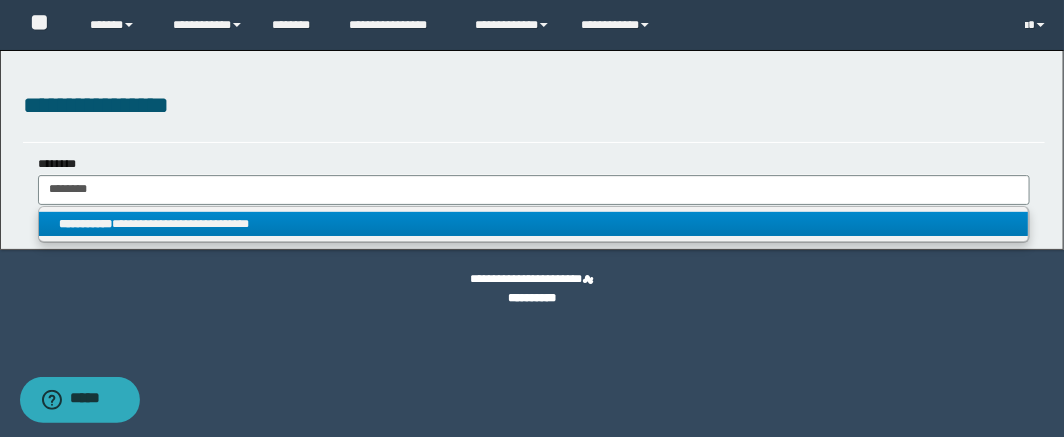 click on "**********" at bounding box center (534, 224) 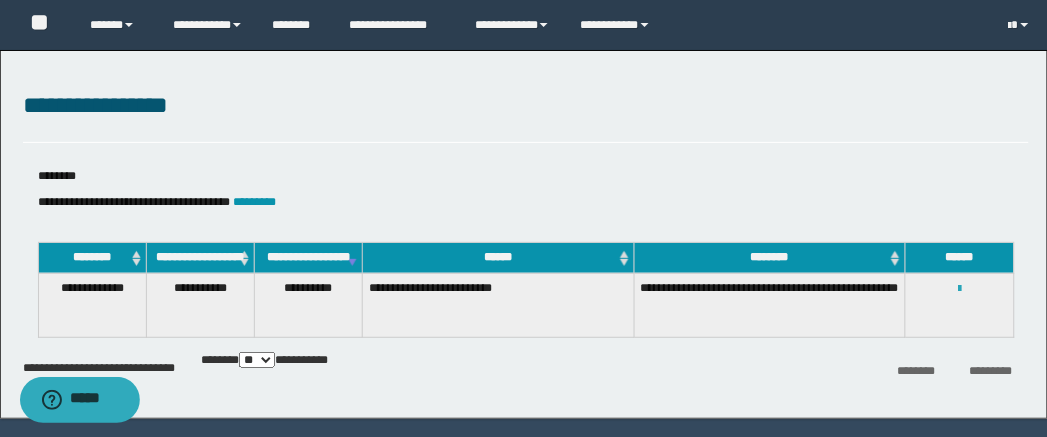click at bounding box center [959, 289] 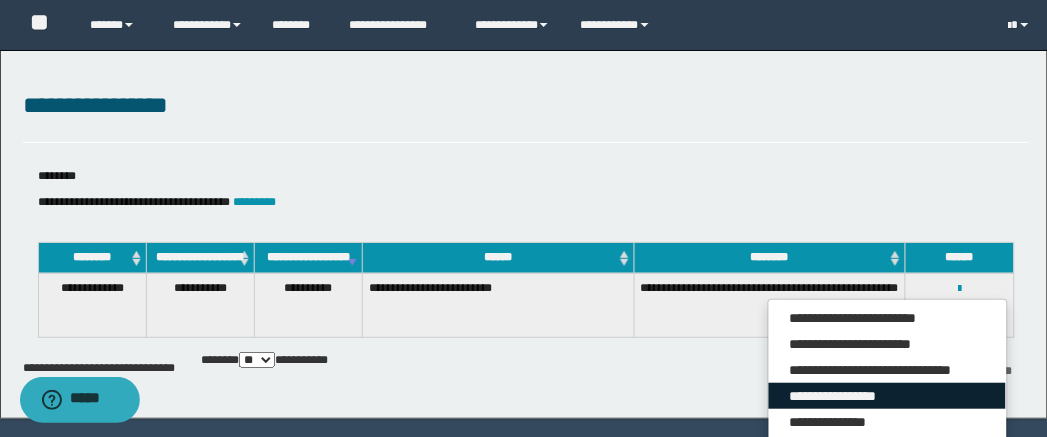 click on "**********" at bounding box center (887, 396) 